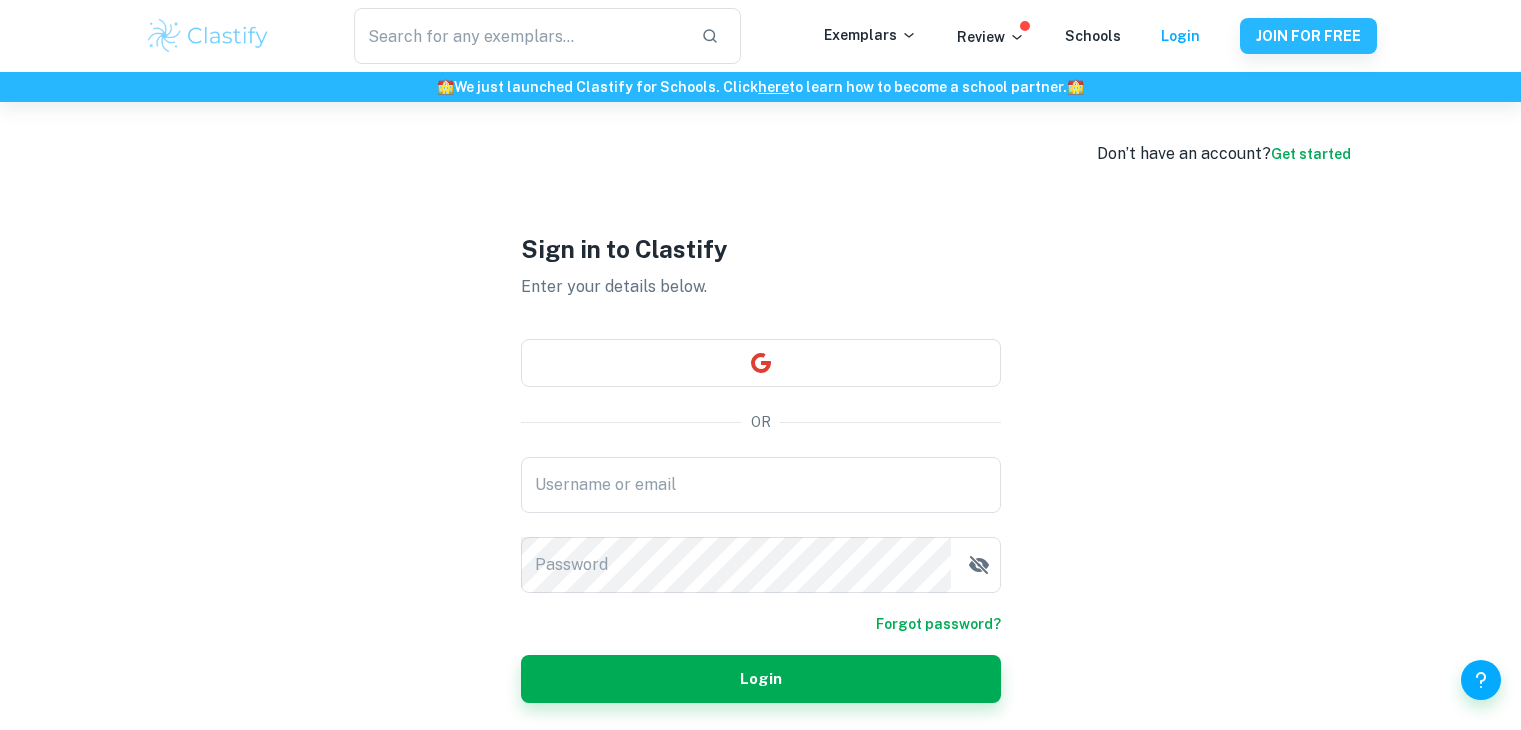 scroll, scrollTop: 0, scrollLeft: 0, axis: both 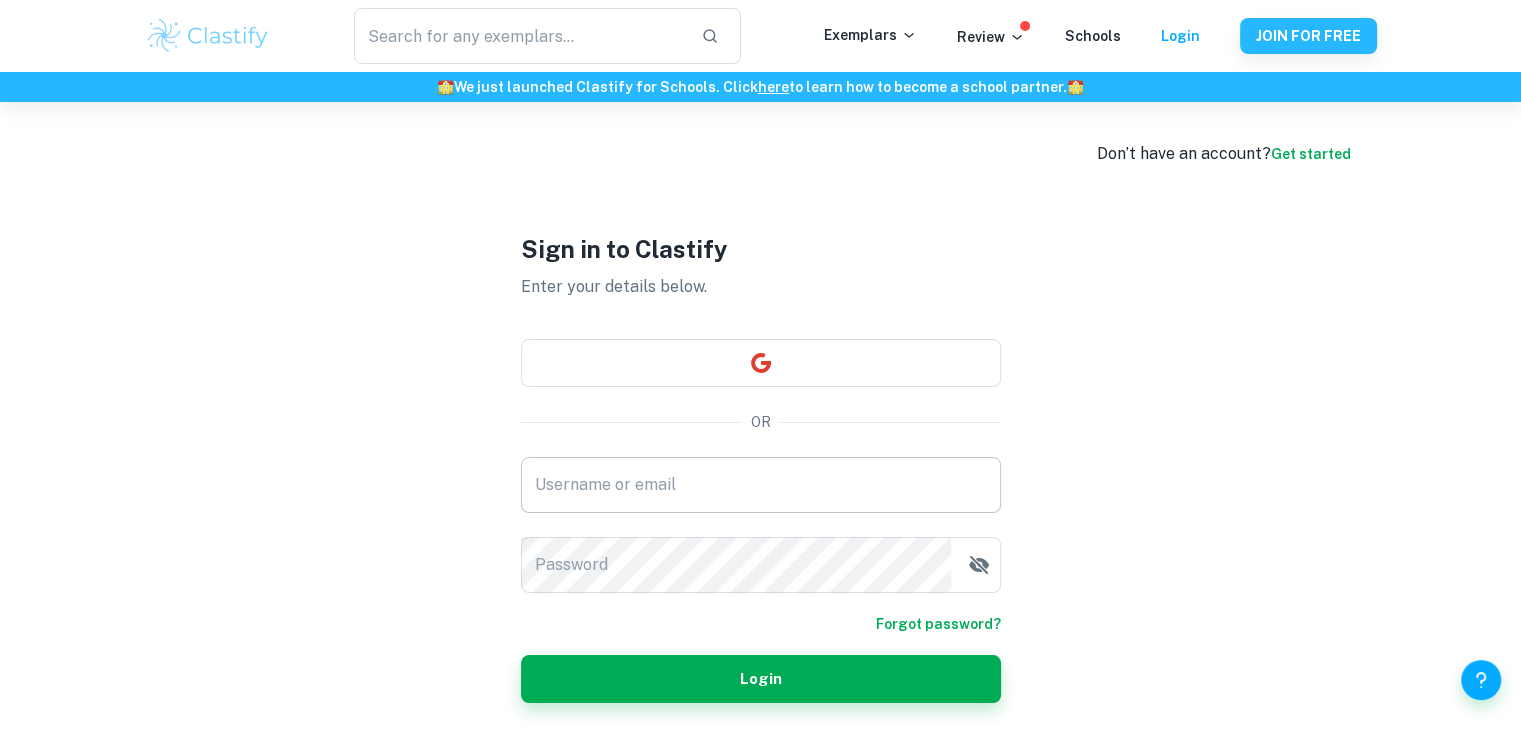 click on "Username or email" at bounding box center (761, 485) 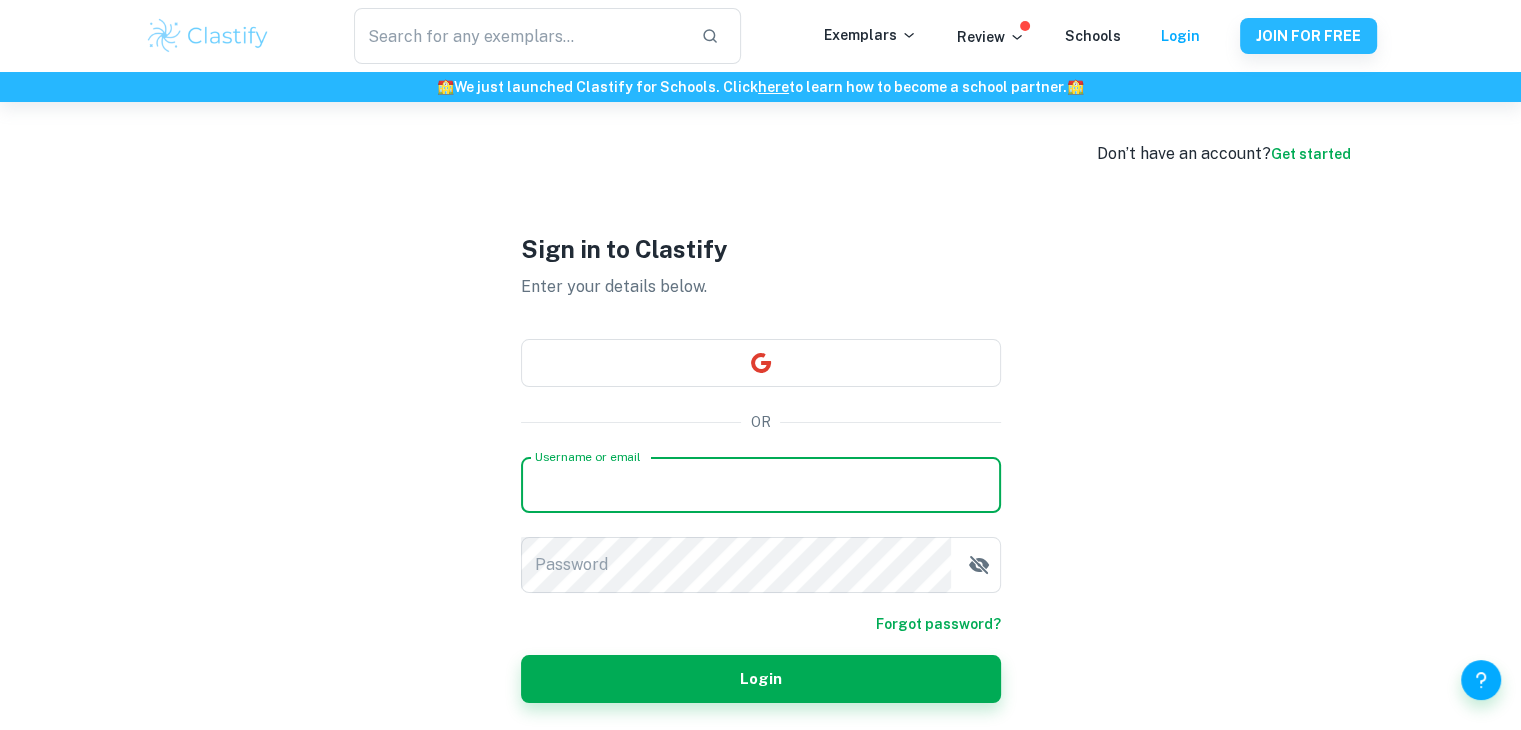 type on "[EMAIL_ADDRESS][DOMAIN_NAME]" 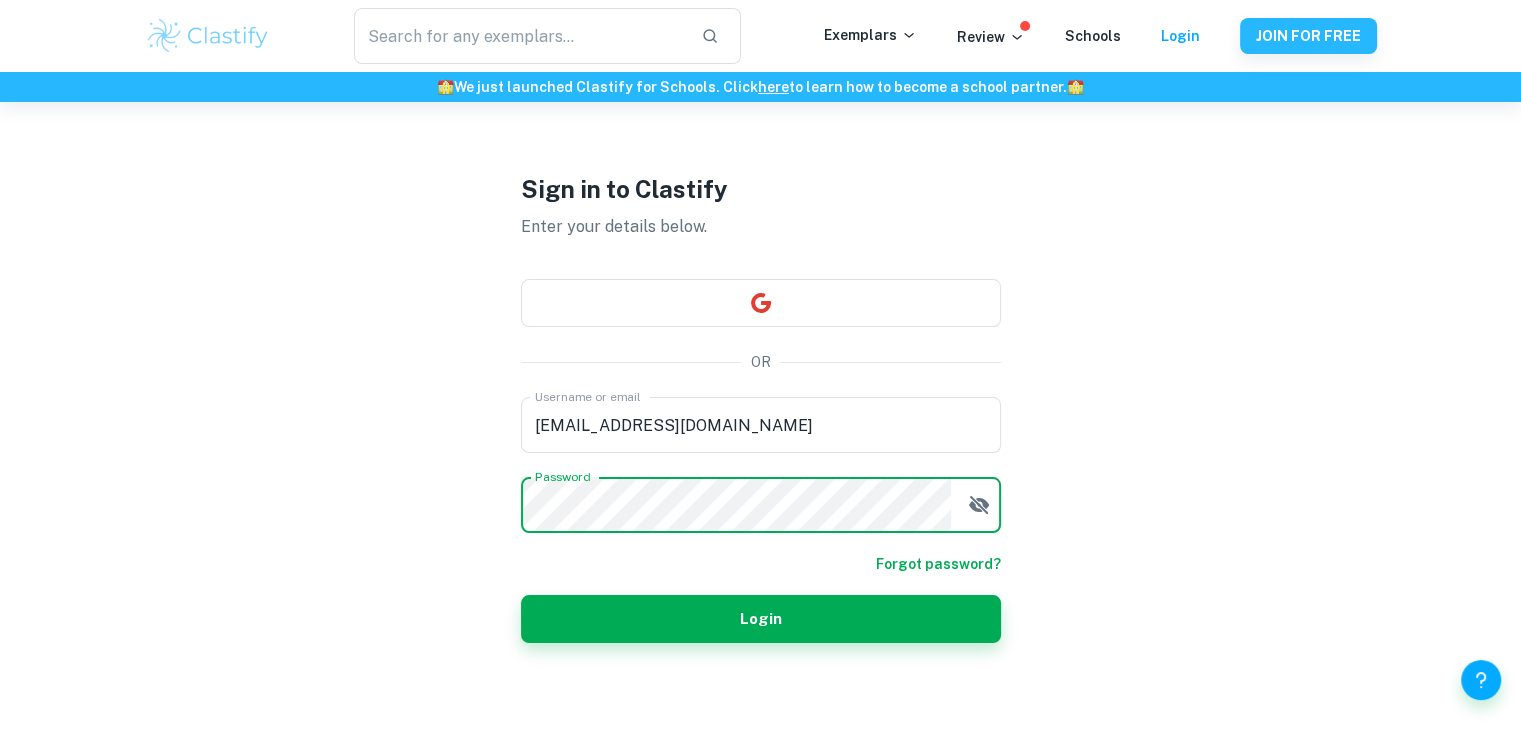 scroll, scrollTop: 102, scrollLeft: 0, axis: vertical 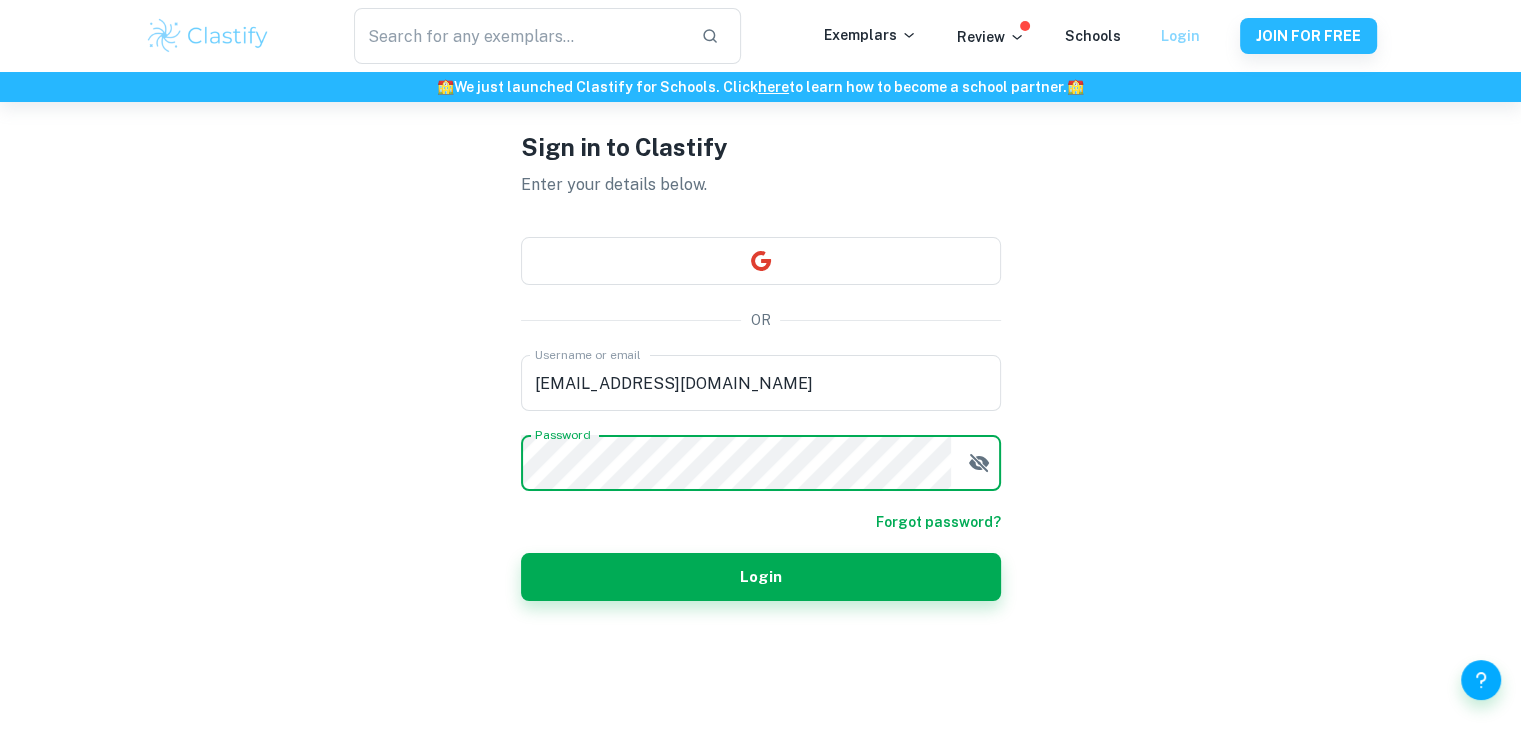click on "Login" at bounding box center [1180, 36] 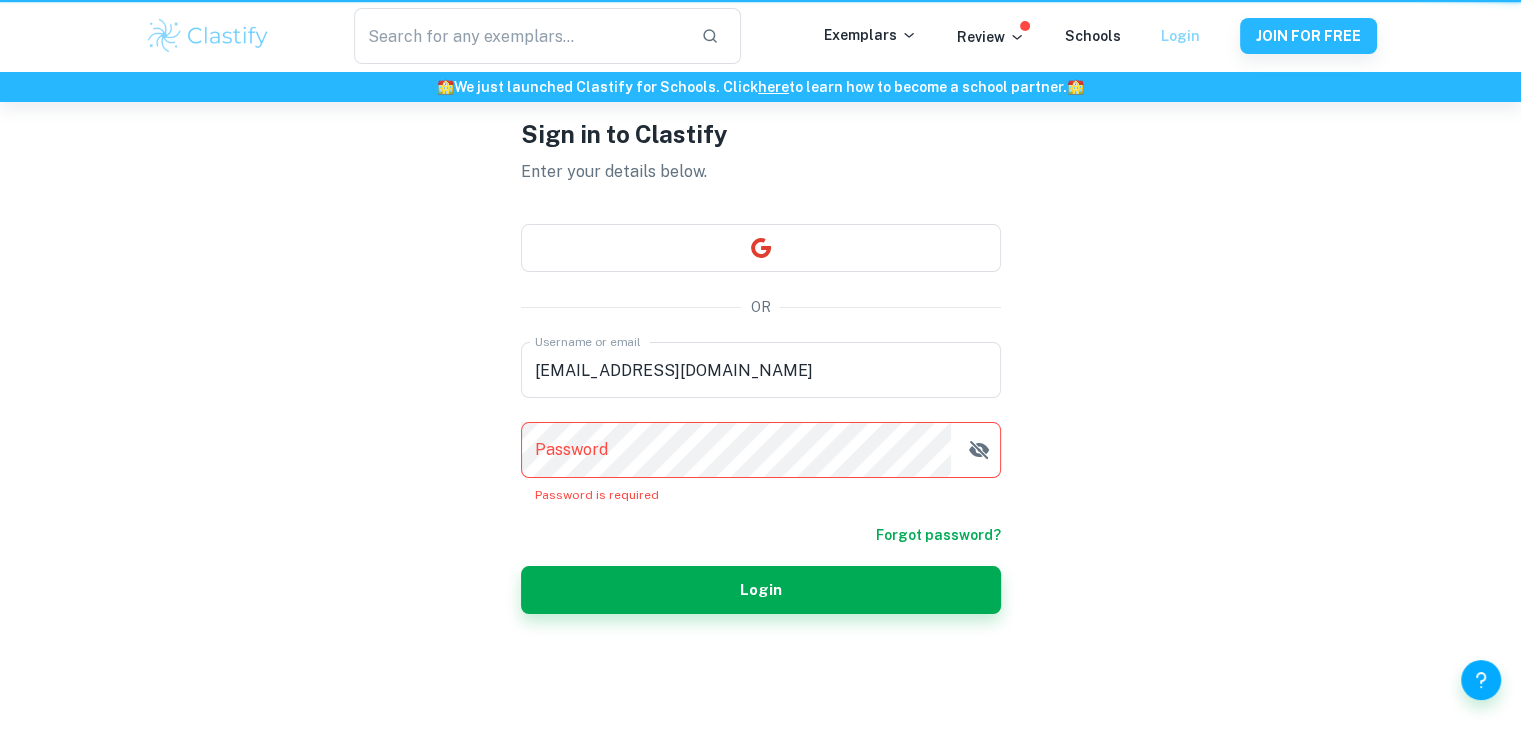 scroll, scrollTop: 0, scrollLeft: 0, axis: both 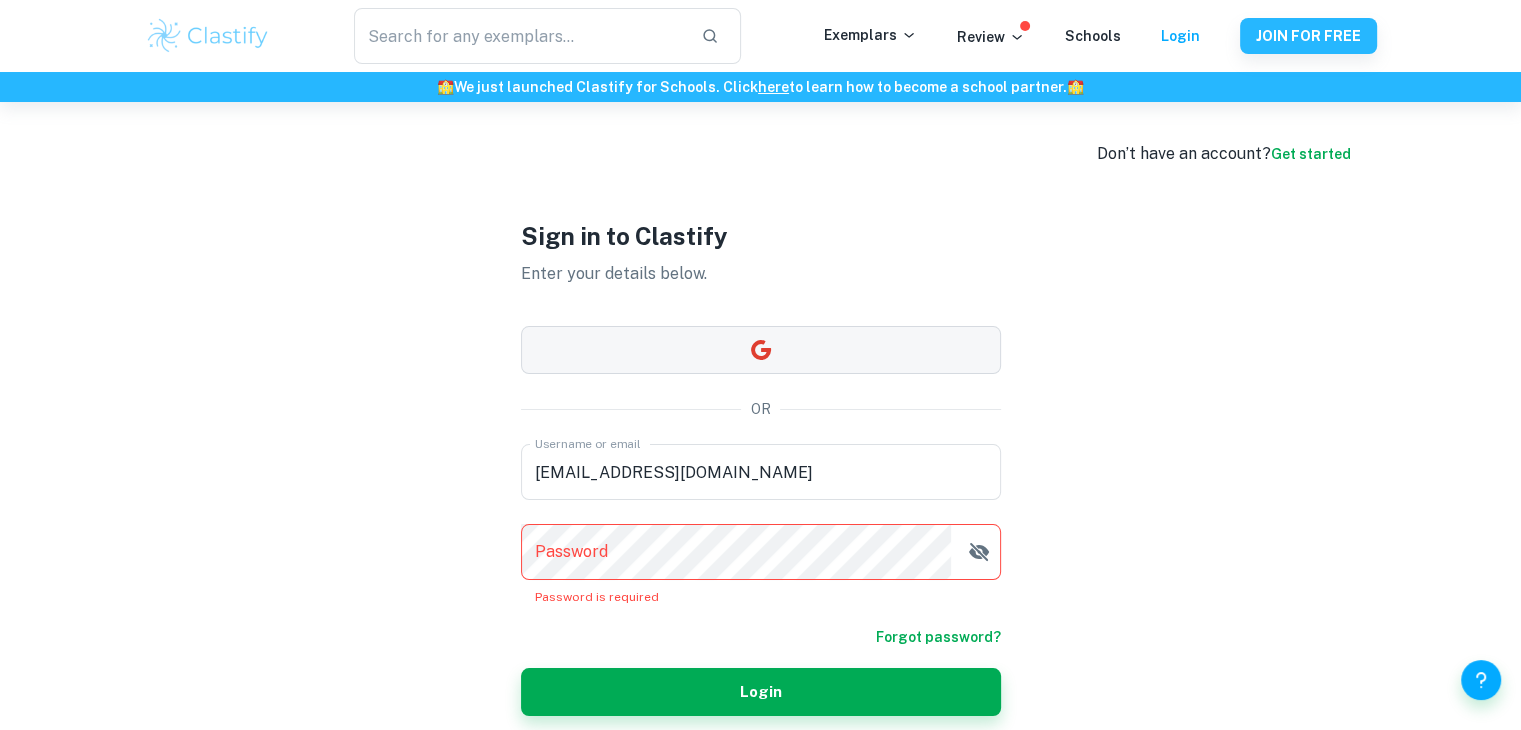 click at bounding box center (761, 350) 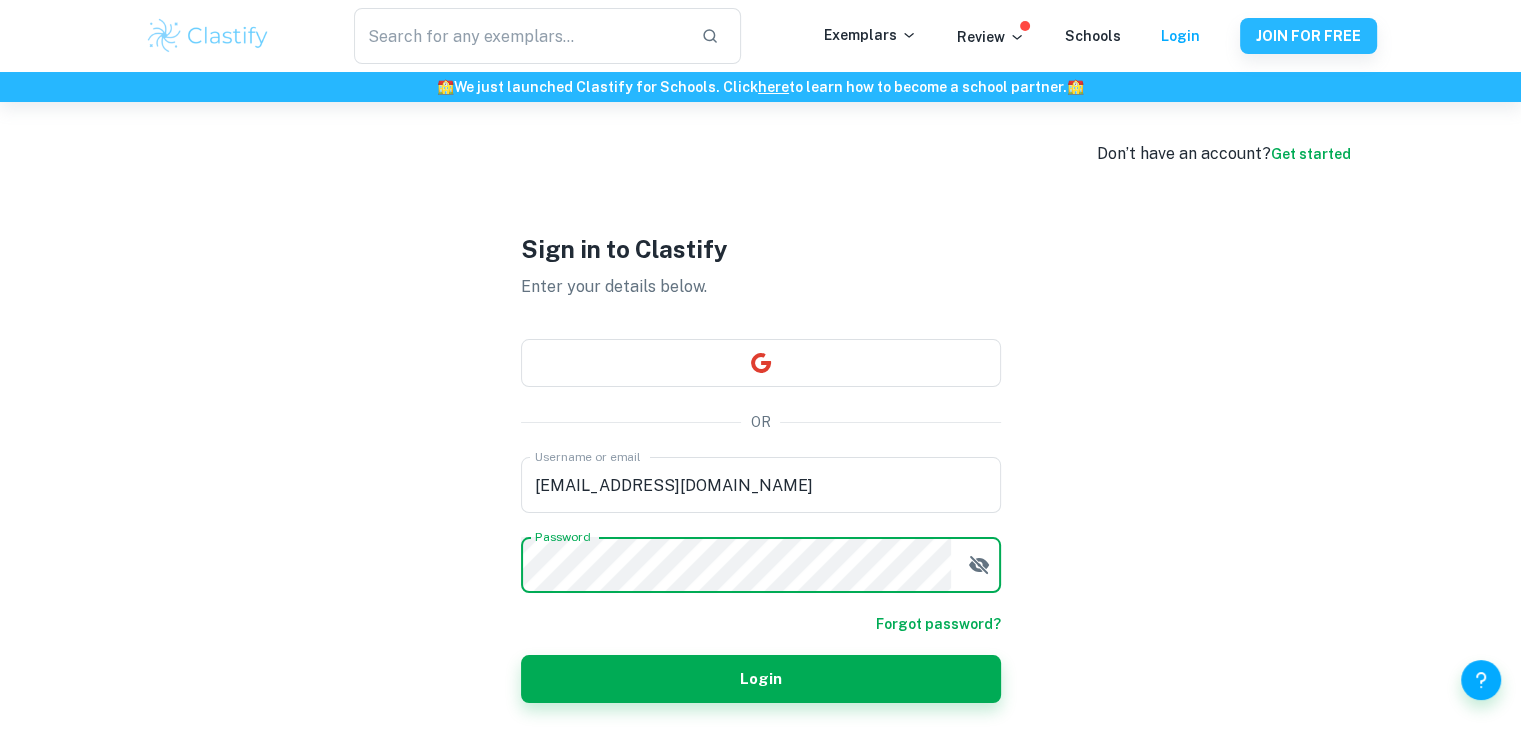click 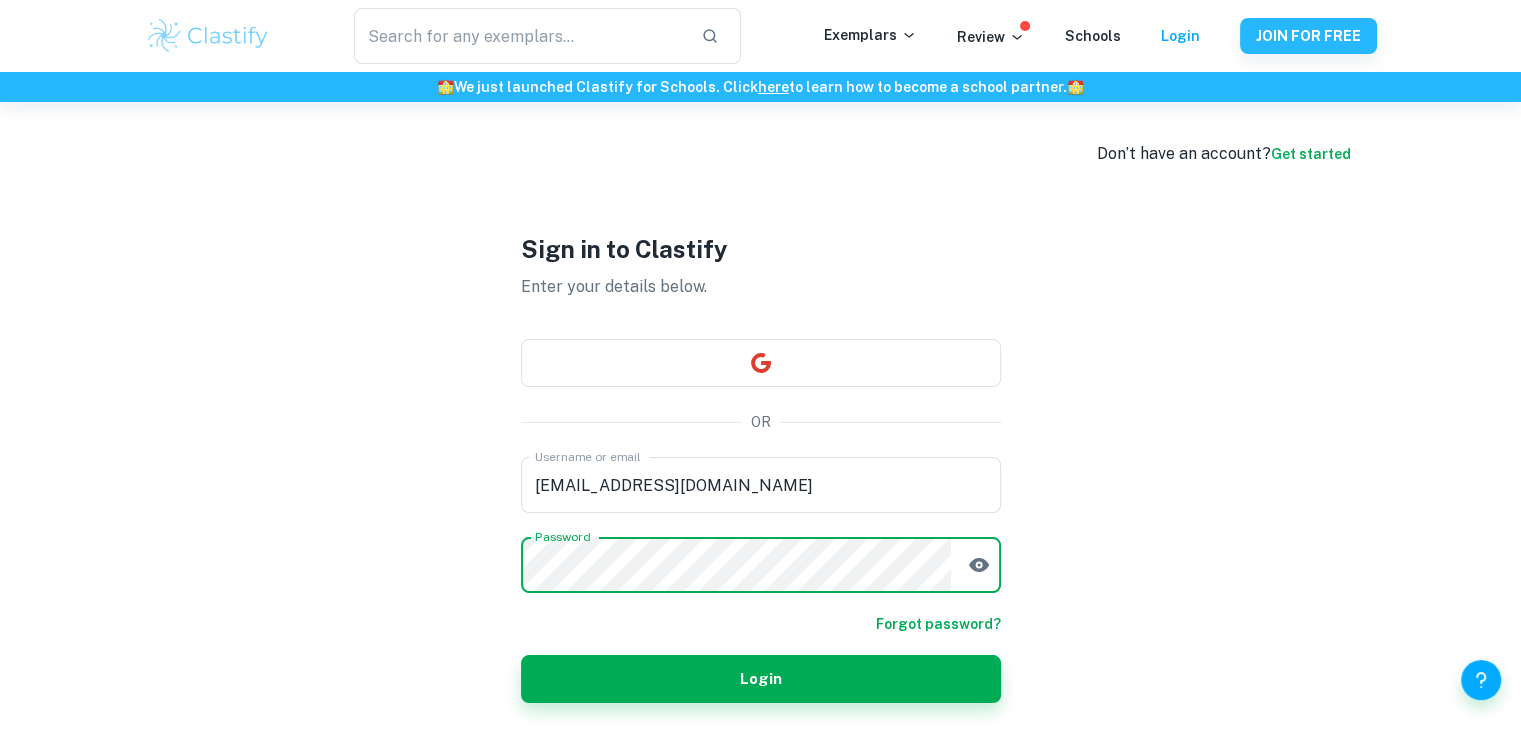 click on "Login" at bounding box center [761, 679] 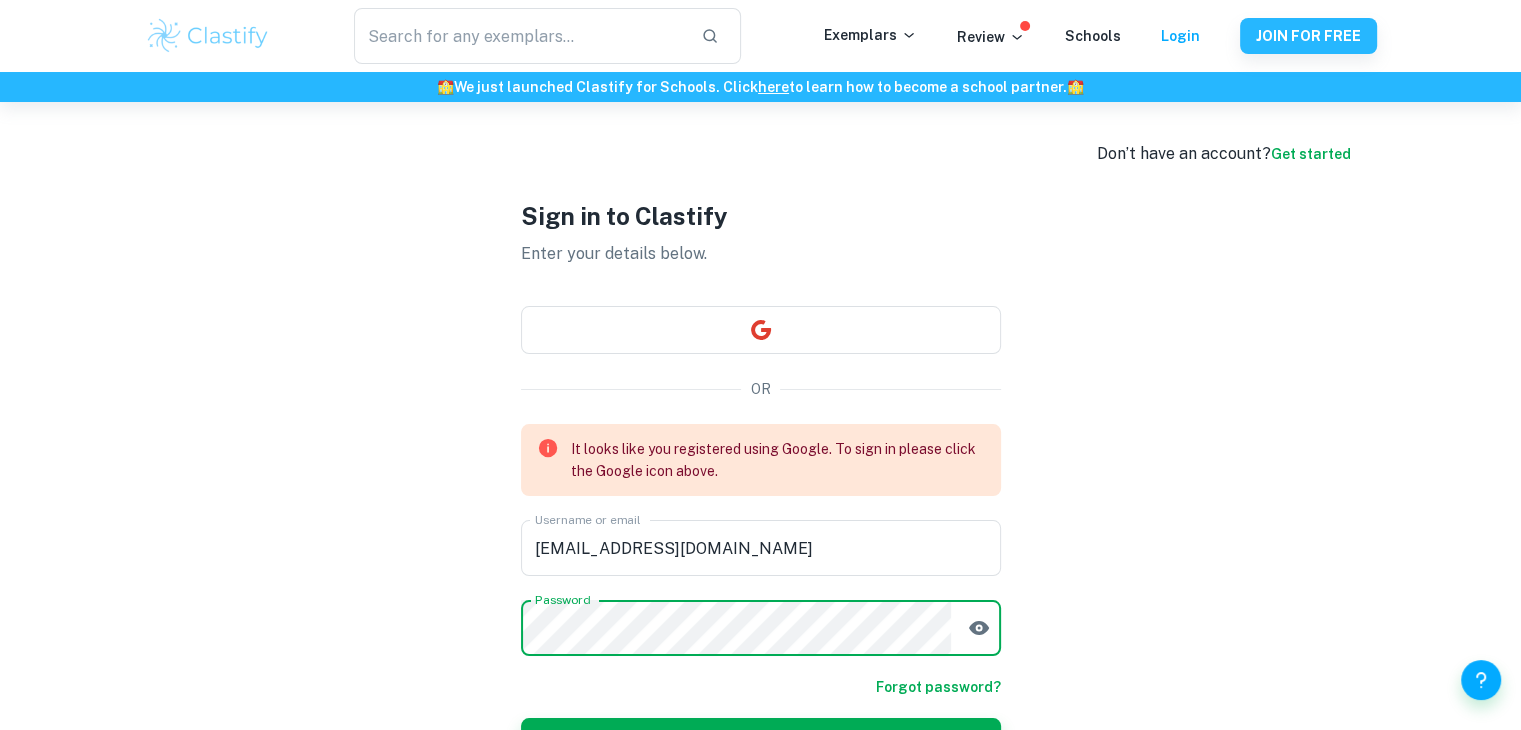 click on "Sign in to Clastify Enter your details below. OR It looks like you registered using Google. To sign in please click the Google icon above. Username or email mariafernandachileno@gmail.com Username or email Password Password Forgot password? Login" at bounding box center [761, 482] 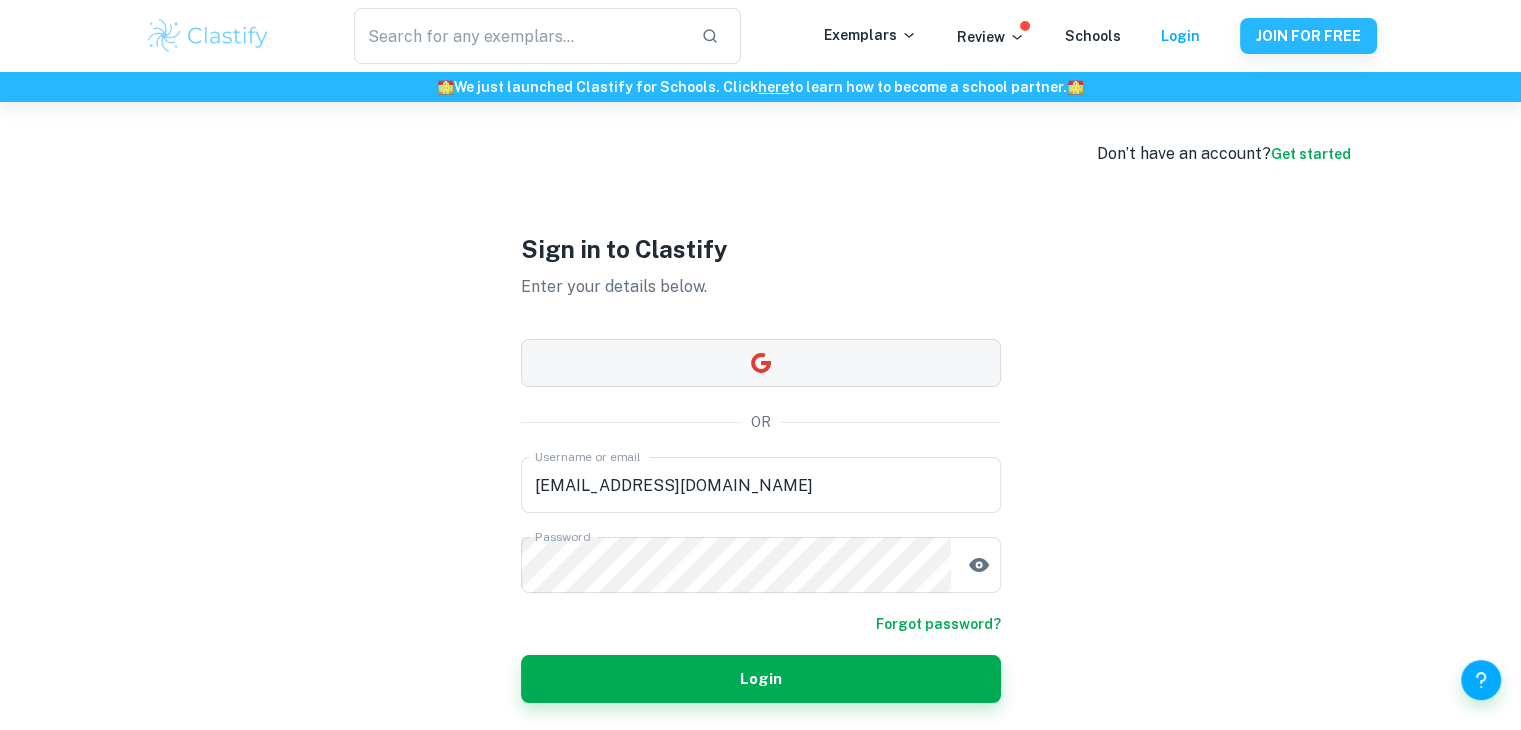 click at bounding box center [761, 363] 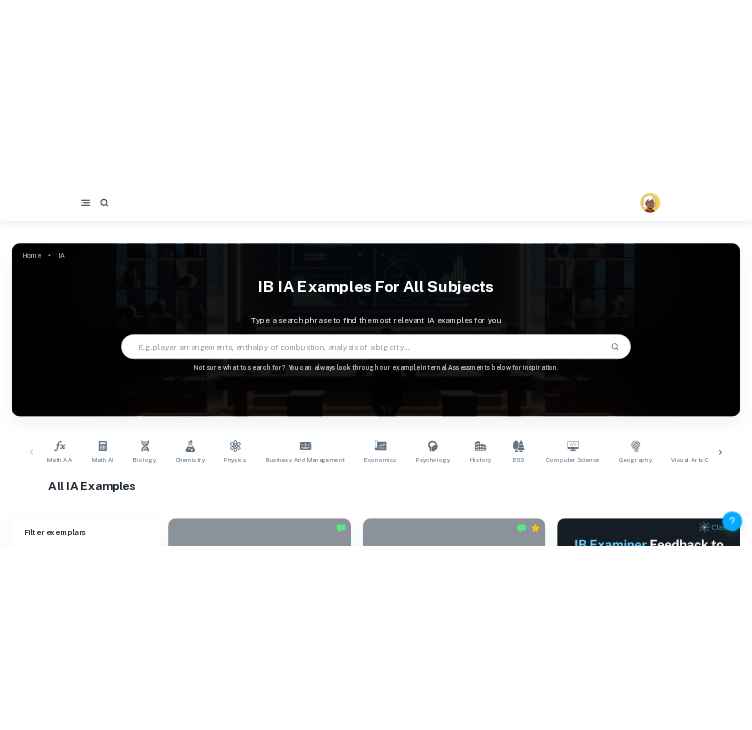 scroll, scrollTop: 500, scrollLeft: 0, axis: vertical 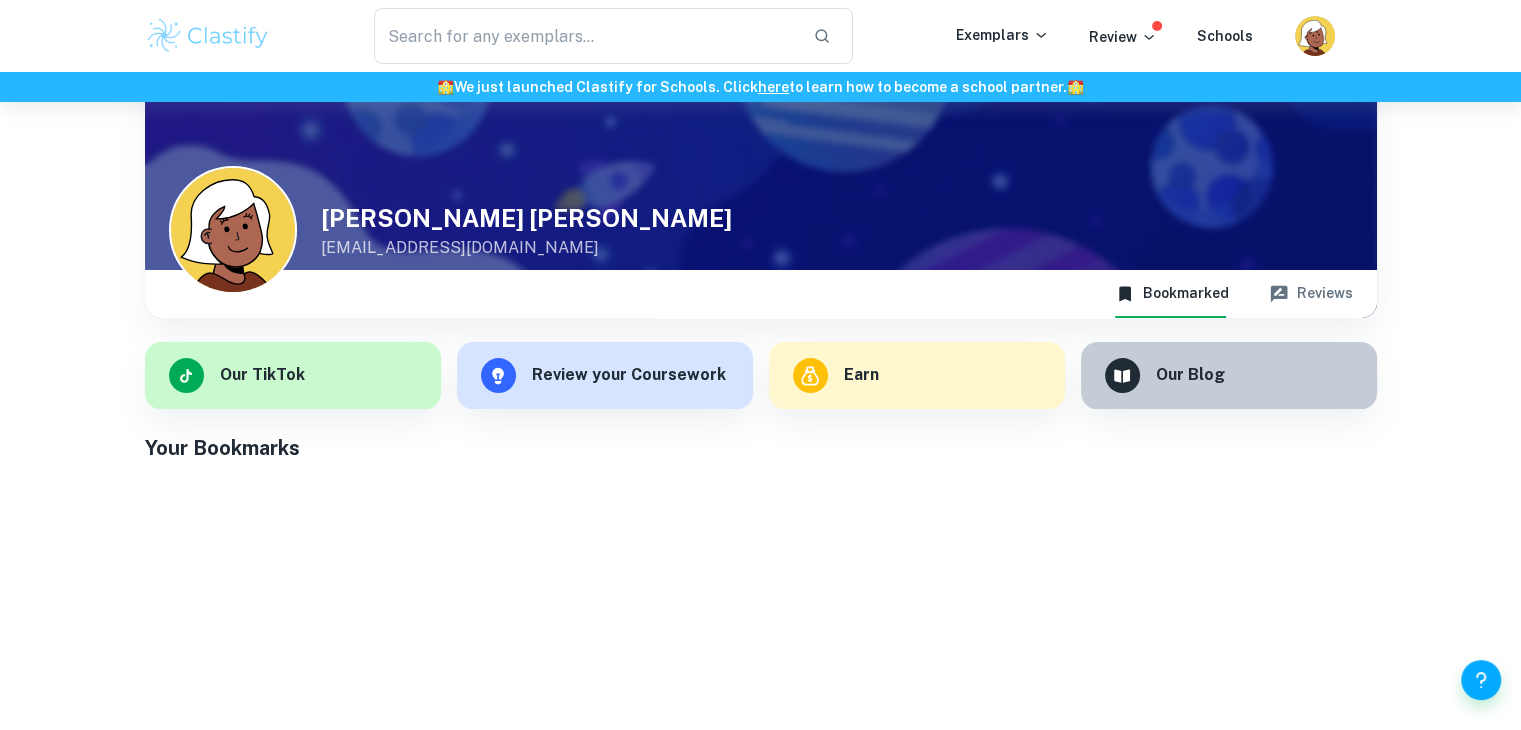 click on "Bookmarked" at bounding box center (1172, 294) 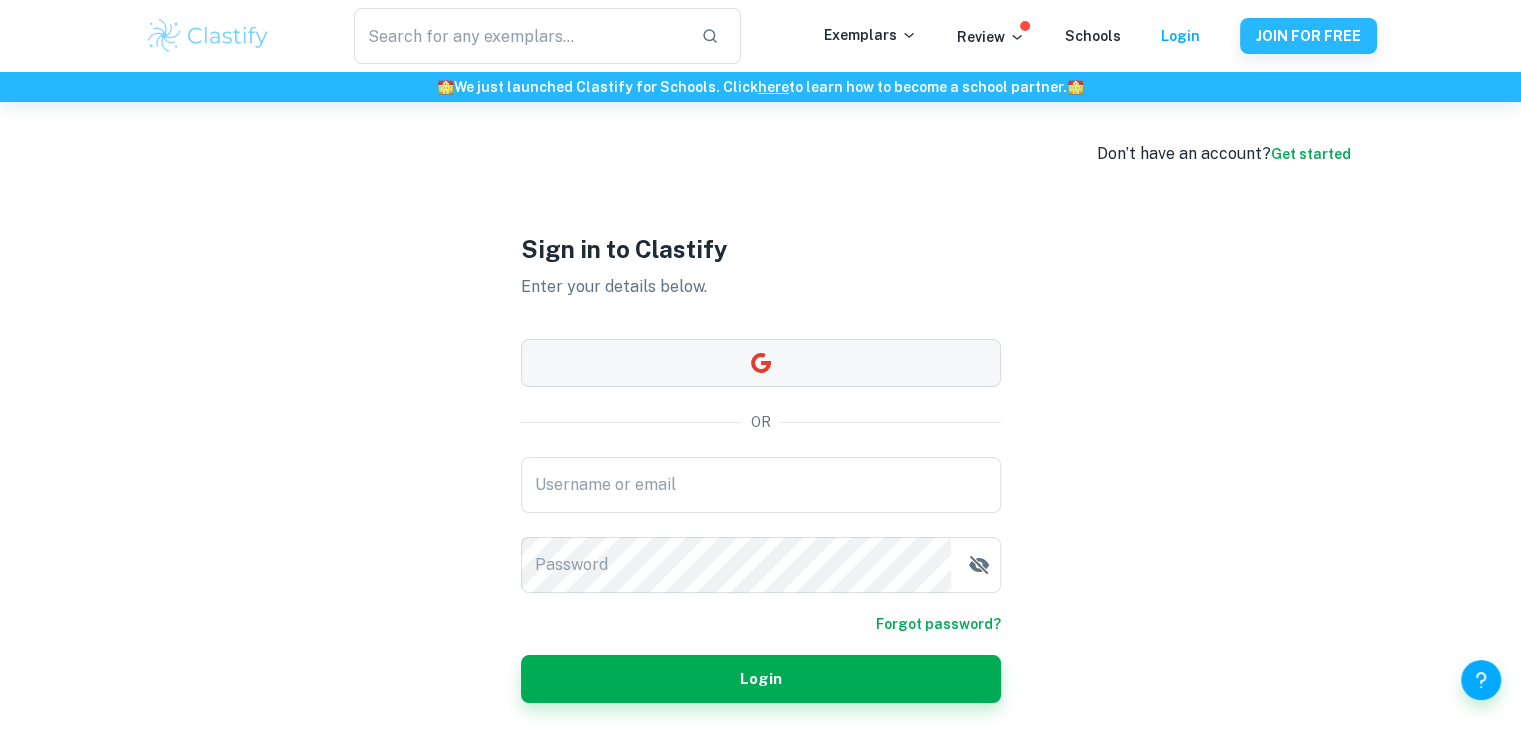 click at bounding box center [761, 363] 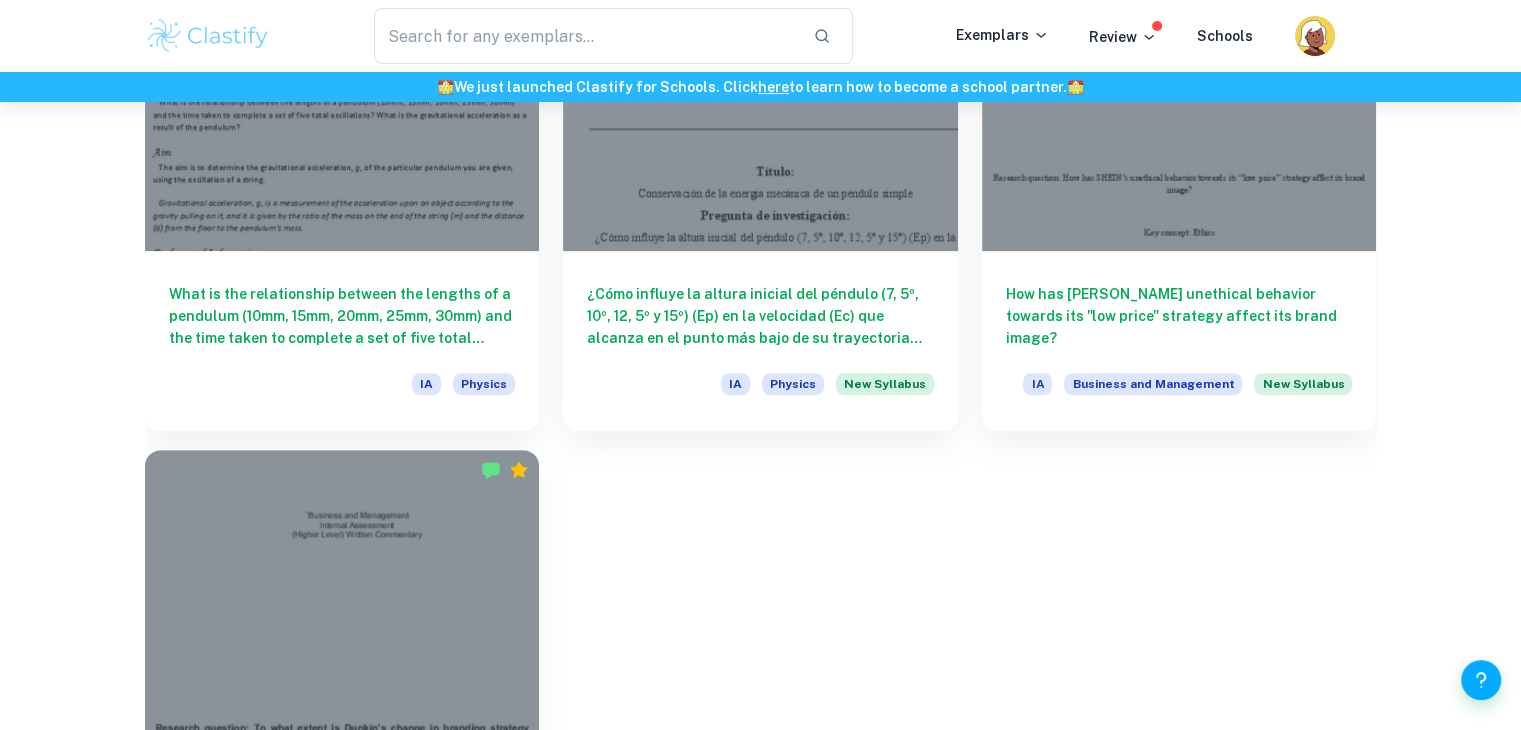 scroll, scrollTop: 829, scrollLeft: 0, axis: vertical 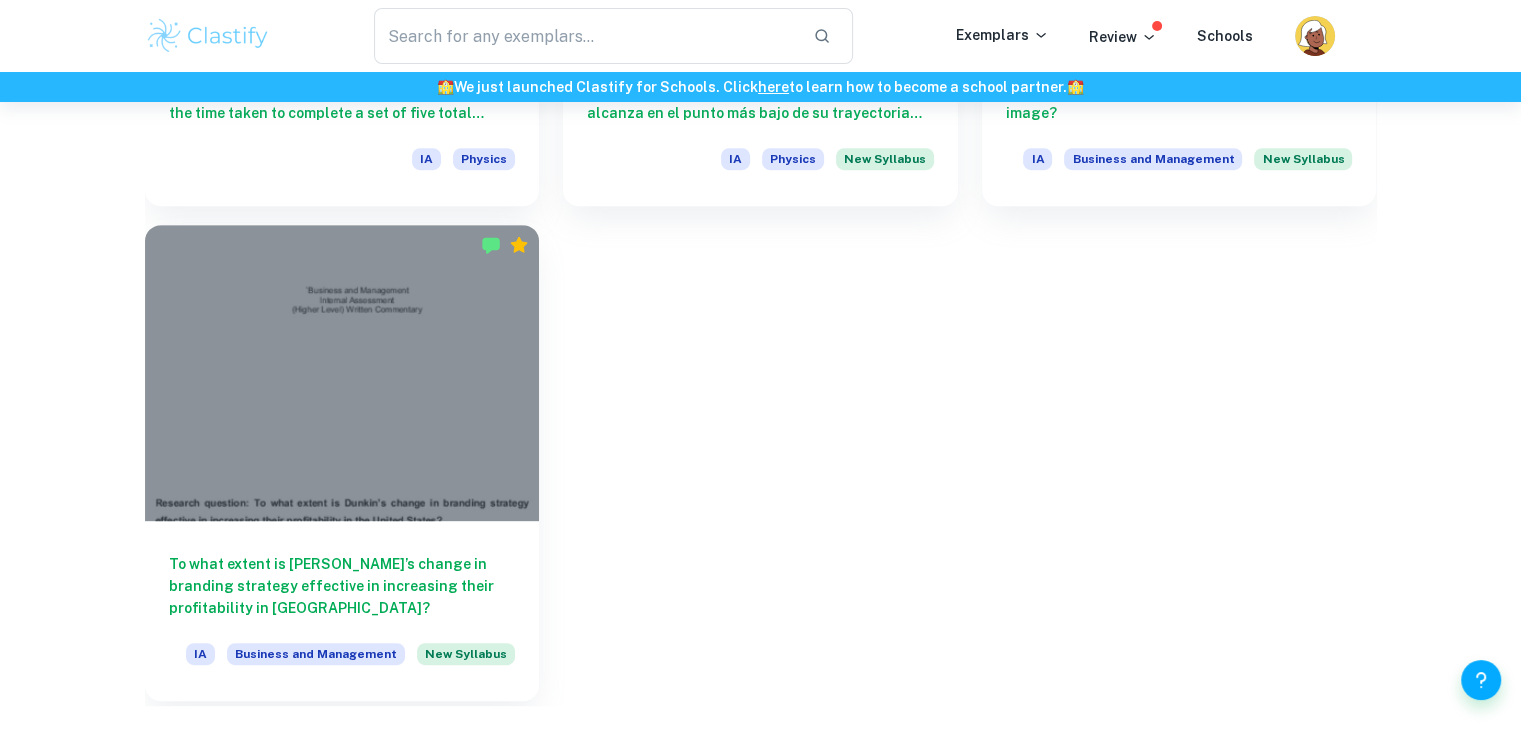 click on "To what extent is Dunkin’s change in branding strategy effective in increasing their profitability in the United States? IA Business and Management New Syllabus" at bounding box center [342, 611] 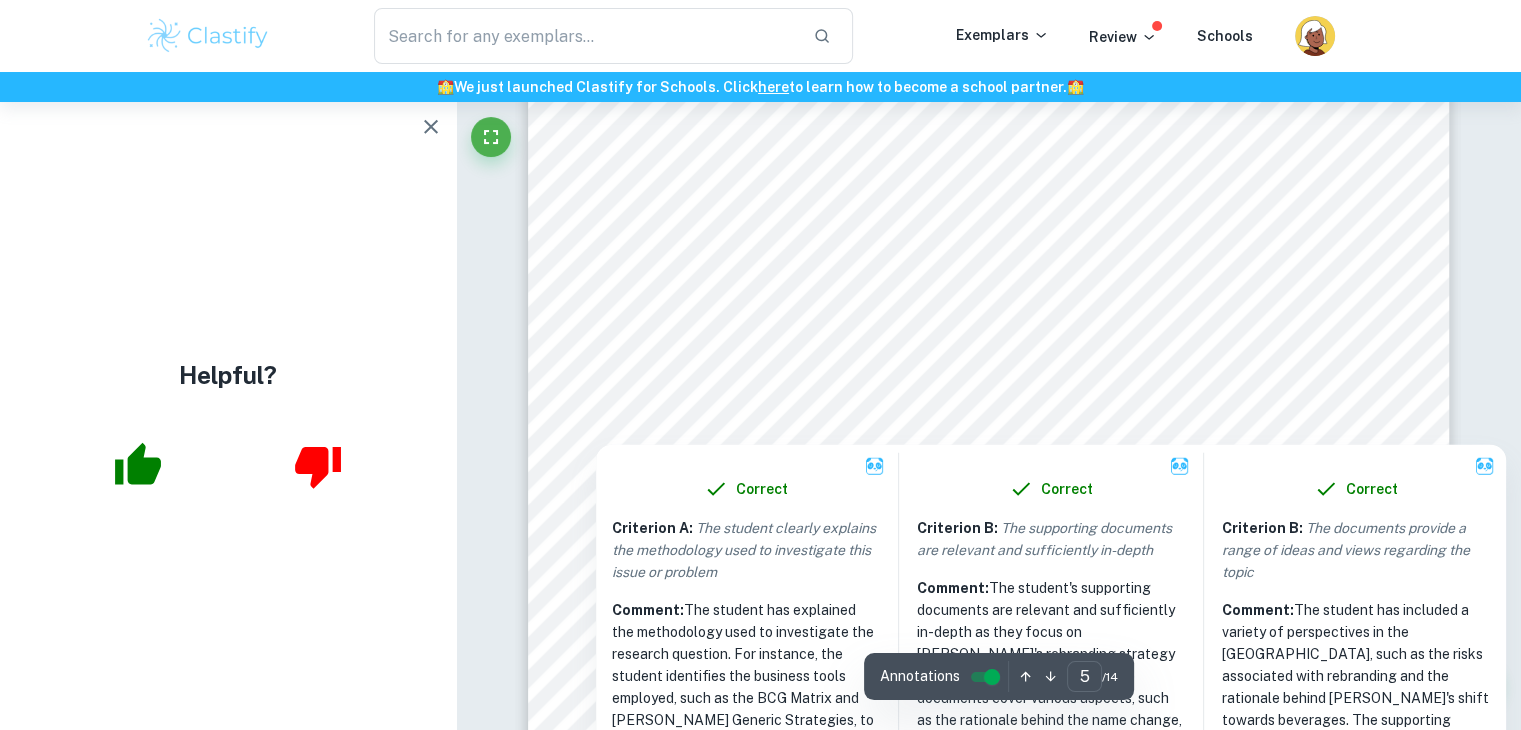 scroll, scrollTop: 5558, scrollLeft: 0, axis: vertical 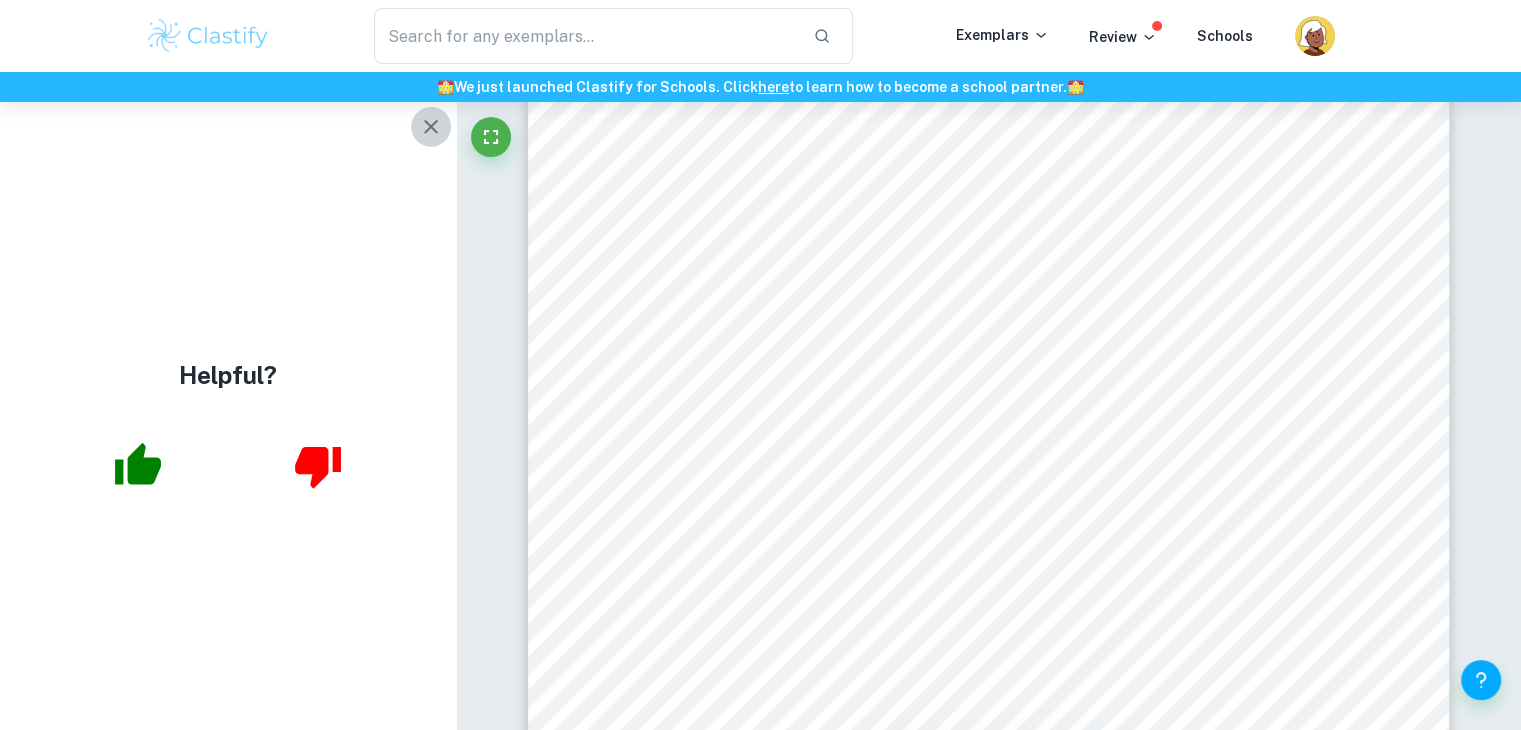 click 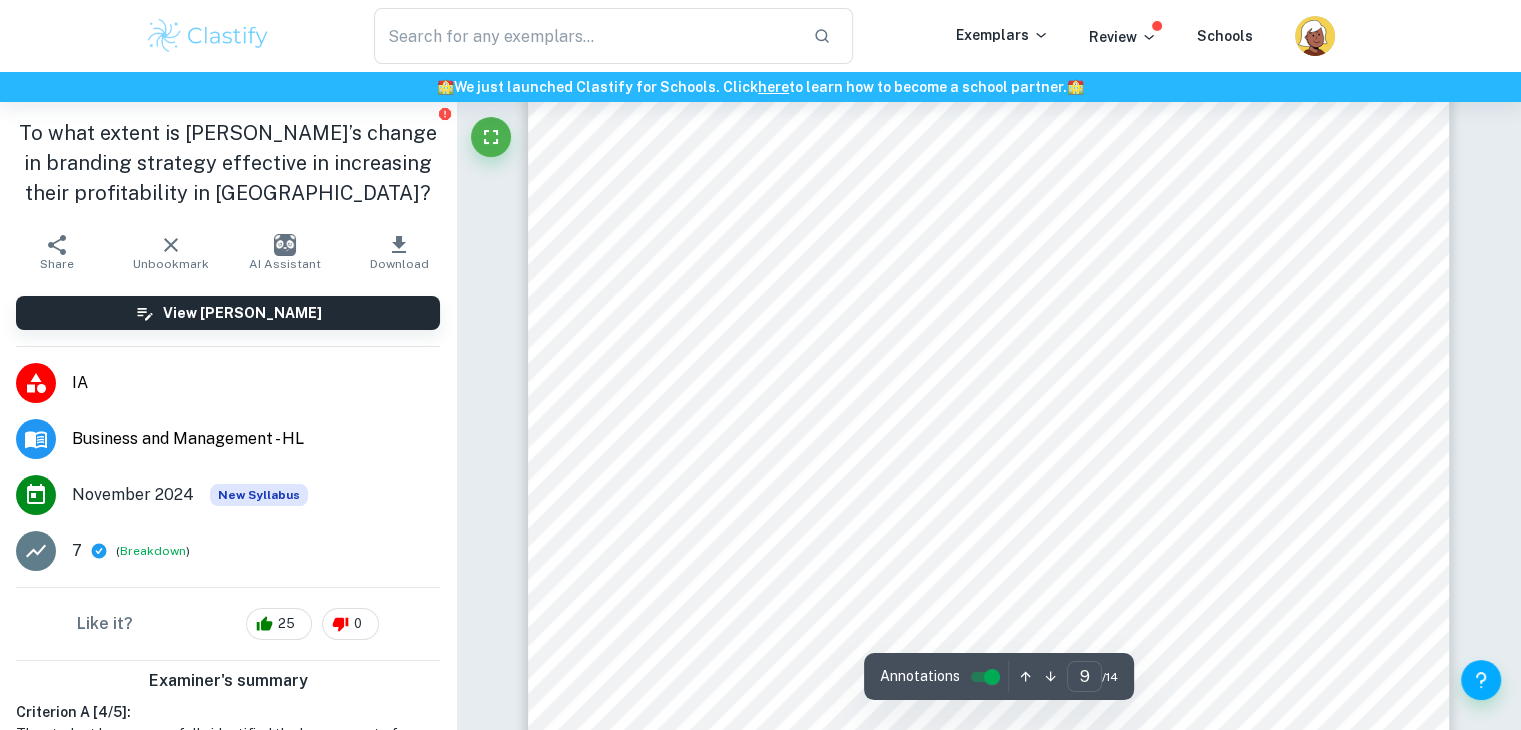 scroll, scrollTop: 10974, scrollLeft: 0, axis: vertical 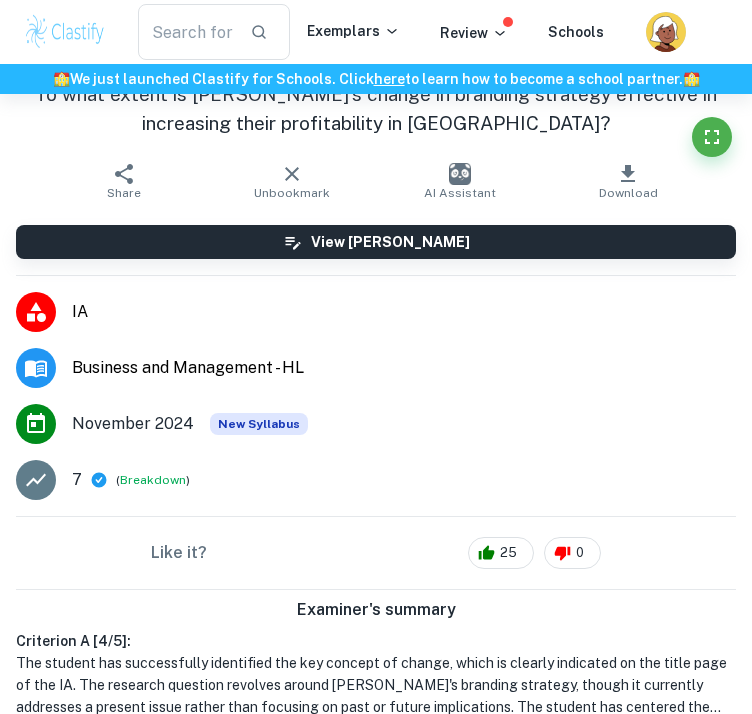 type on "9" 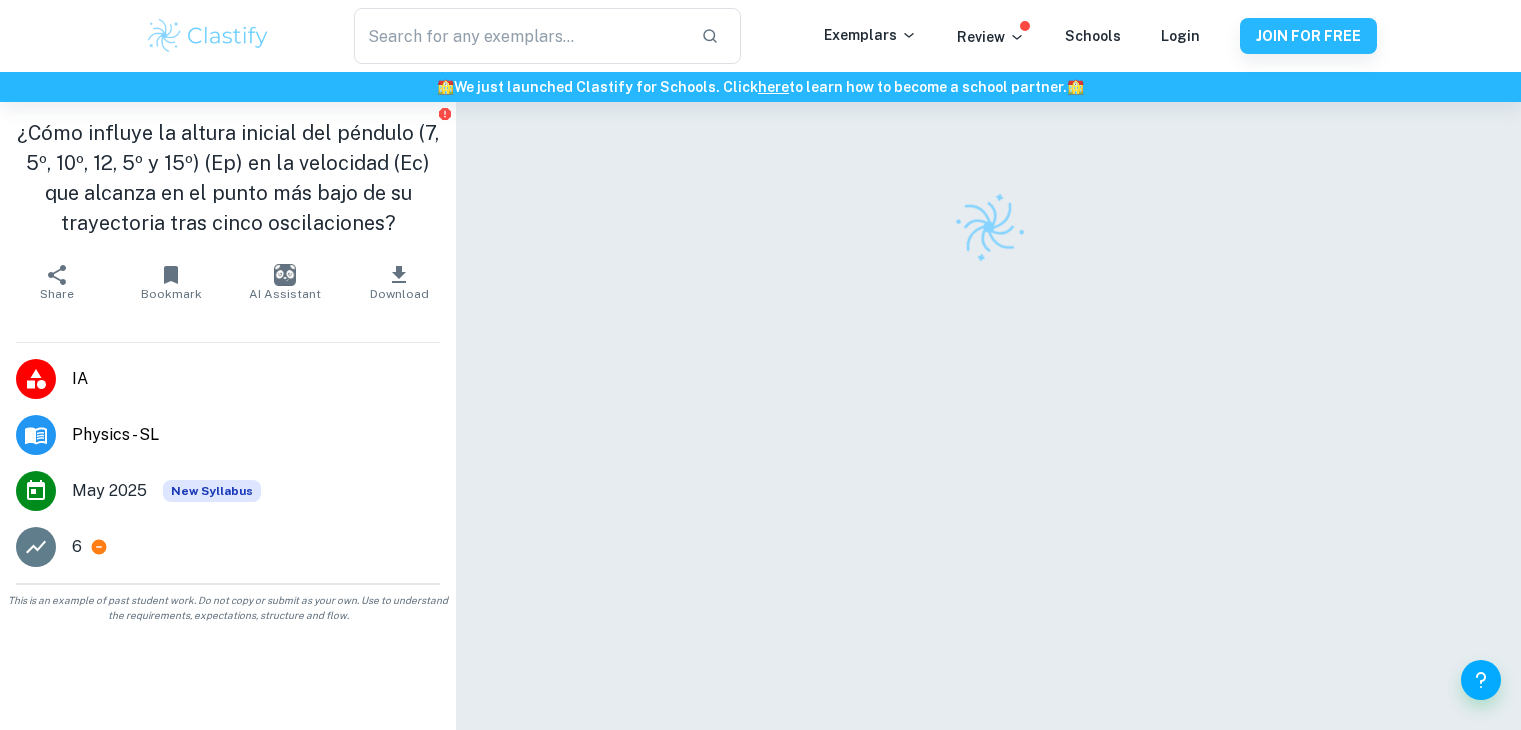 scroll, scrollTop: 0, scrollLeft: 0, axis: both 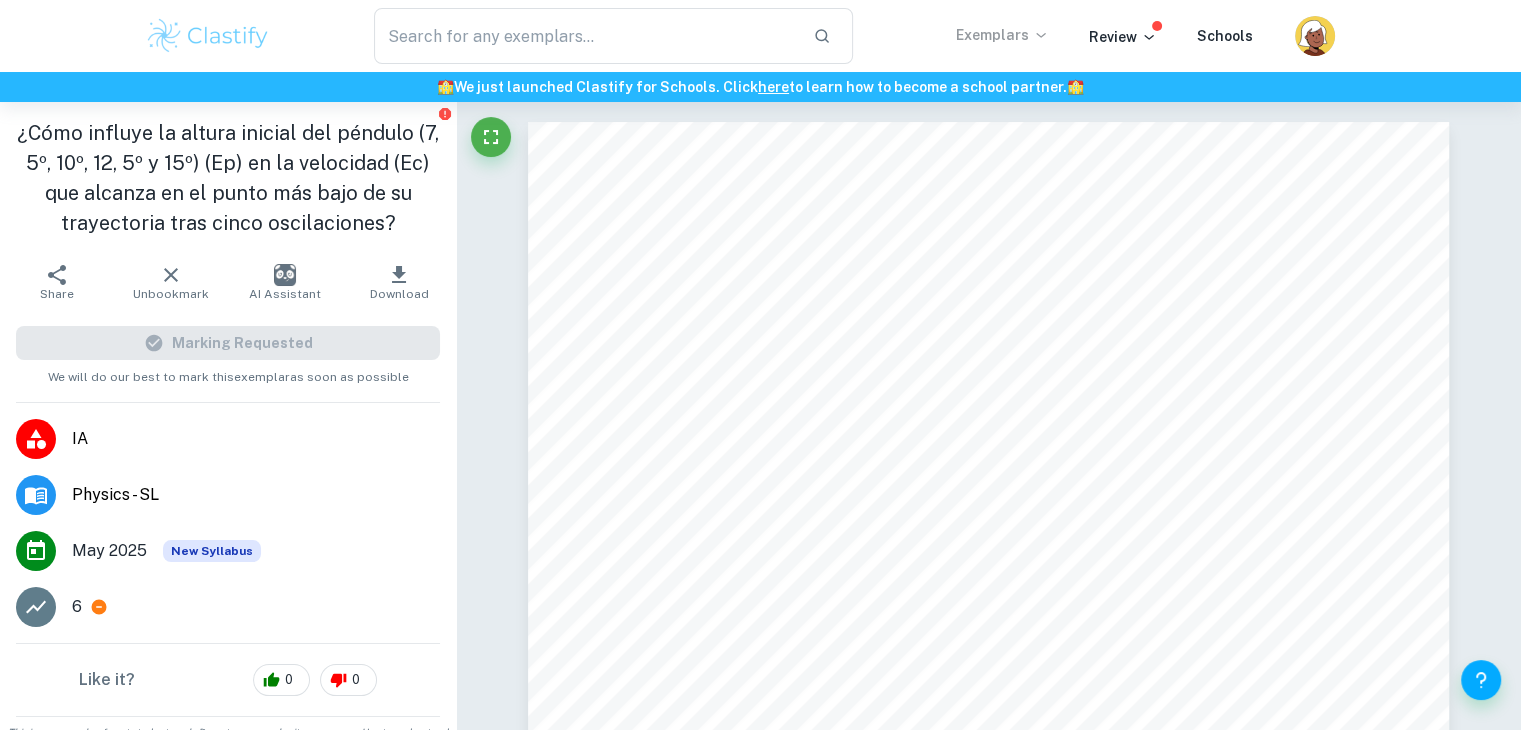 click on "Exemplars" at bounding box center (1002, 35) 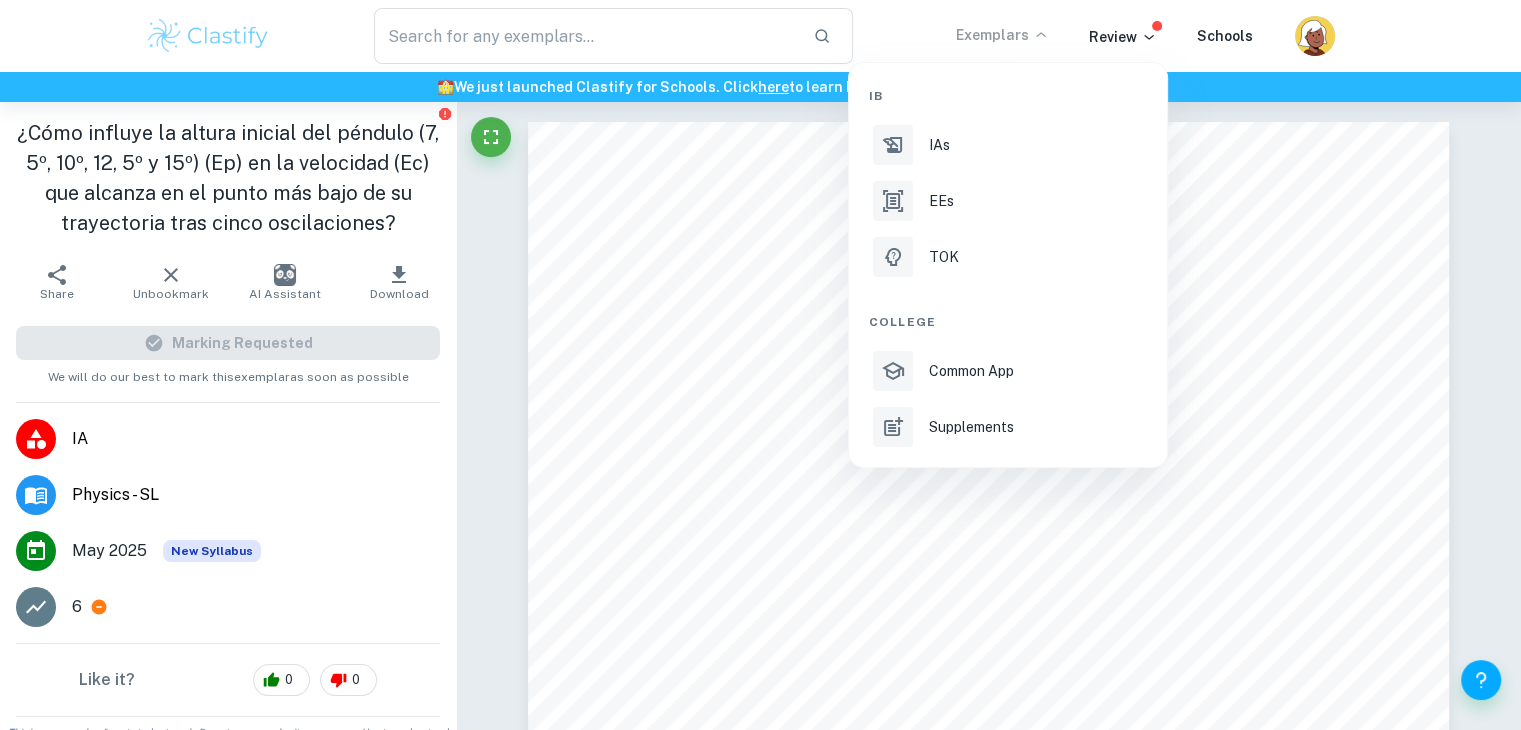 click at bounding box center [760, 365] 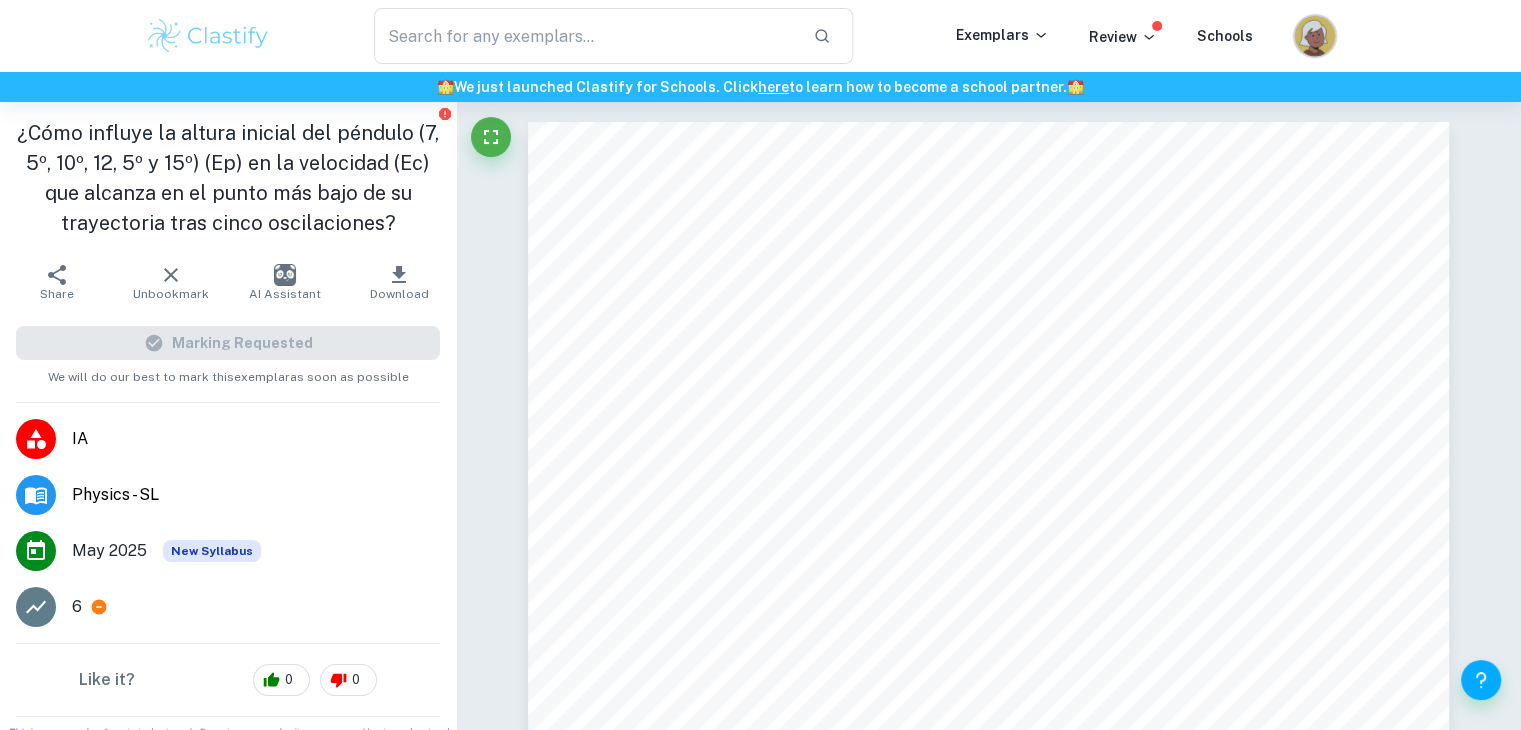 click 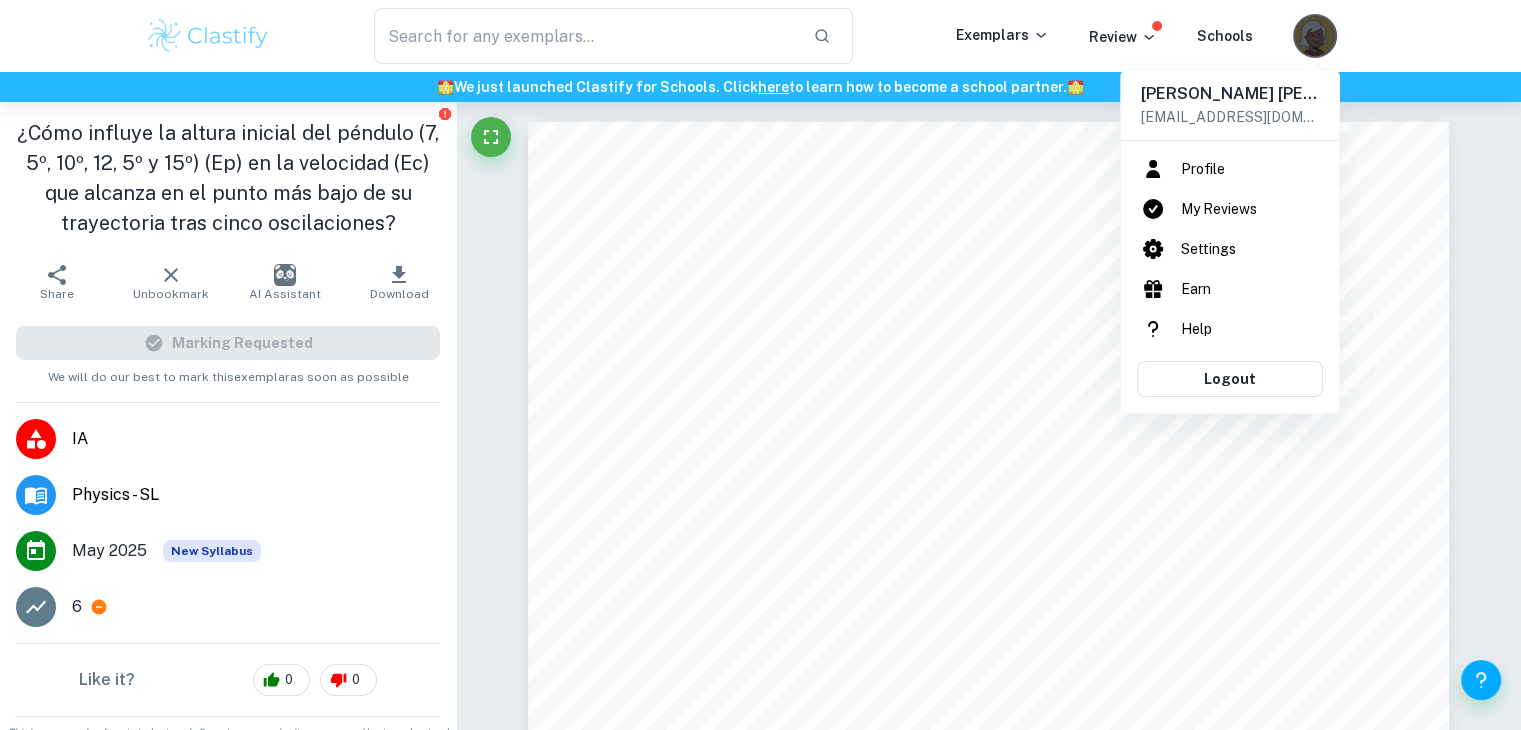 click on "My Reviews" at bounding box center [1230, 209] 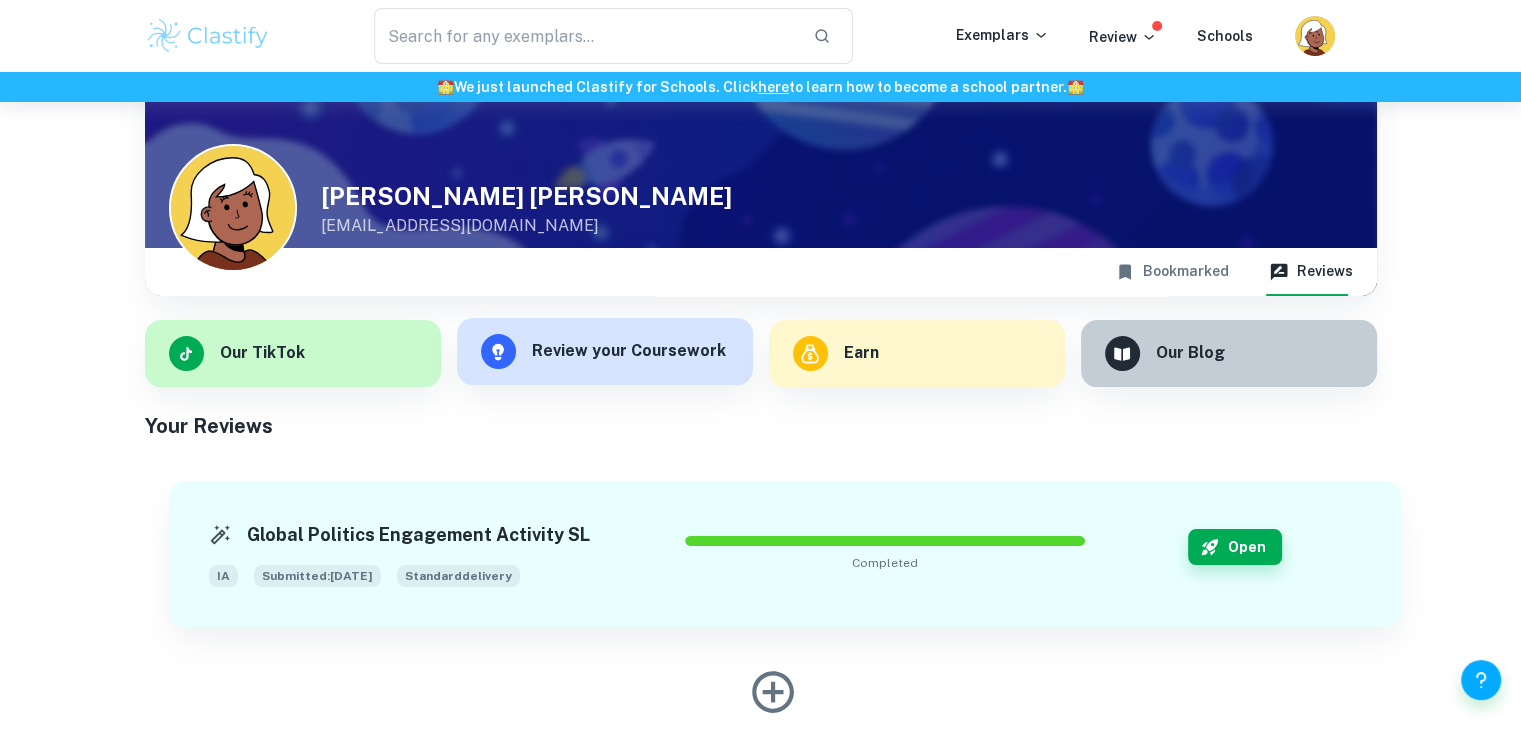 scroll, scrollTop: 153, scrollLeft: 0, axis: vertical 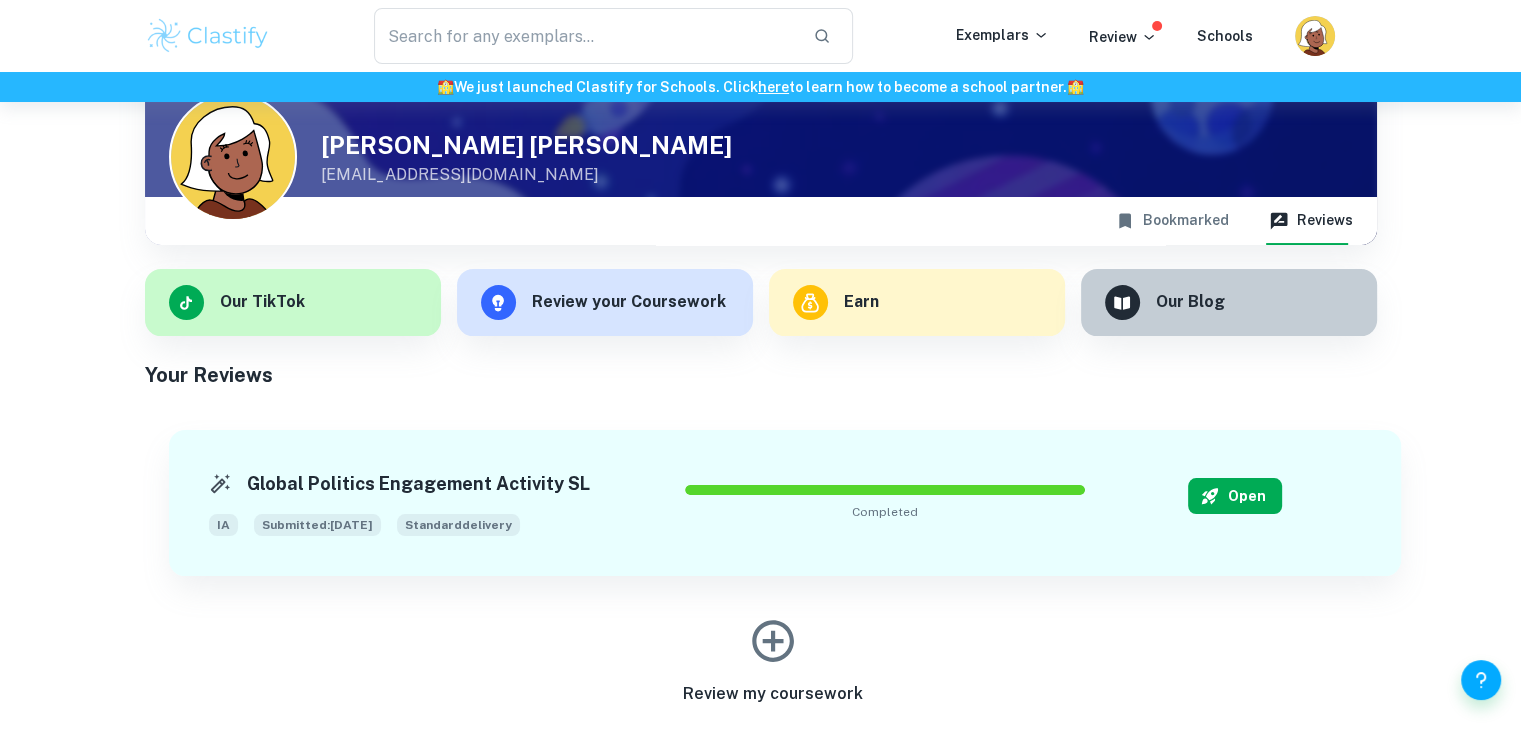 click on "Open" at bounding box center (1235, 496) 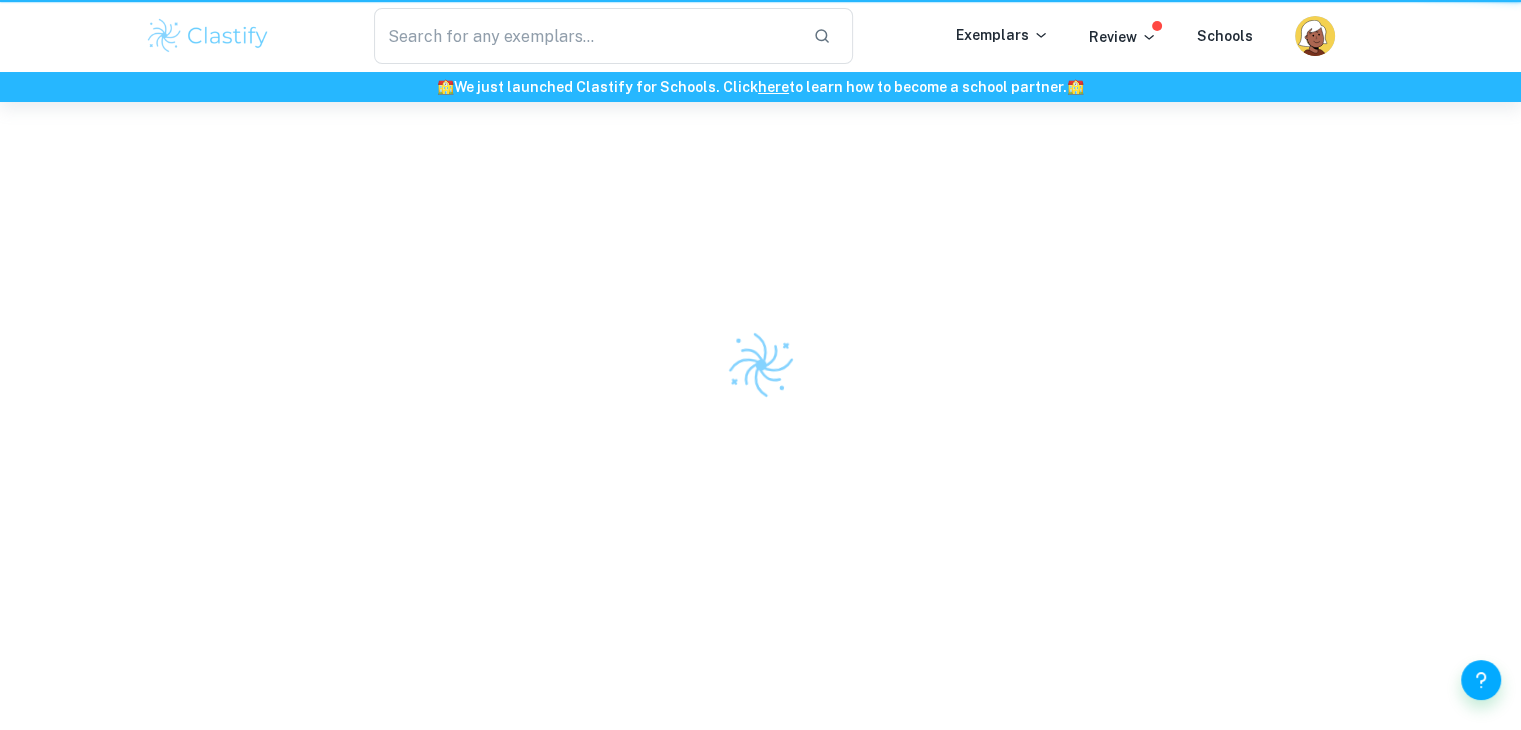 scroll, scrollTop: 0, scrollLeft: 0, axis: both 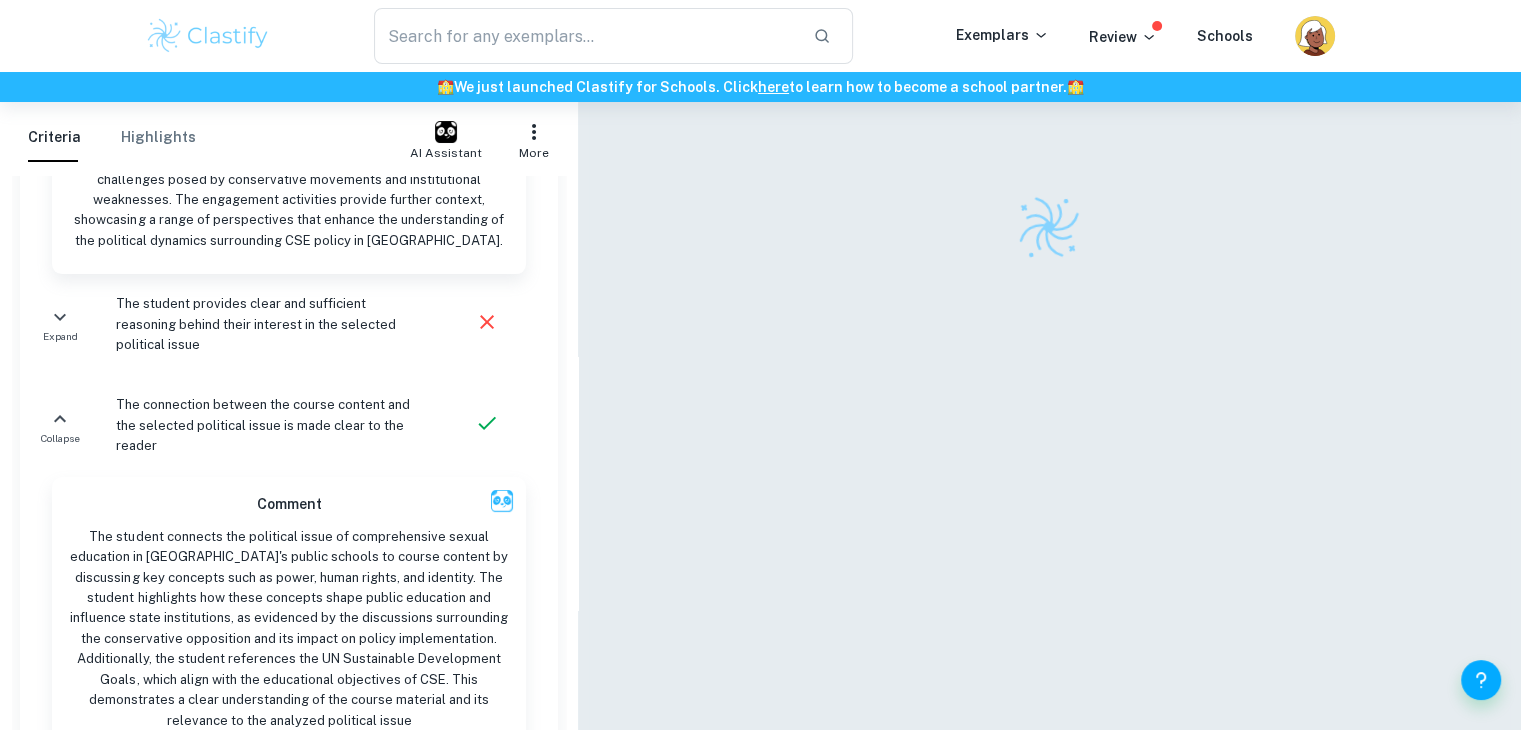 click on "The student provides clear and sufficient reasoning behind their interest in the selected political issue" at bounding box center (266, 324) 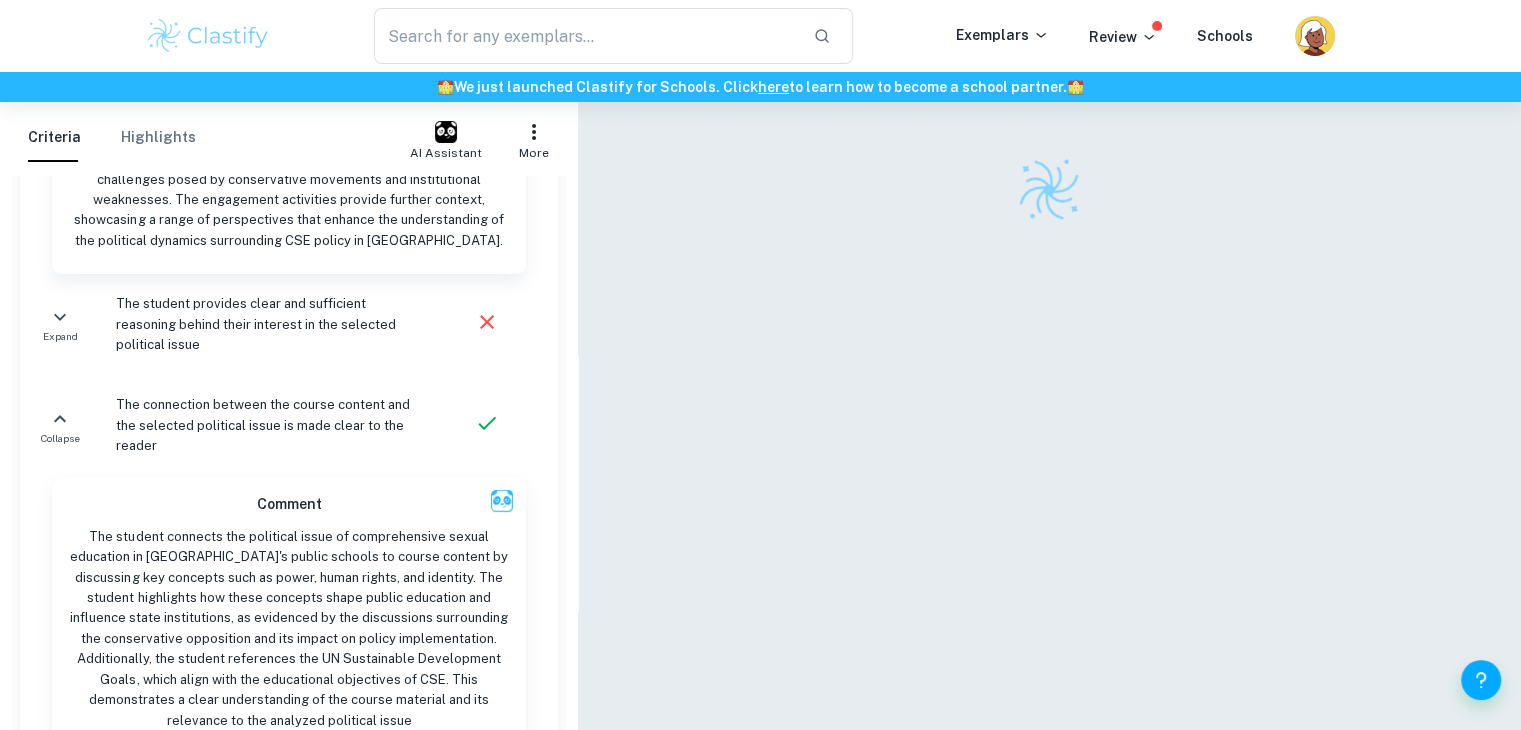 scroll, scrollTop: 0, scrollLeft: 0, axis: both 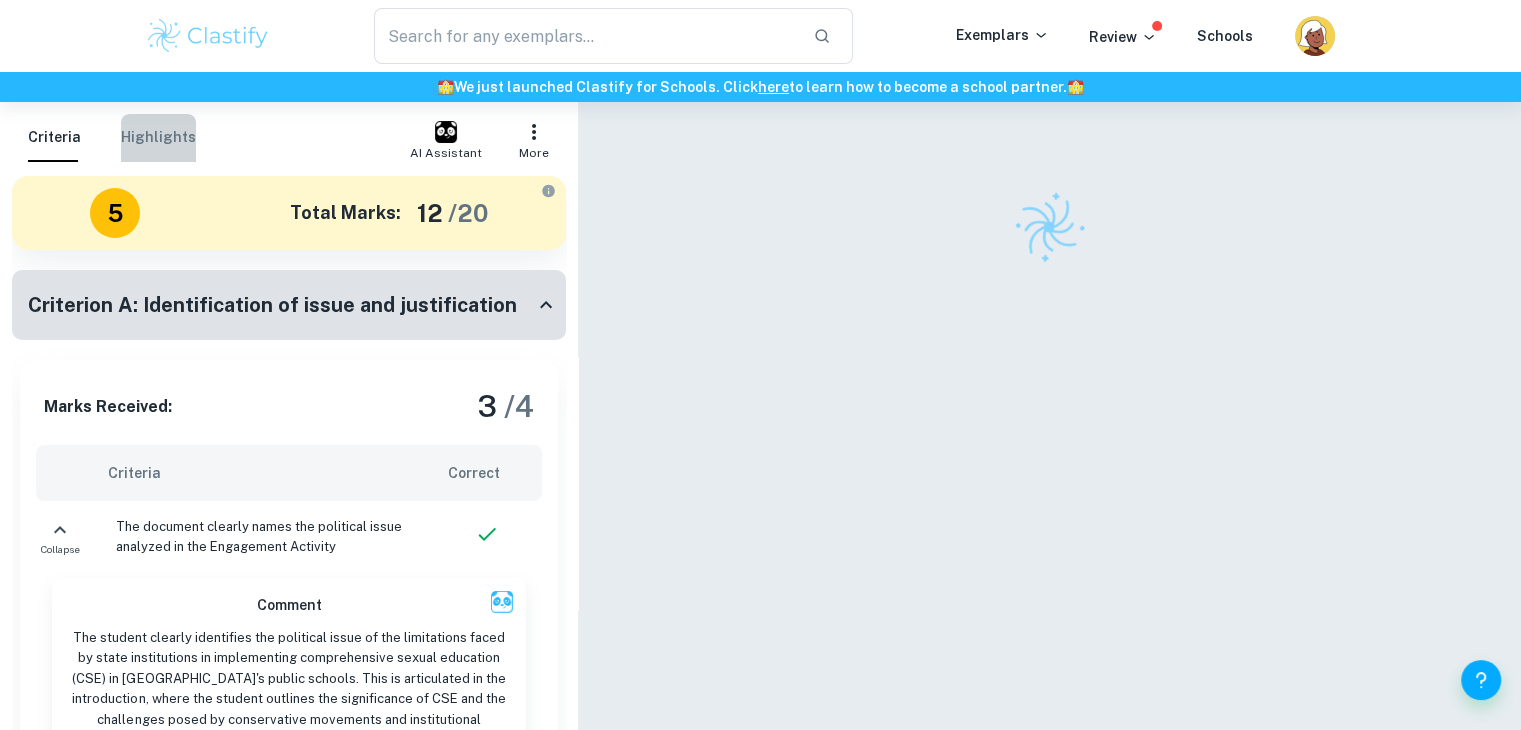 click on "Highlights" at bounding box center (158, 138) 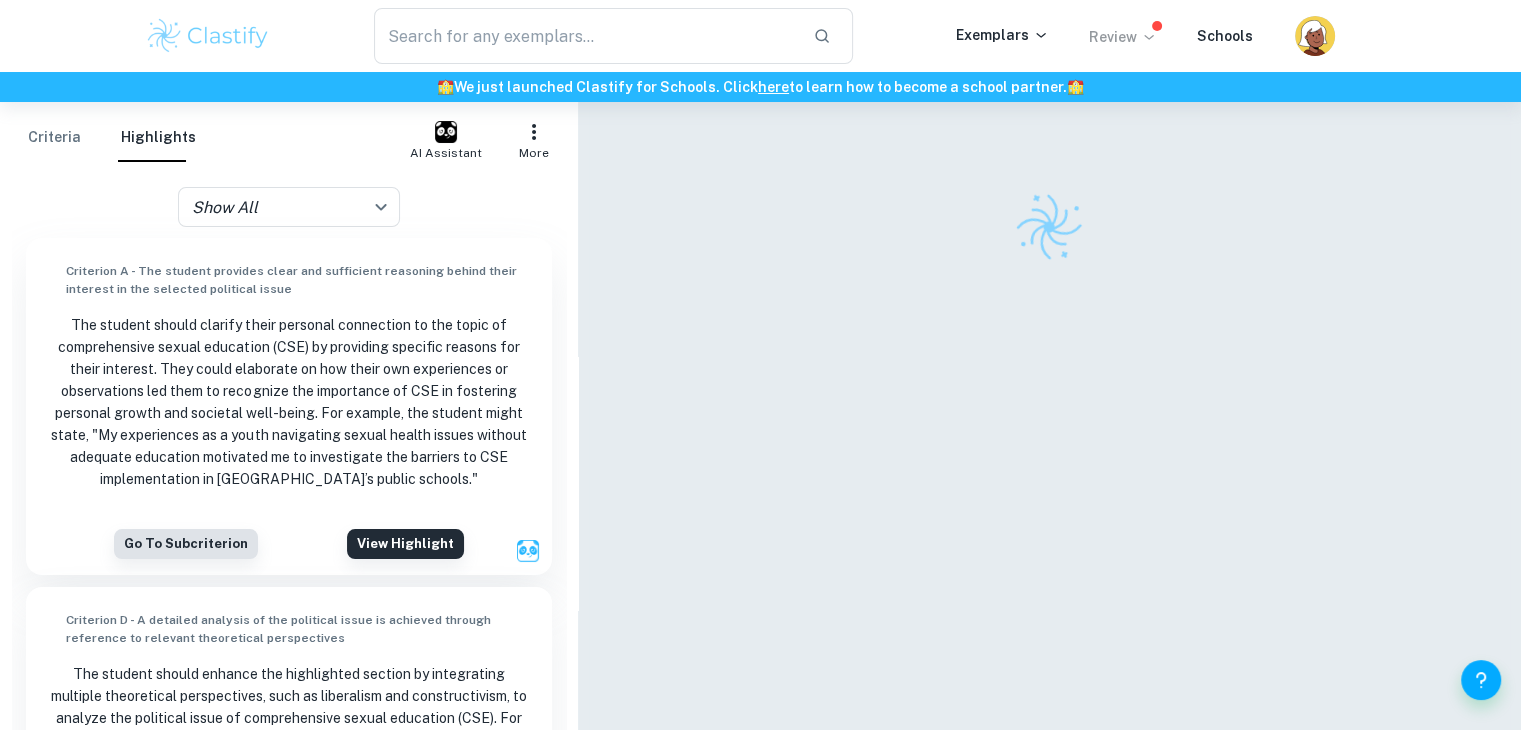 click on "Review" at bounding box center (1123, 37) 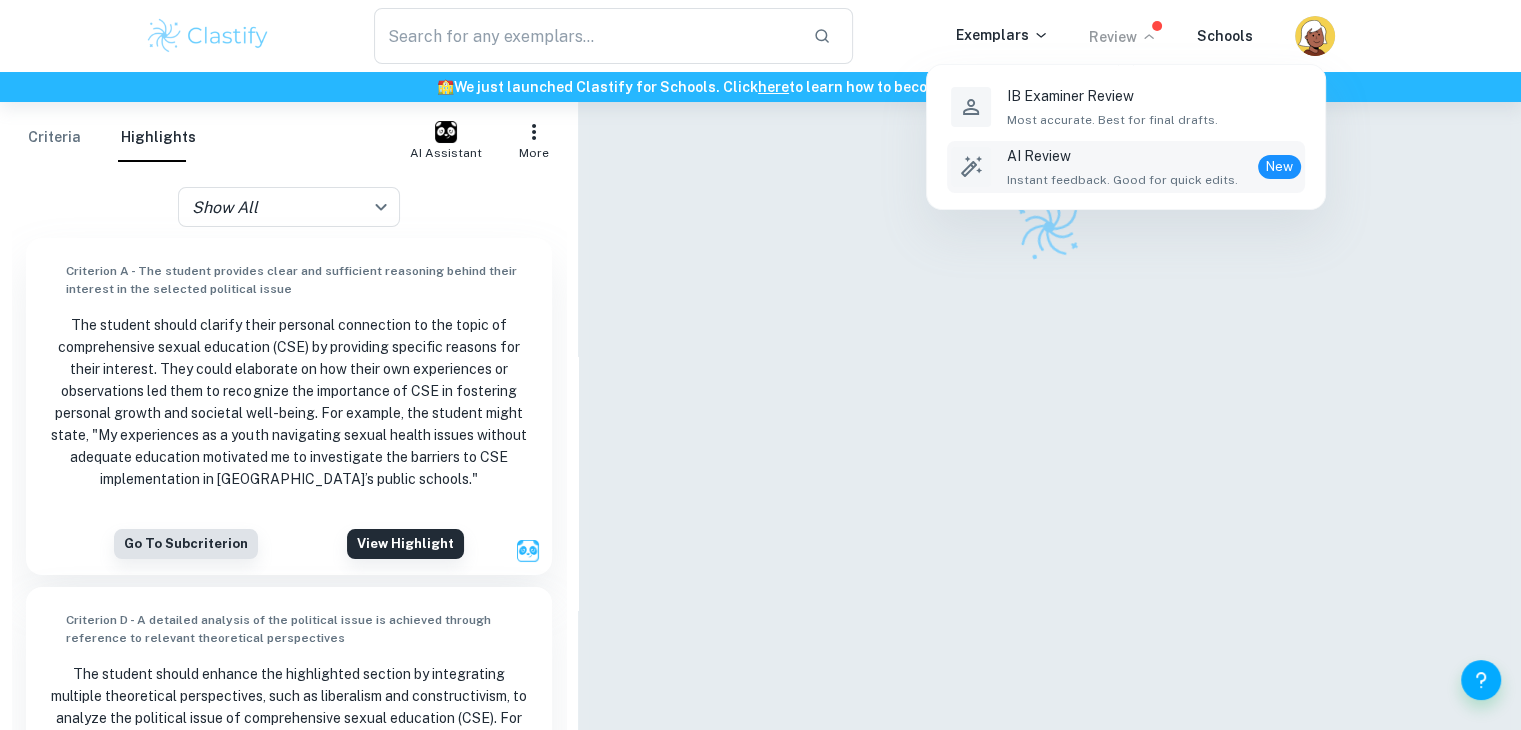 click on "AI Review" at bounding box center (1122, 156) 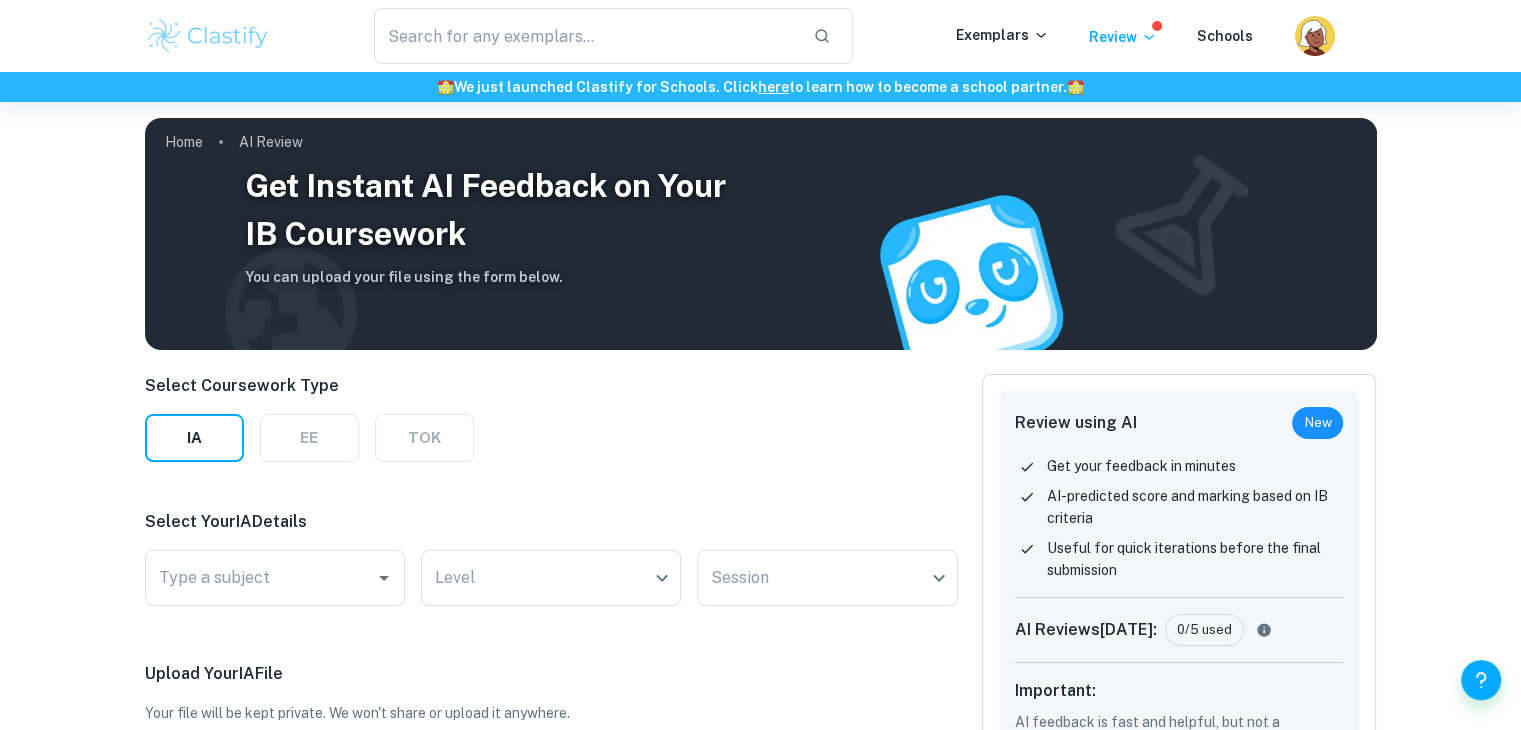 scroll, scrollTop: 152, scrollLeft: 0, axis: vertical 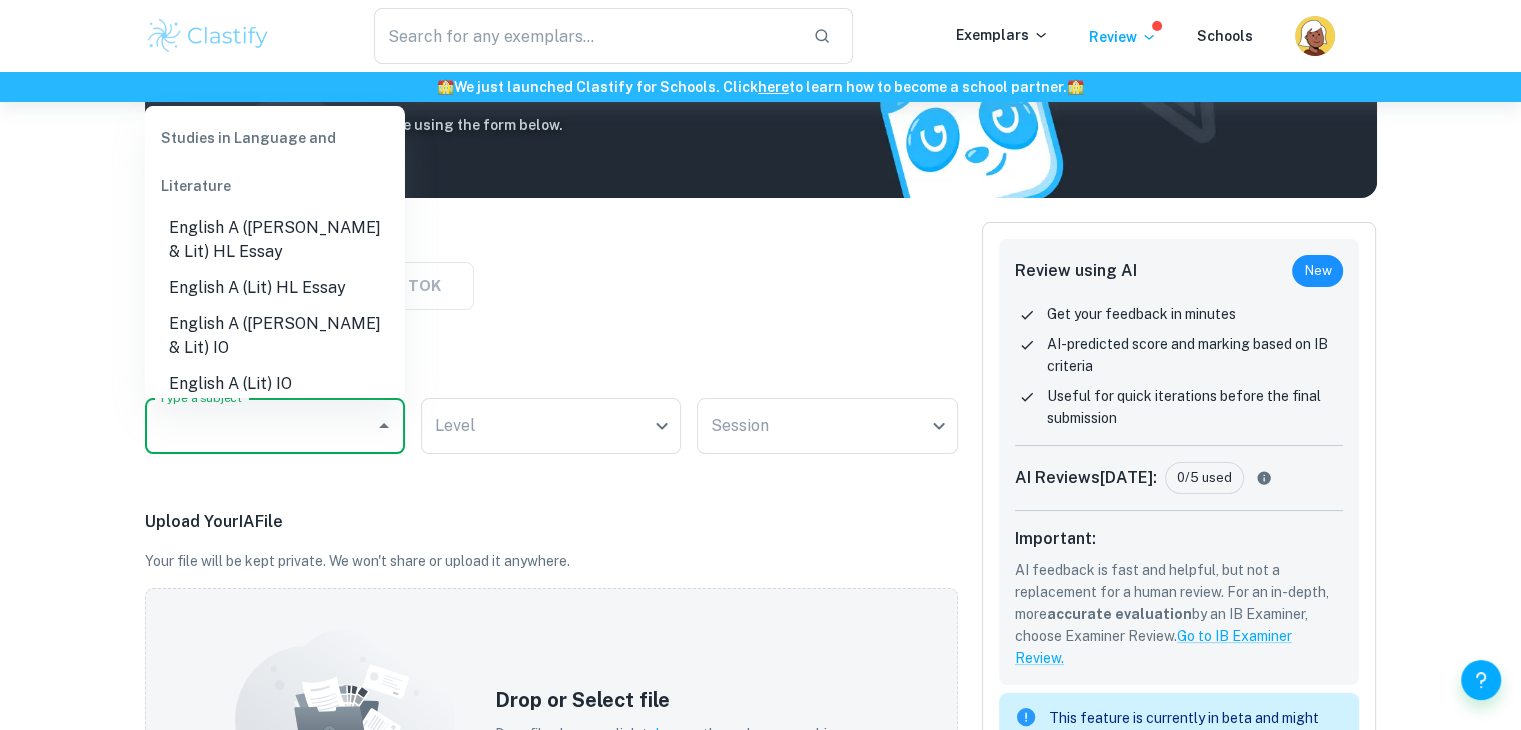click on "Type a subject" at bounding box center (260, 426) 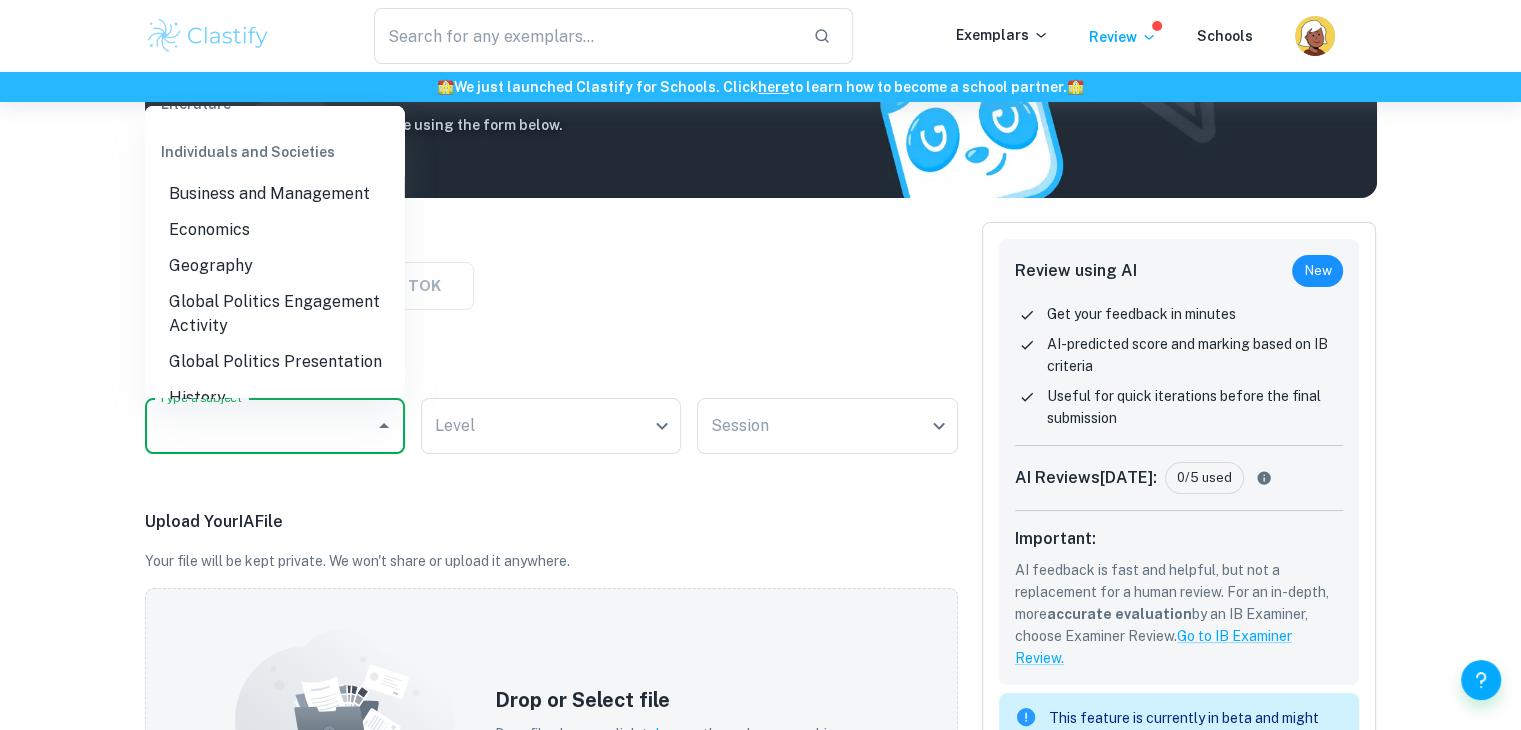 scroll, scrollTop: 278, scrollLeft: 0, axis: vertical 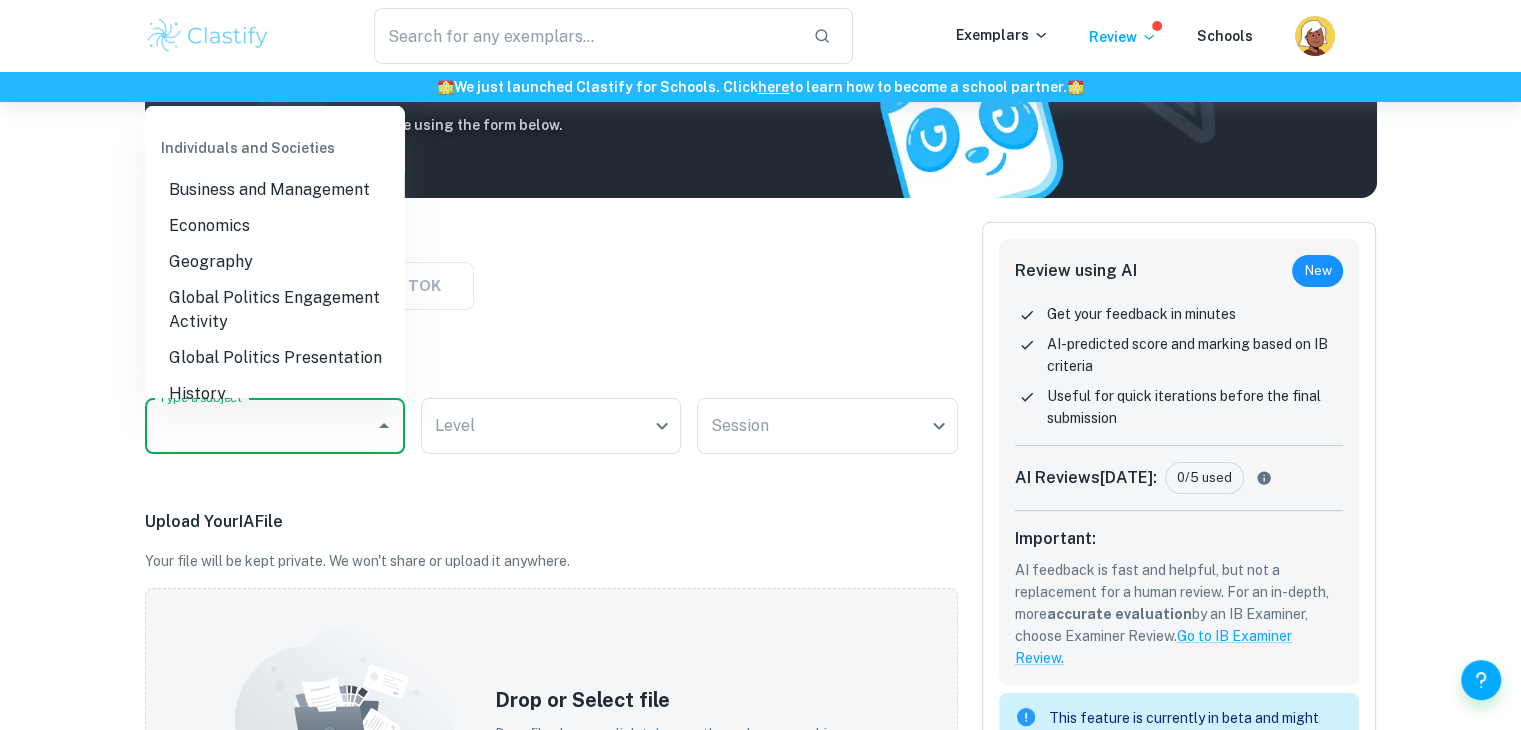 click on "Global Politics Engagement Activity" at bounding box center [275, 310] 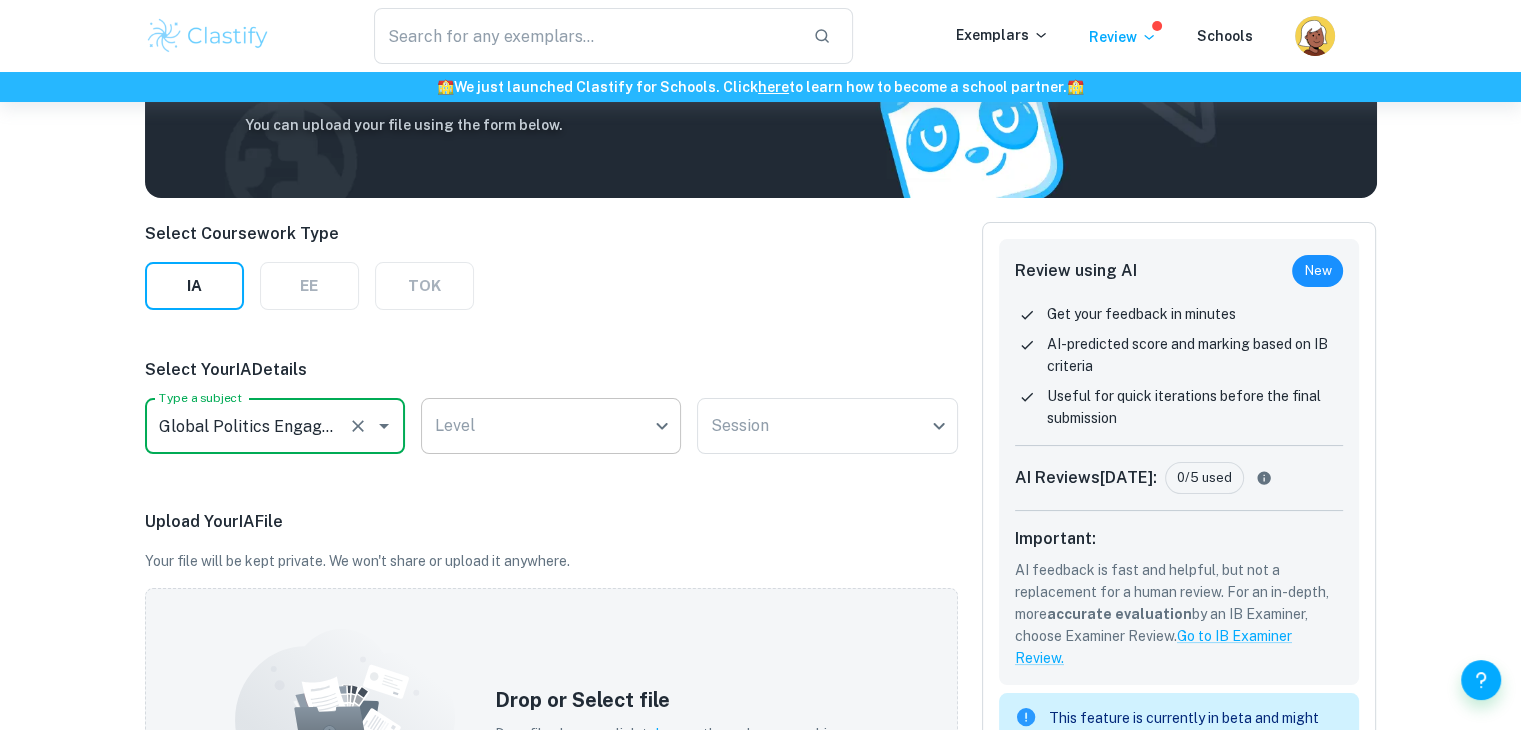 click on "We value your privacy We use cookies to enhance your browsing experience, serve personalised ads or content, and analyse our traffic. By clicking "Accept All", you consent to our use of cookies.   Cookie Policy Customise   Reject All   Accept All   Customise Consent Preferences   We use cookies to help you navigate efficiently and perform certain functions. You will find detailed information about all cookies under each consent category below. The cookies that are categorised as "Necessary" are stored on your browser as they are essential for enabling the basic functionalities of the site. ...  Show more For more information on how Google's third-party cookies operate and handle your data, see:   Google Privacy Policy Necessary Always Active Necessary cookies are required to enable the basic features of this site, such as providing secure log-in or adjusting your consent preferences. These cookies do not store any personally identifiable data. Functional Analytics Performance Advertisement Uncategorised" at bounding box center (760, 315) 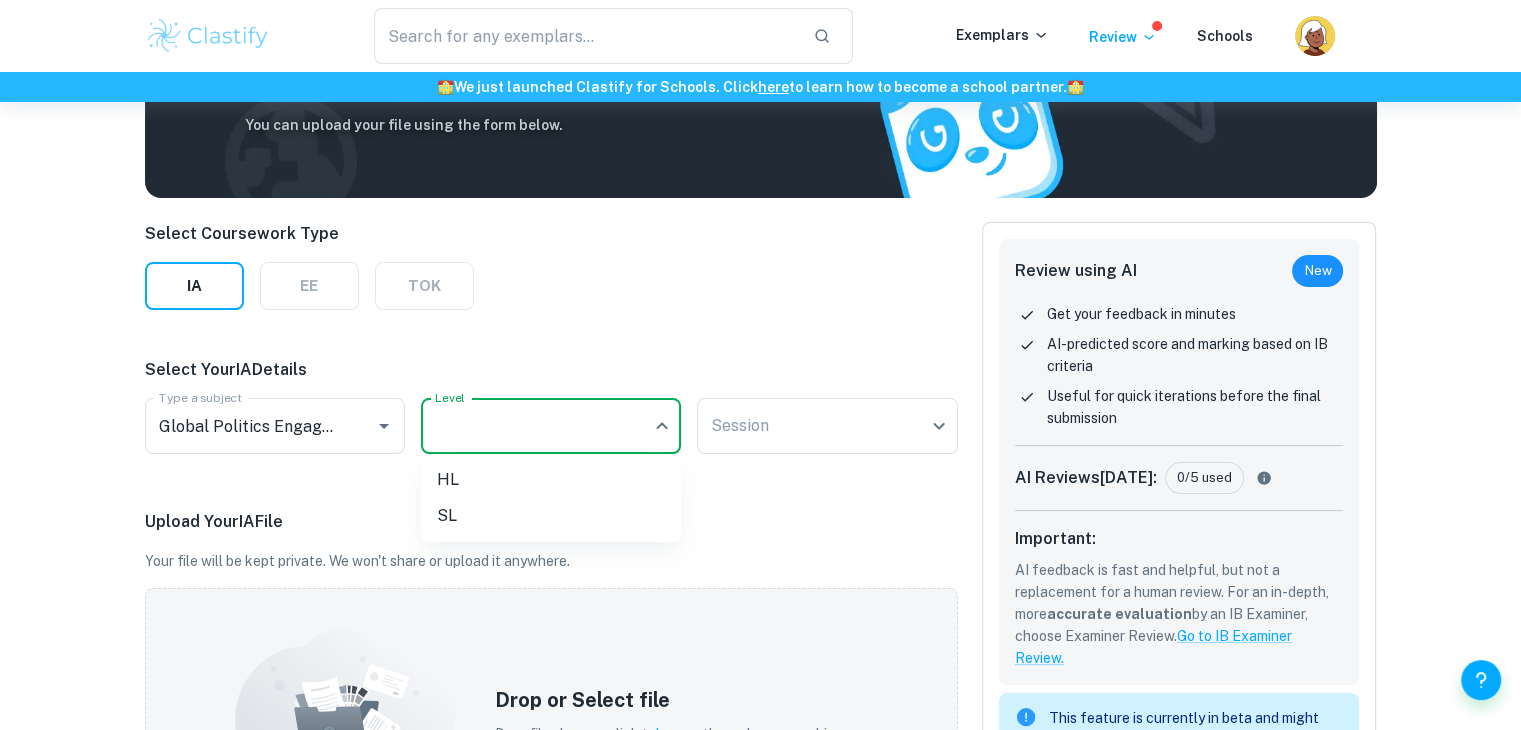 click on "SL" at bounding box center (551, 516) 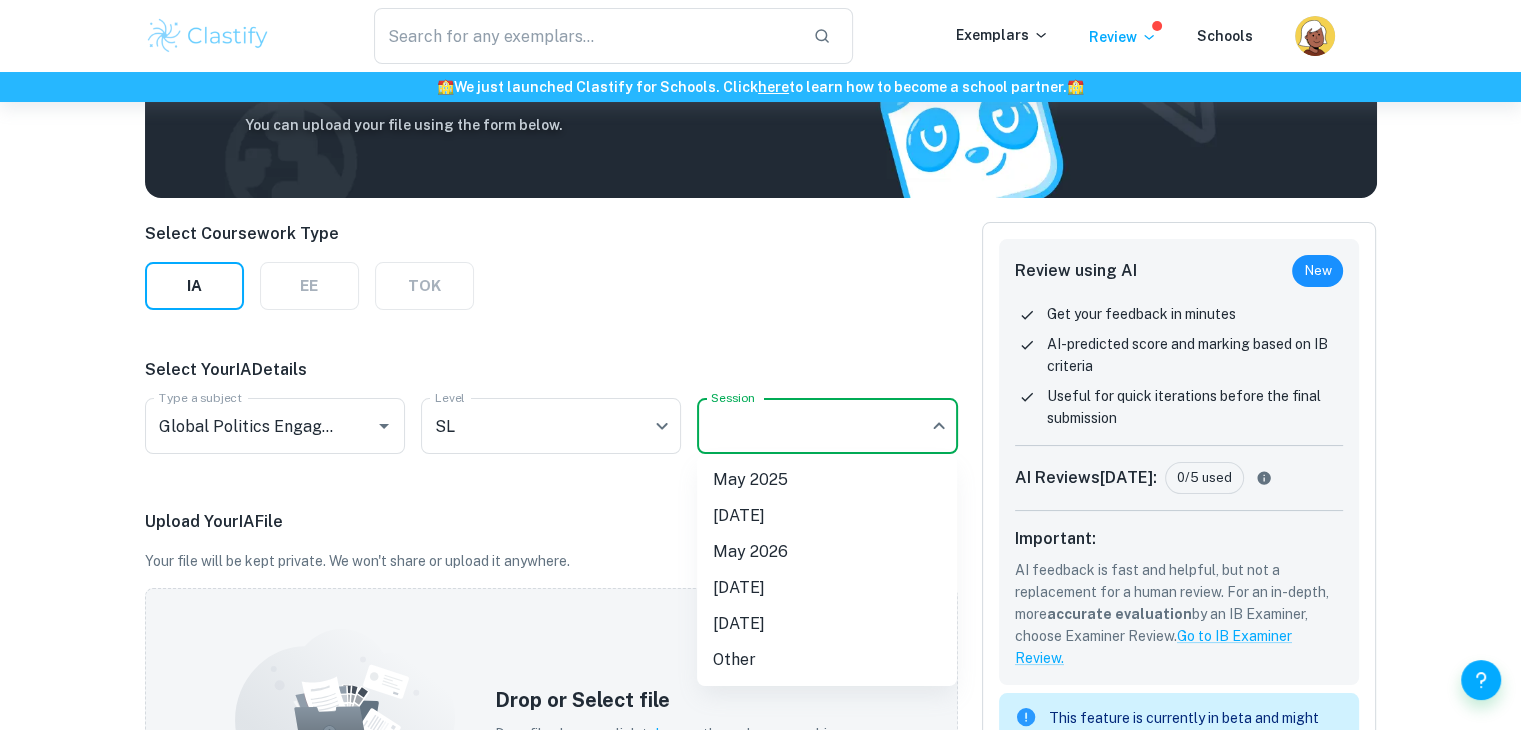 click on "We value your privacy We use cookies to enhance your browsing experience, serve personalised ads or content, and analyse our traffic. By clicking "Accept All", you consent to our use of cookies.   Cookie Policy Customise   Reject All   Accept All   Customise Consent Preferences   We use cookies to help you navigate efficiently and perform certain functions. You will find detailed information about all cookies under each consent category below. The cookies that are categorised as "Necessary" are stored on your browser as they are essential for enabling the basic functionalities of the site. ...  Show more For more information on how Google's third-party cookies operate and handle your data, see:   Google Privacy Policy Necessary Always Active Necessary cookies are required to enable the basic features of this site, such as providing secure log-in or adjusting your consent preferences. These cookies do not store any personally identifiable data. Functional Analytics Performance Advertisement Uncategorised" at bounding box center [760, 315] 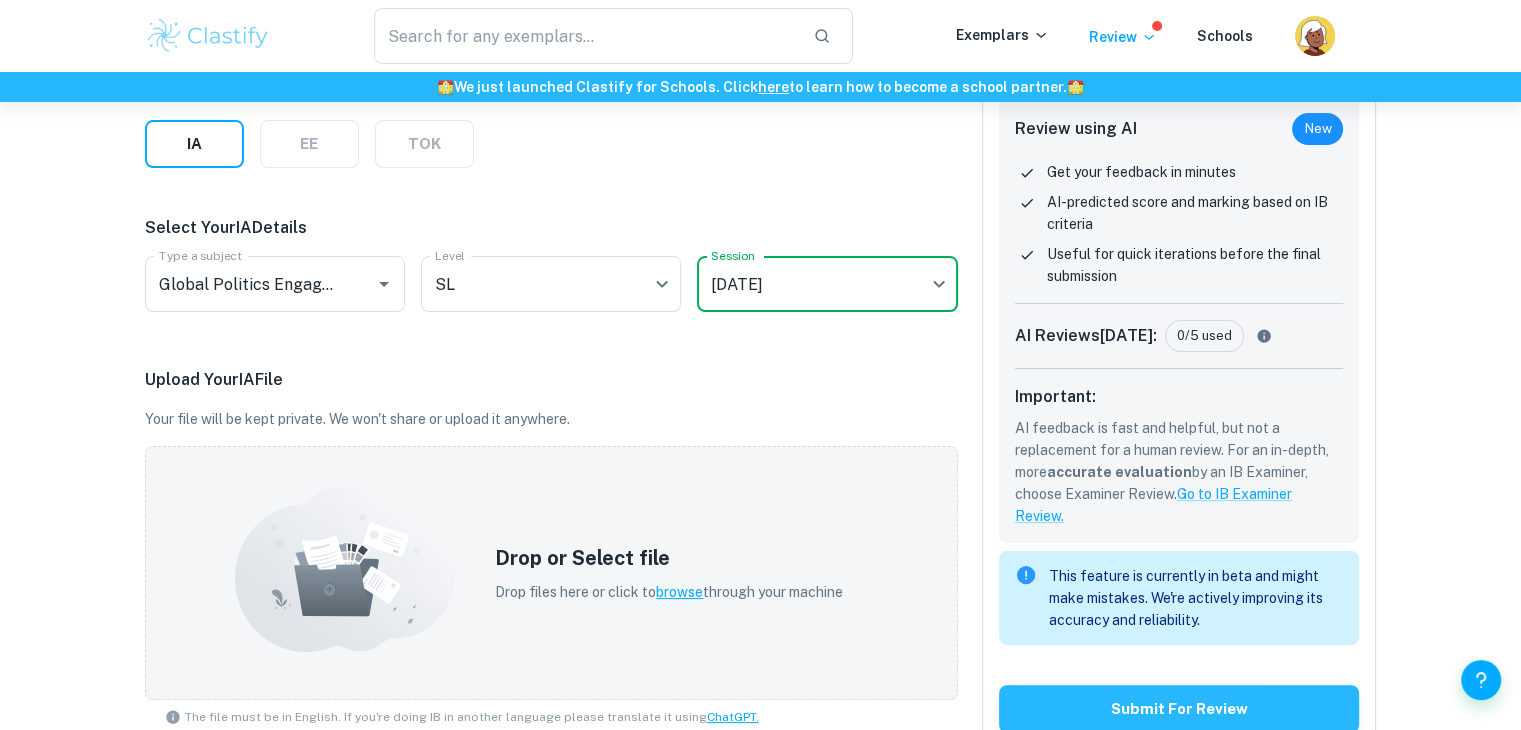 scroll, scrollTop: 296, scrollLeft: 0, axis: vertical 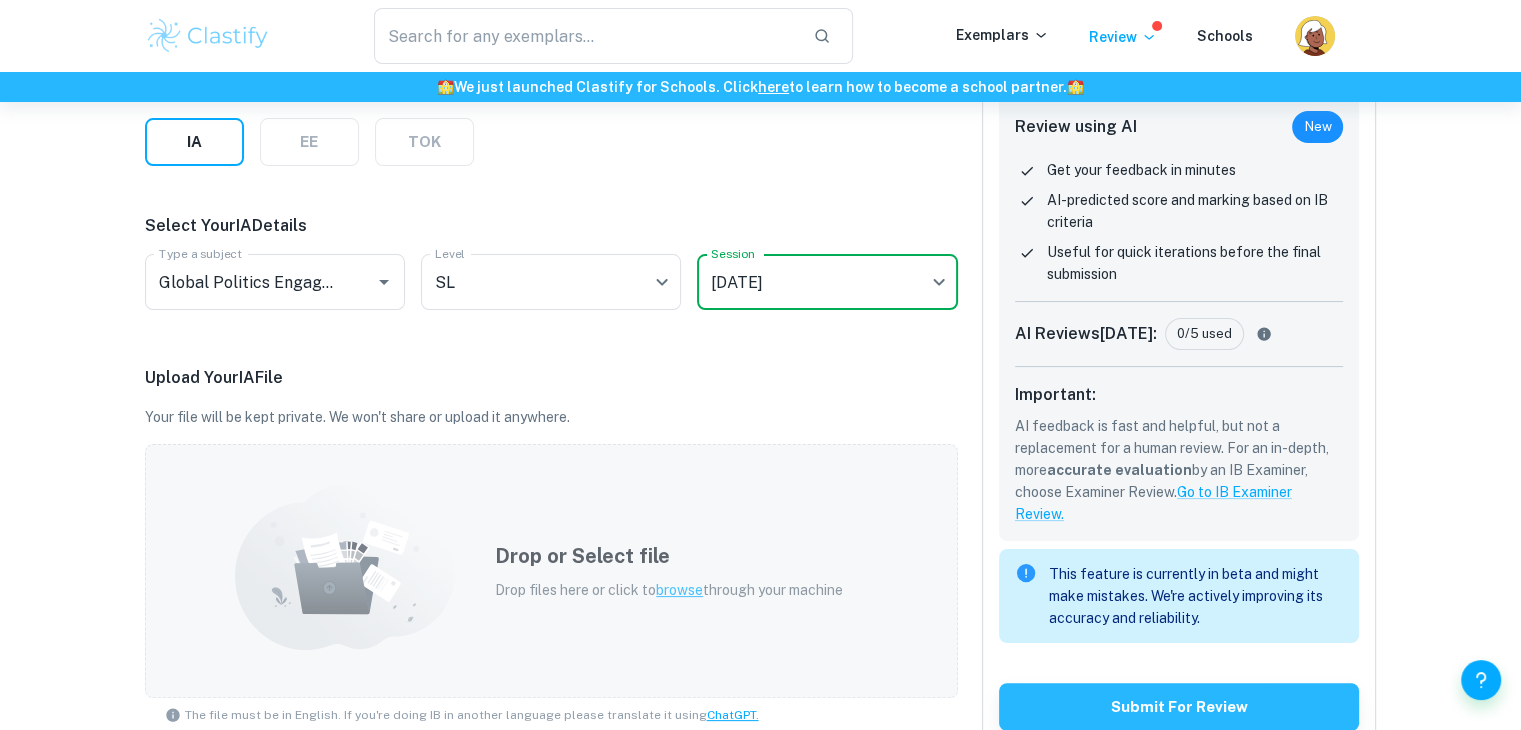 click on "Drop or Select file Drop files here or click to  browse  through your machine" at bounding box center (669, 571) 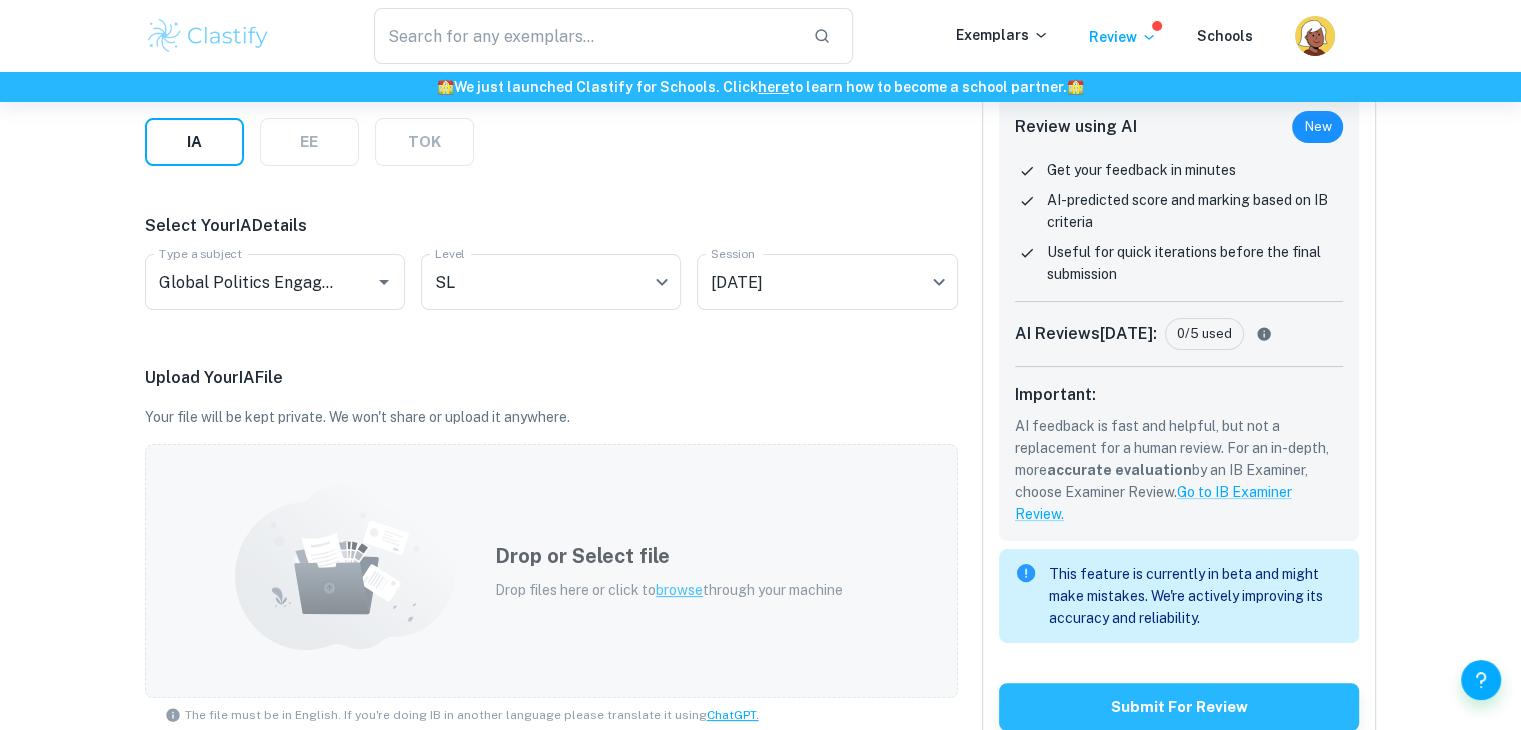 click on "Drop or Select file" at bounding box center [669, 556] 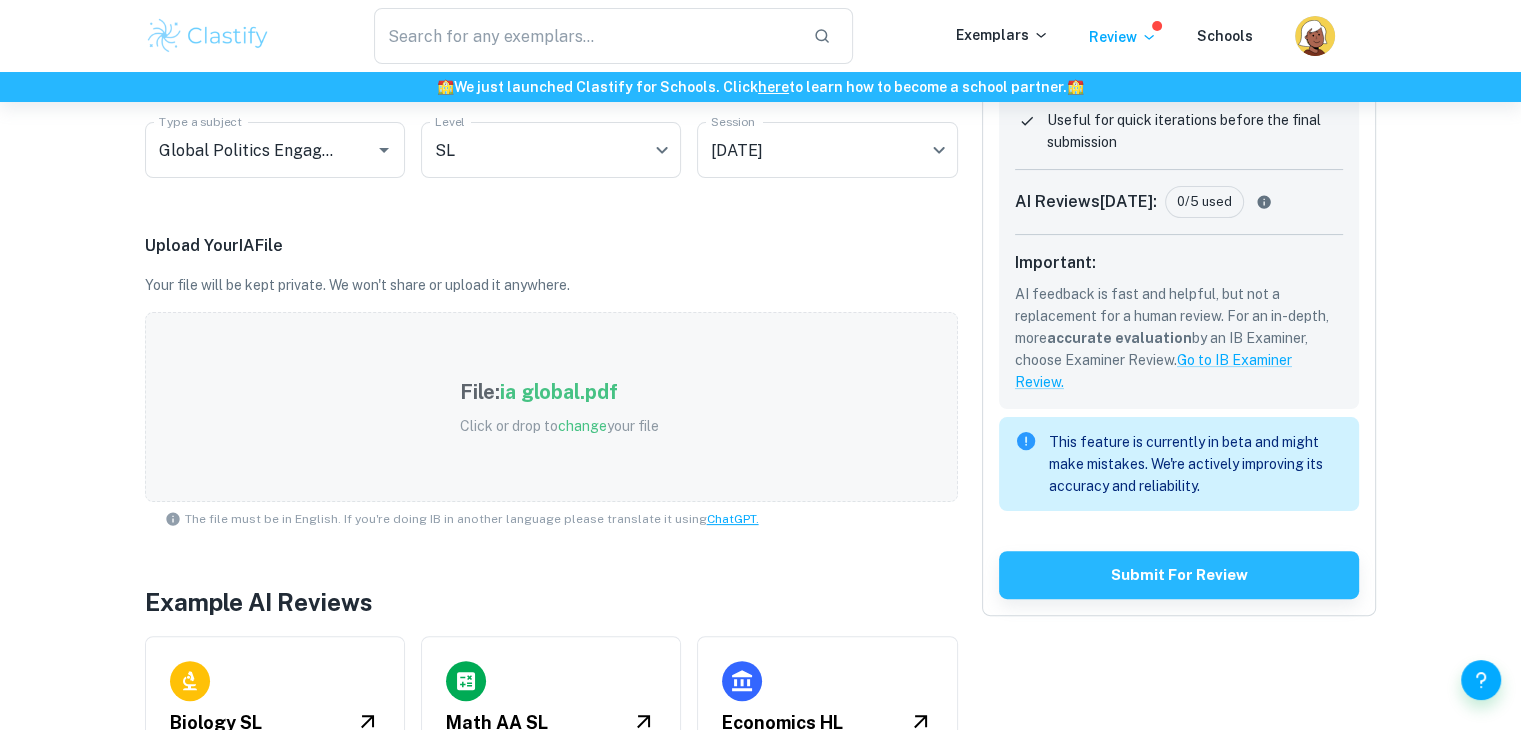 scroll, scrollTop: 577, scrollLeft: 0, axis: vertical 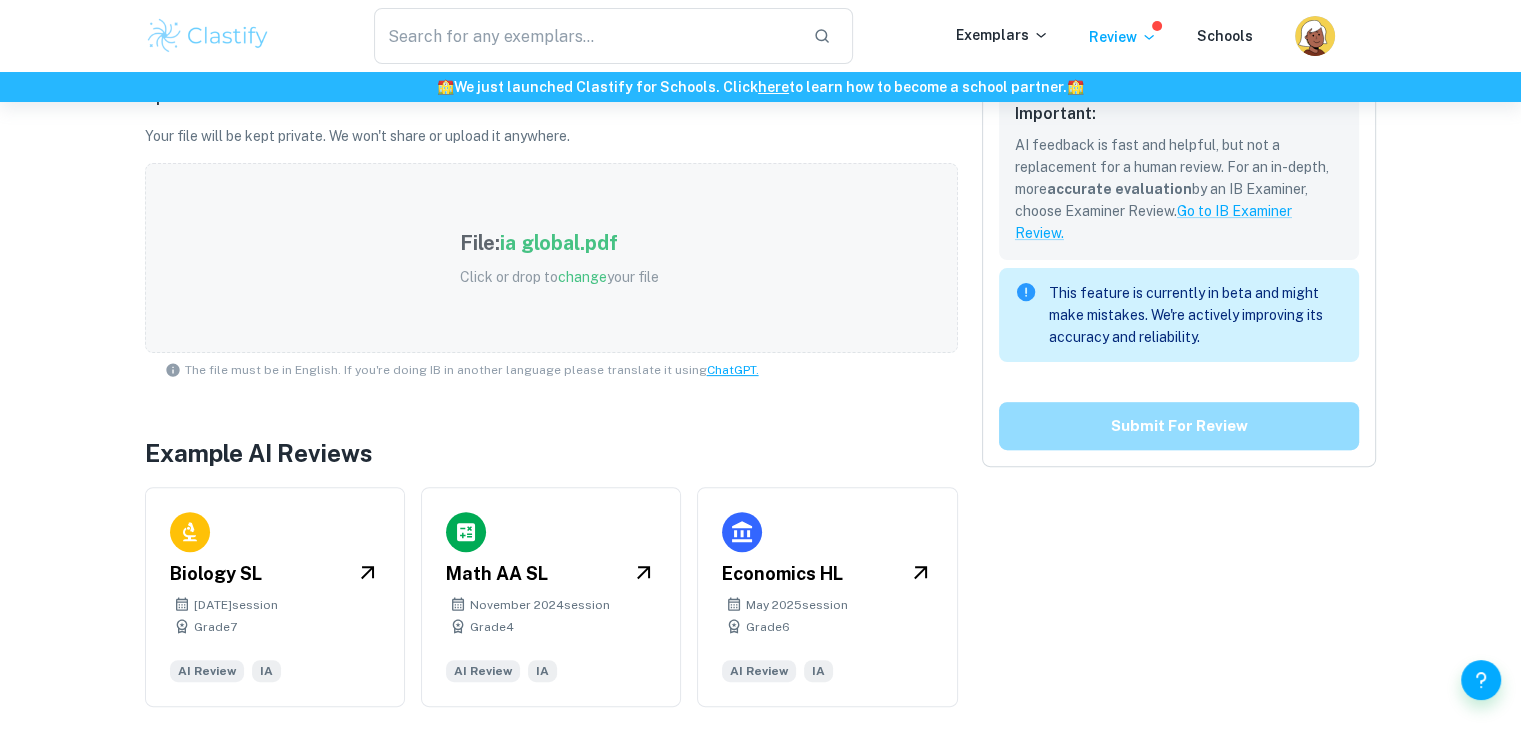 click on "Submit for review" at bounding box center (1179, 426) 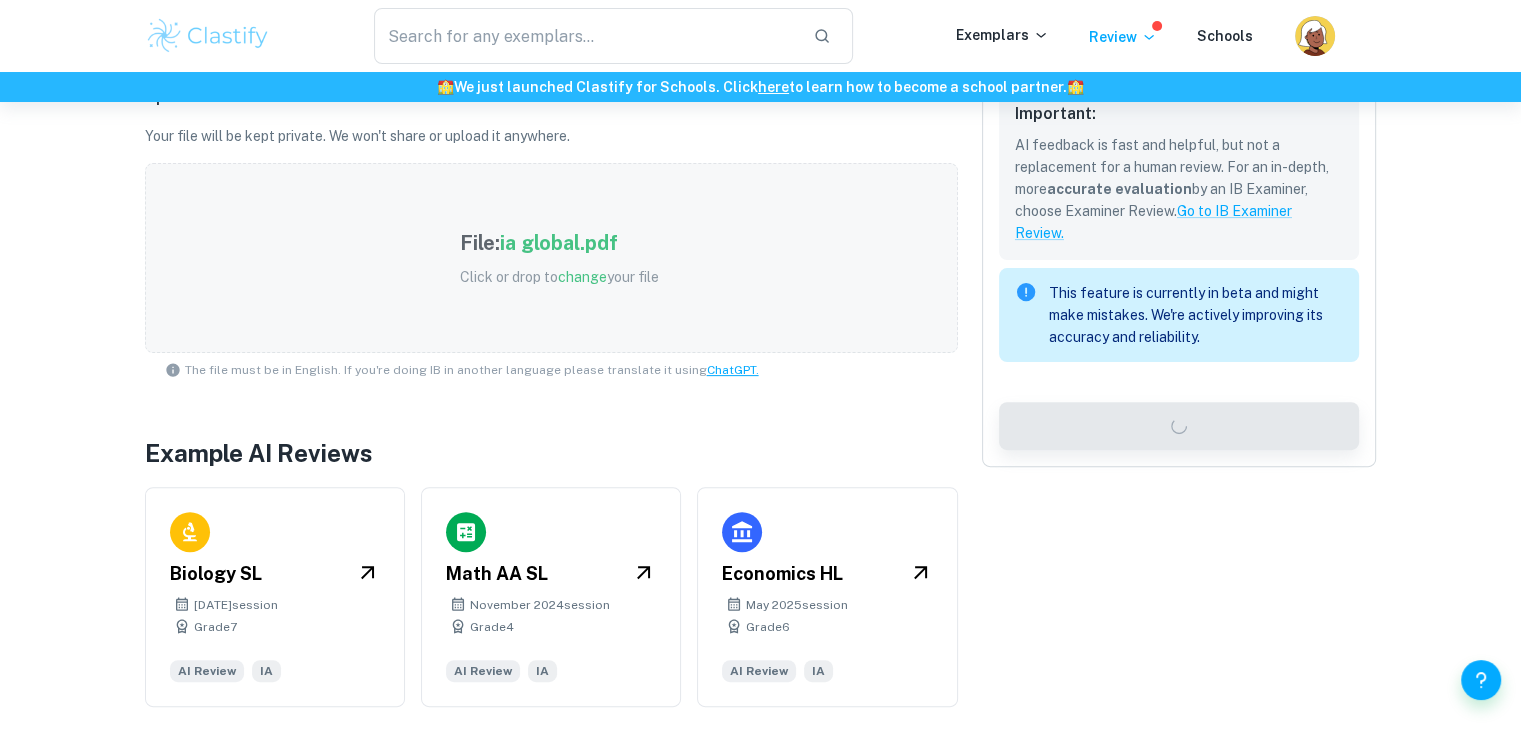 scroll, scrollTop: 576, scrollLeft: 0, axis: vertical 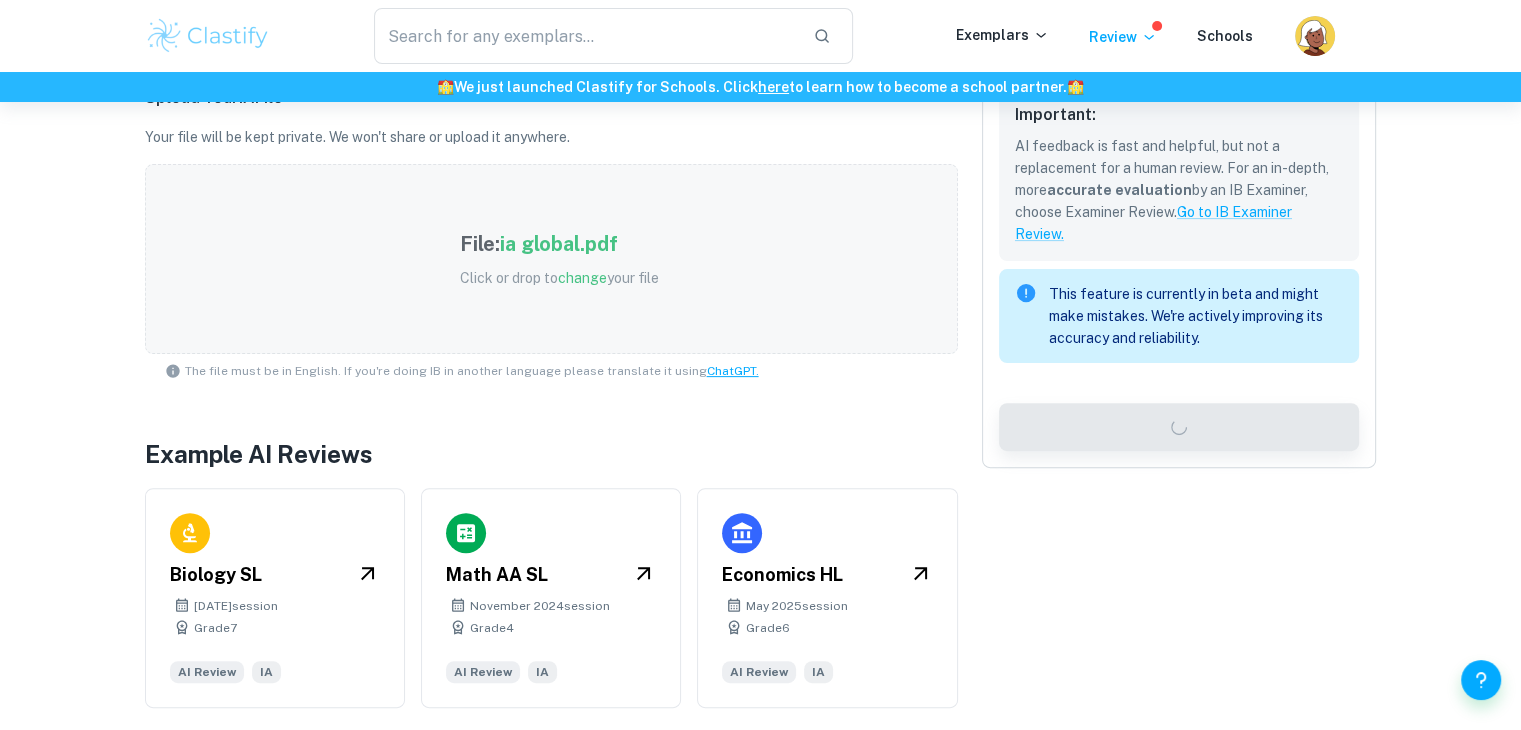 click on "Review using AI New Get your feedback in minutes AI-predicted score and marking based on IB criteria Useful for quick iterations before the final submission AI Reviews  Today : 0/5 used Important: AI feedback is fast and helpful, but not a replacement for a human review. For an in-depth, more  accurate evaluation  by an IB Examiner, choose Examiner Review.  Go to IB Examiner Review. This feature is currently in beta and might make mistakes. We're actively improving its accuracy and reliability. Submit for review" at bounding box center [1179, 133] 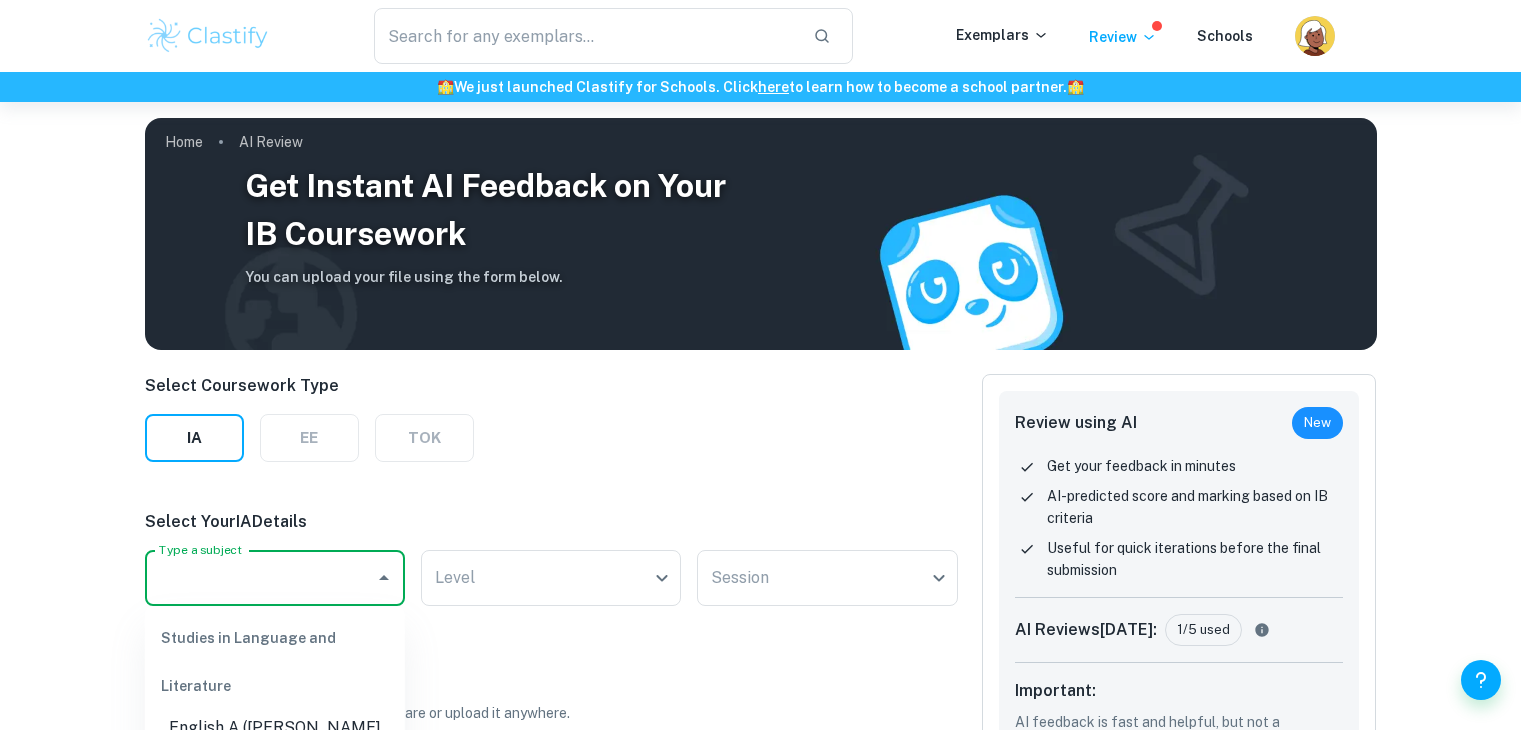 scroll, scrollTop: 288, scrollLeft: 0, axis: vertical 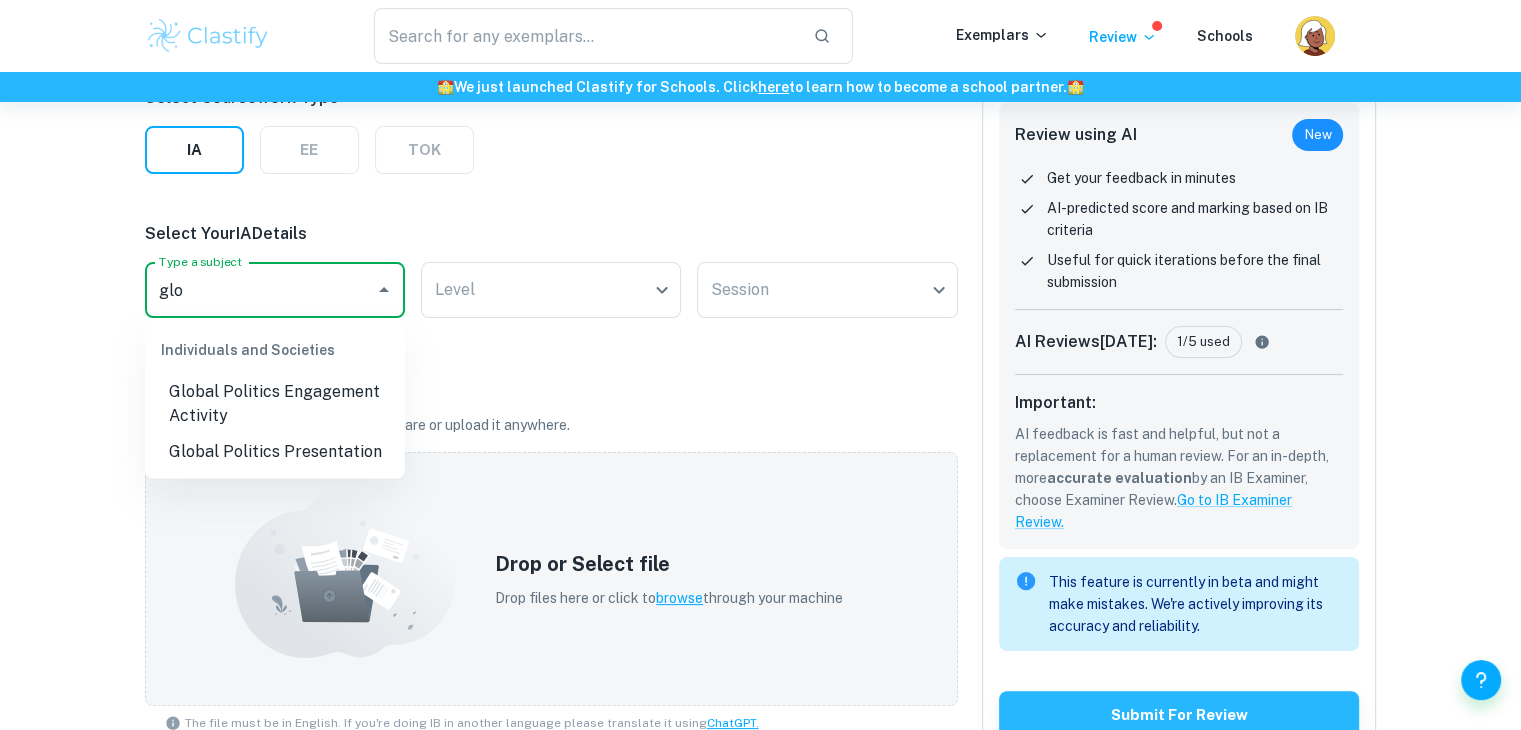 click on "Global Politics Engagement Activity" at bounding box center [275, 404] 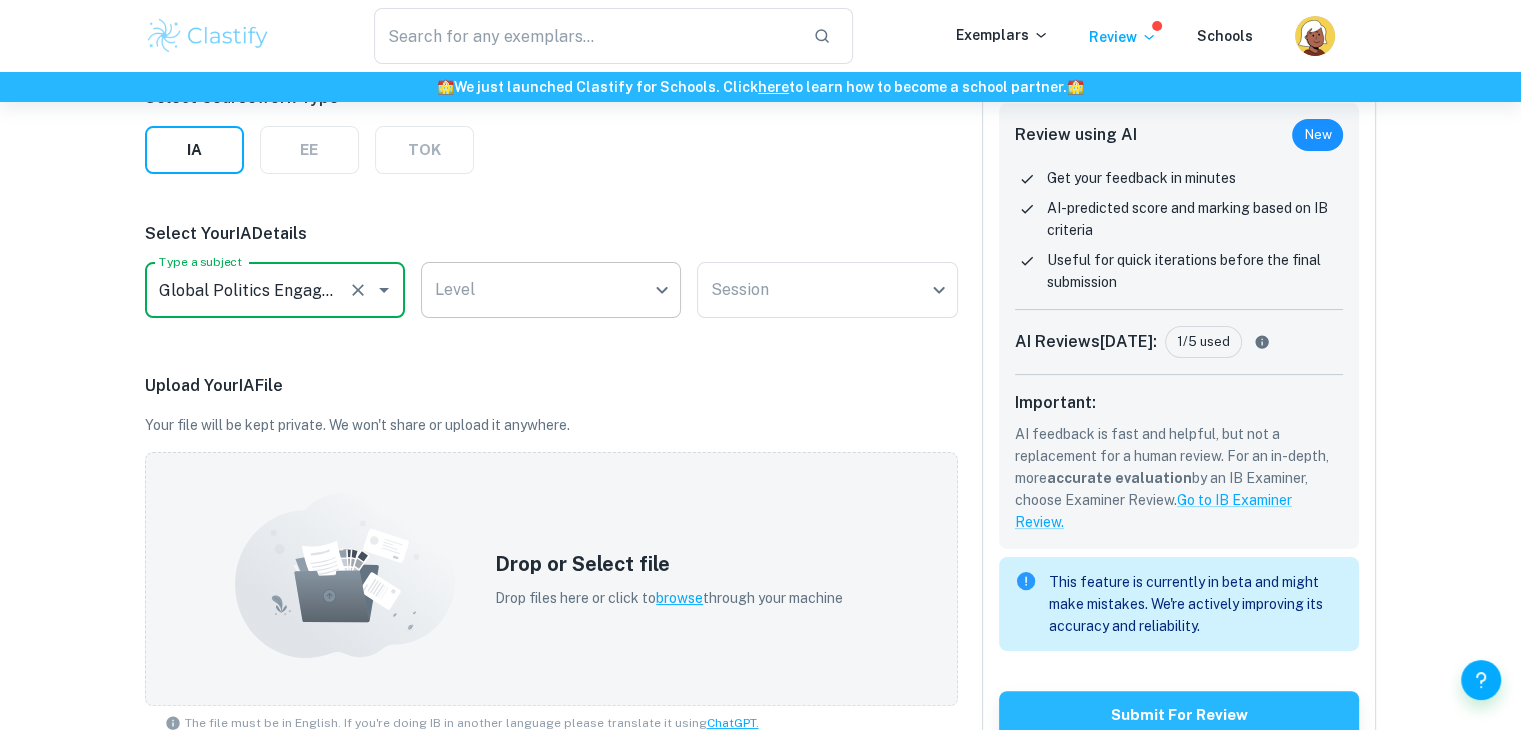 type on "Global Politics Engagement Activity" 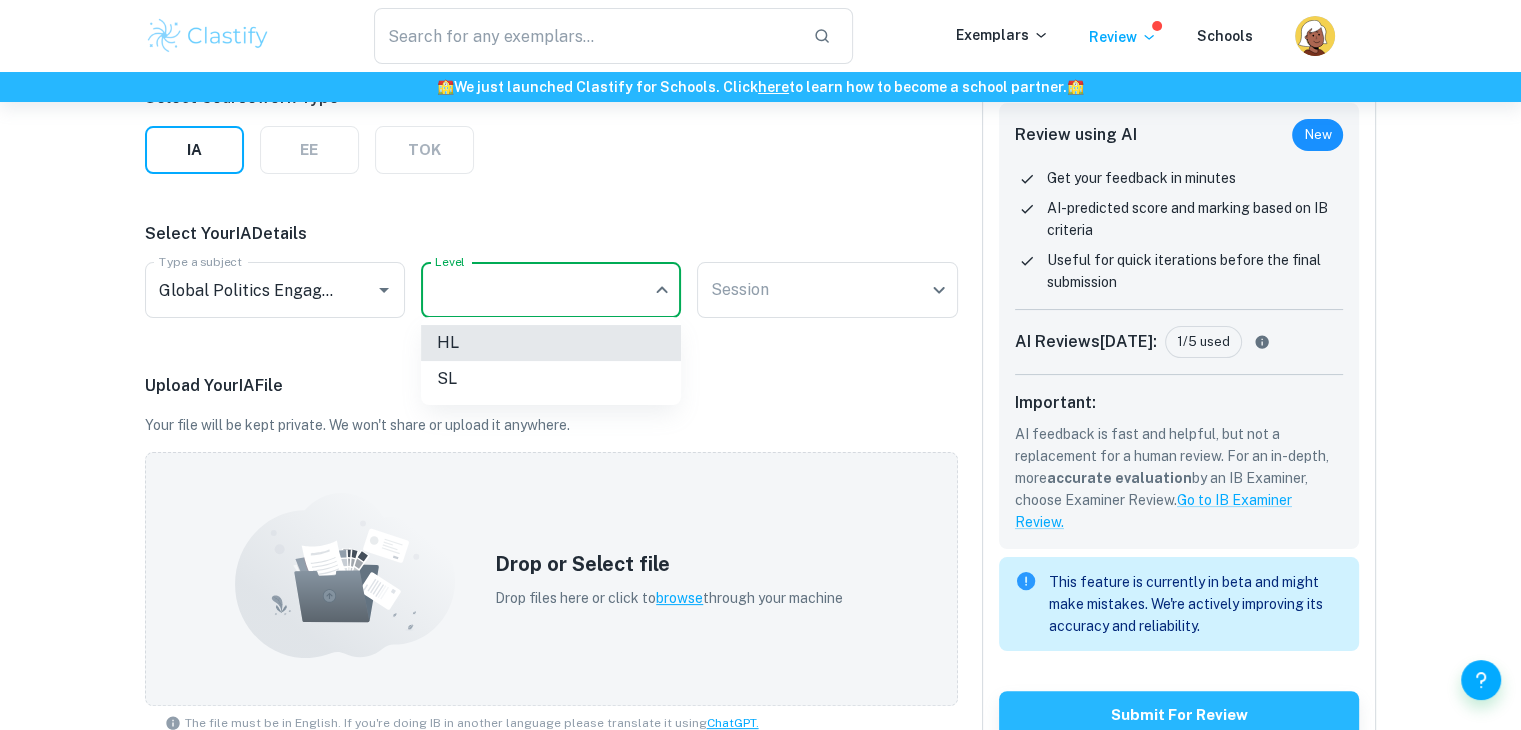 click on "SL" at bounding box center [551, 379] 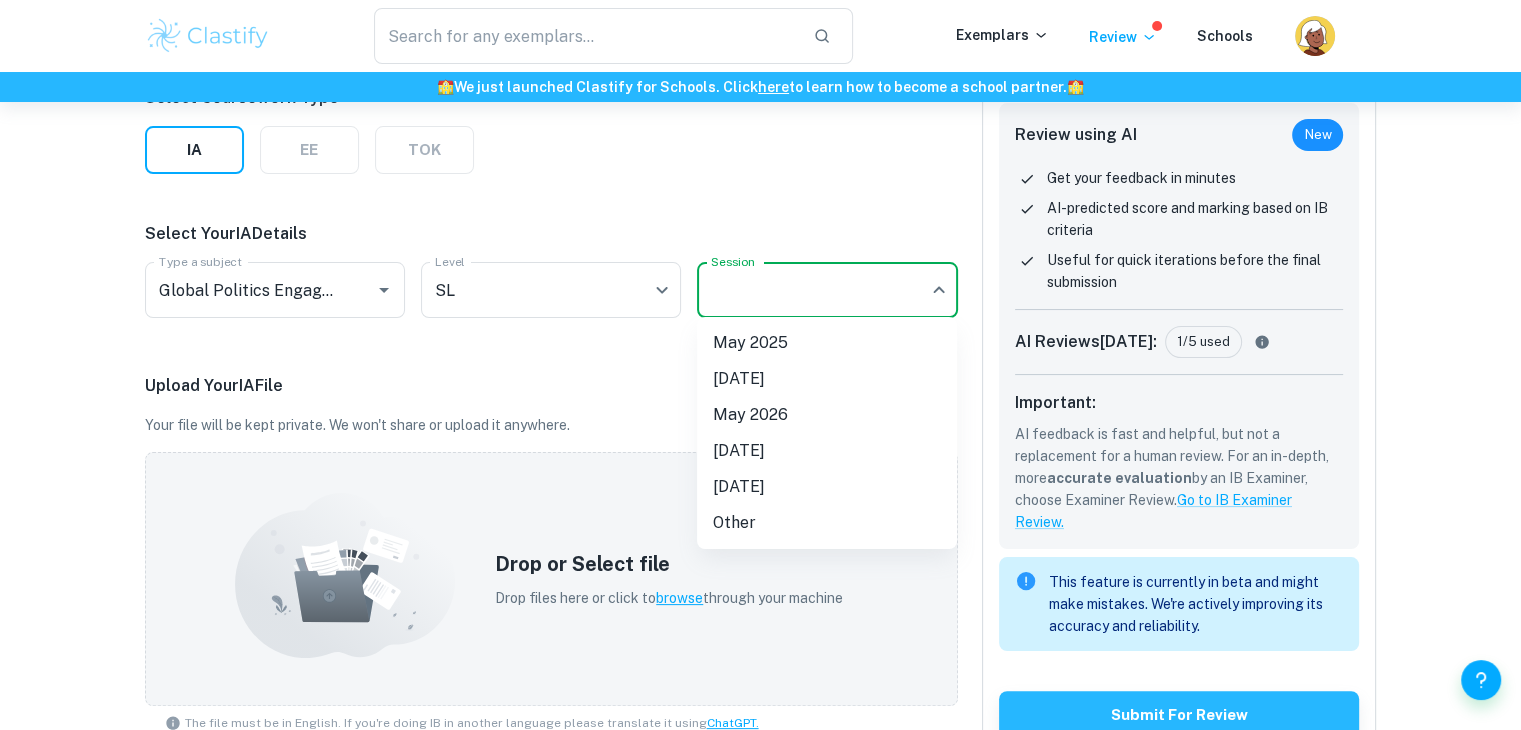 click on "​ Exemplars Review Schools 🏫  We just launched Clastify for Schools. Click  here  to learn how to become a school partner.  🏫 Get Instant AI Feedback on Your   IB Coursework You can upload your file using the form below. Home AI Review Select Coursework Type IA EE TOK Select Your  IA  Details Type a subject Global Politics Engagement Activity Type a subject Level SL   SL Level Session ​ Session Upload Your  IA  File Your file will be kept private. We won't share or upload it anywhere. Drop or Select file Drop files here or click to  browse  through your machine The file must be in English. If you're doing IB in another language please translate it using  ChatGPT. Example AI Reviews Biology SL May 2024  session Grade  7 AI Review IA Math AA SL November 2024  session Grade  4 AI Review IA Economics HL May 2025  session Grade  6 AI Review IA Review using AI New Get your feedback in minutes AI-predicted score and marking based on IB criteria Useful for quick iterations before the final submission :" at bounding box center [760, 179] 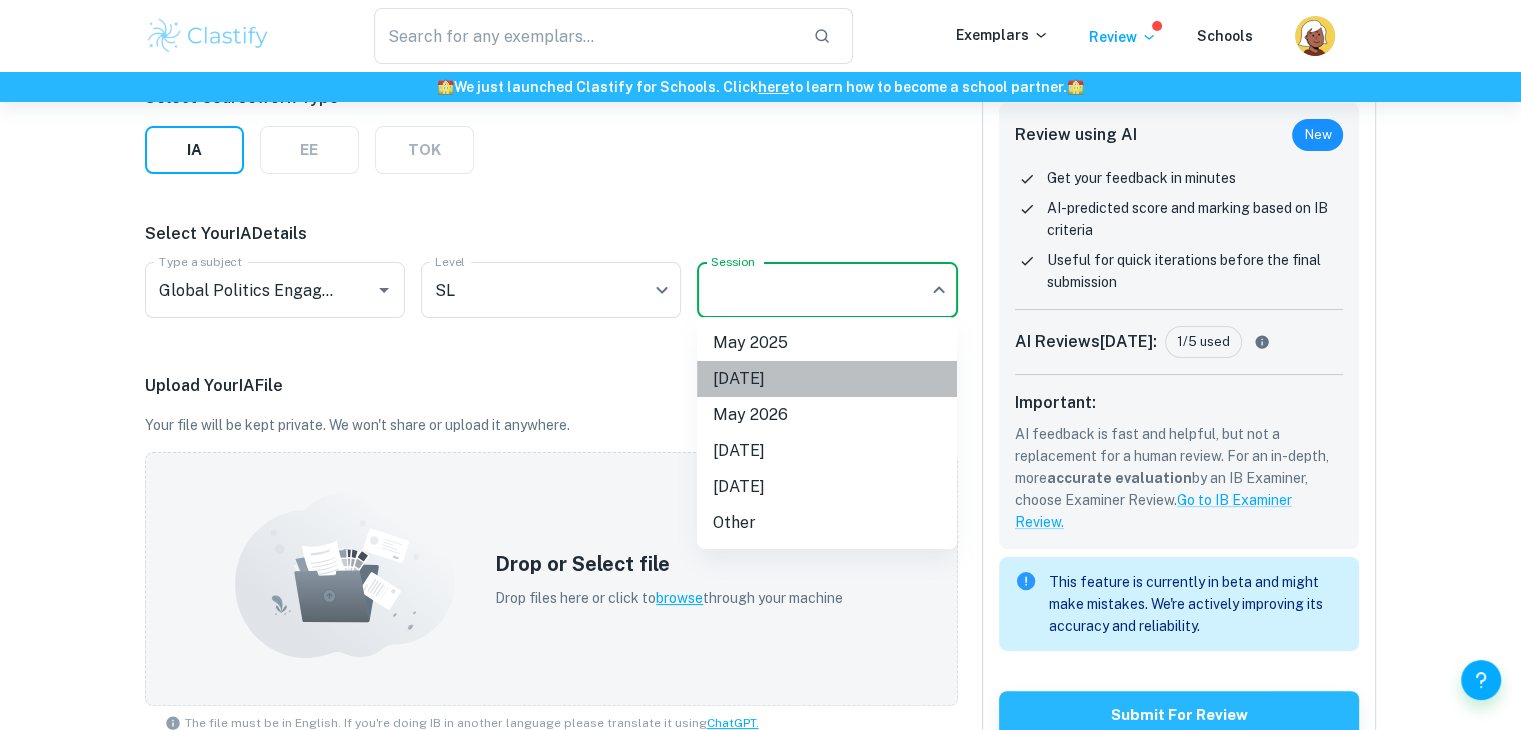 click on "November 2025" at bounding box center [827, 379] 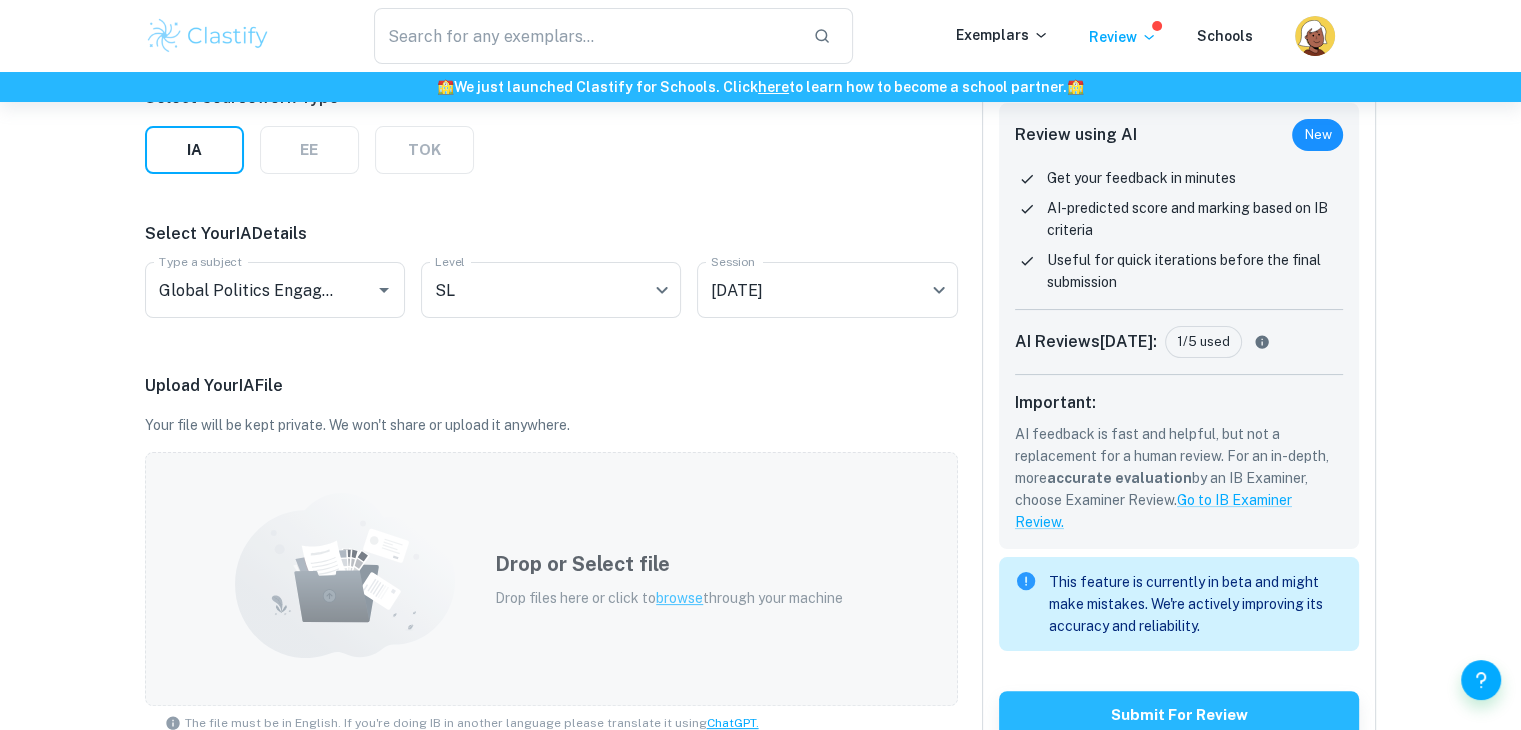 click on "Drop or Select file Drop files here or click to  browse  through your machine" at bounding box center (551, 579) 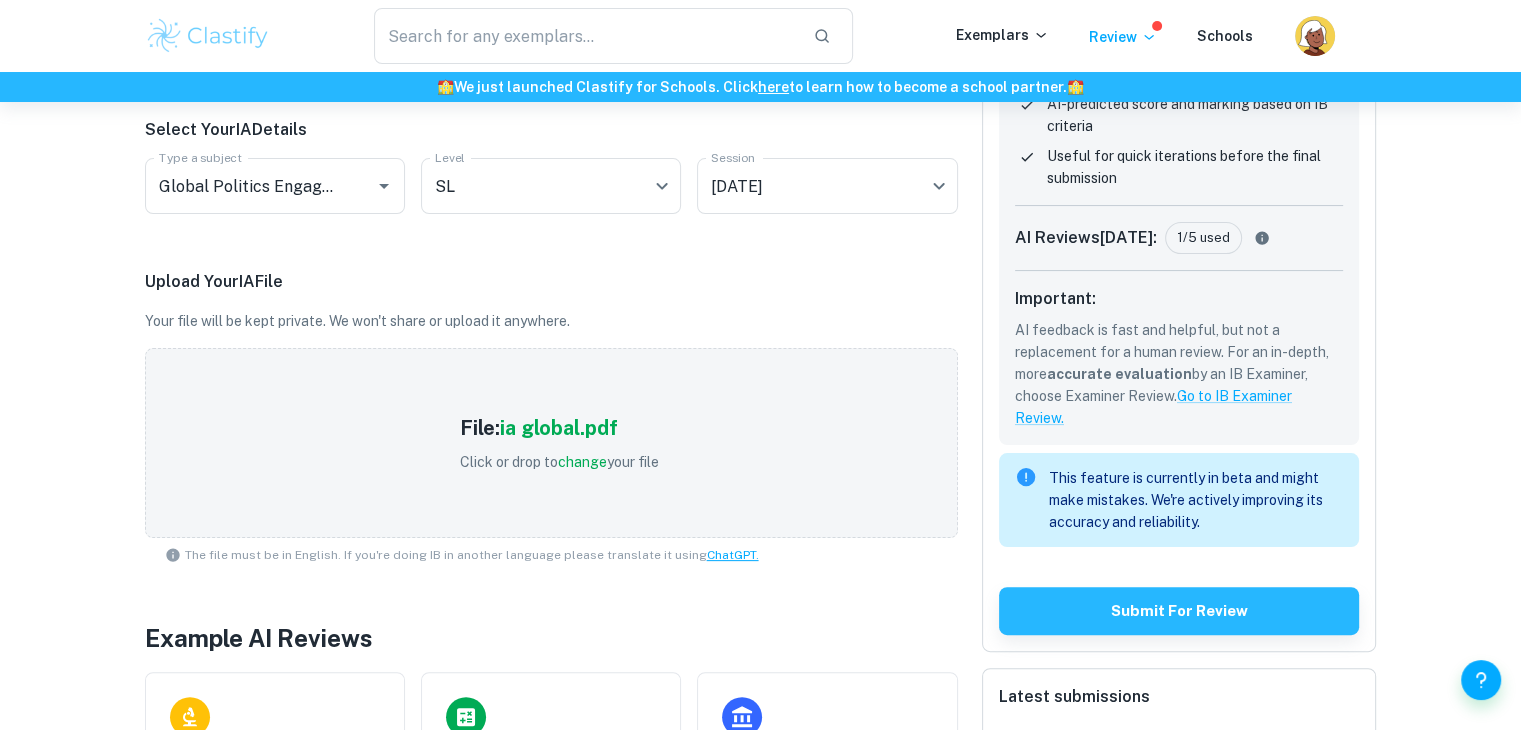 scroll, scrollTop: 393, scrollLeft: 0, axis: vertical 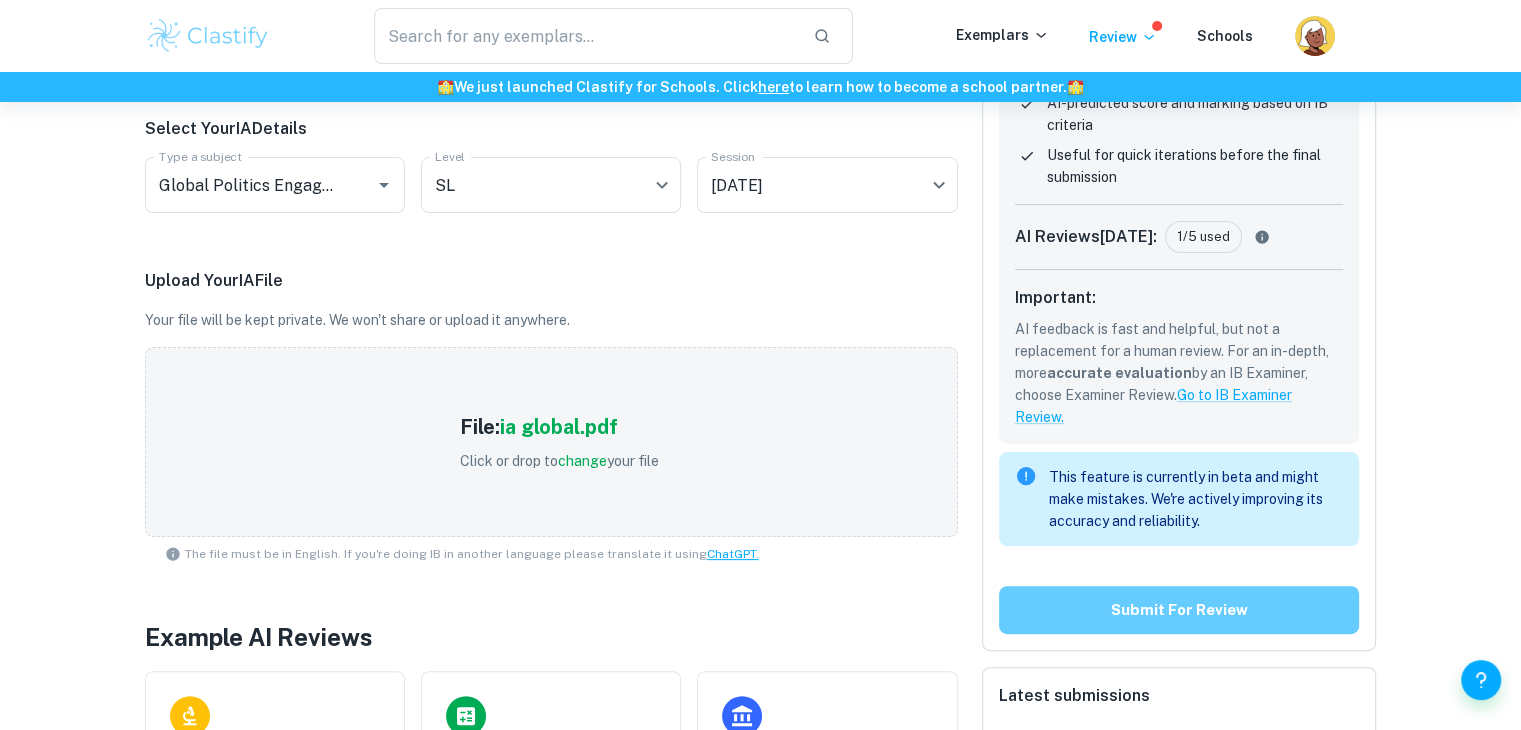 click on "Submit for review" at bounding box center (1179, 610) 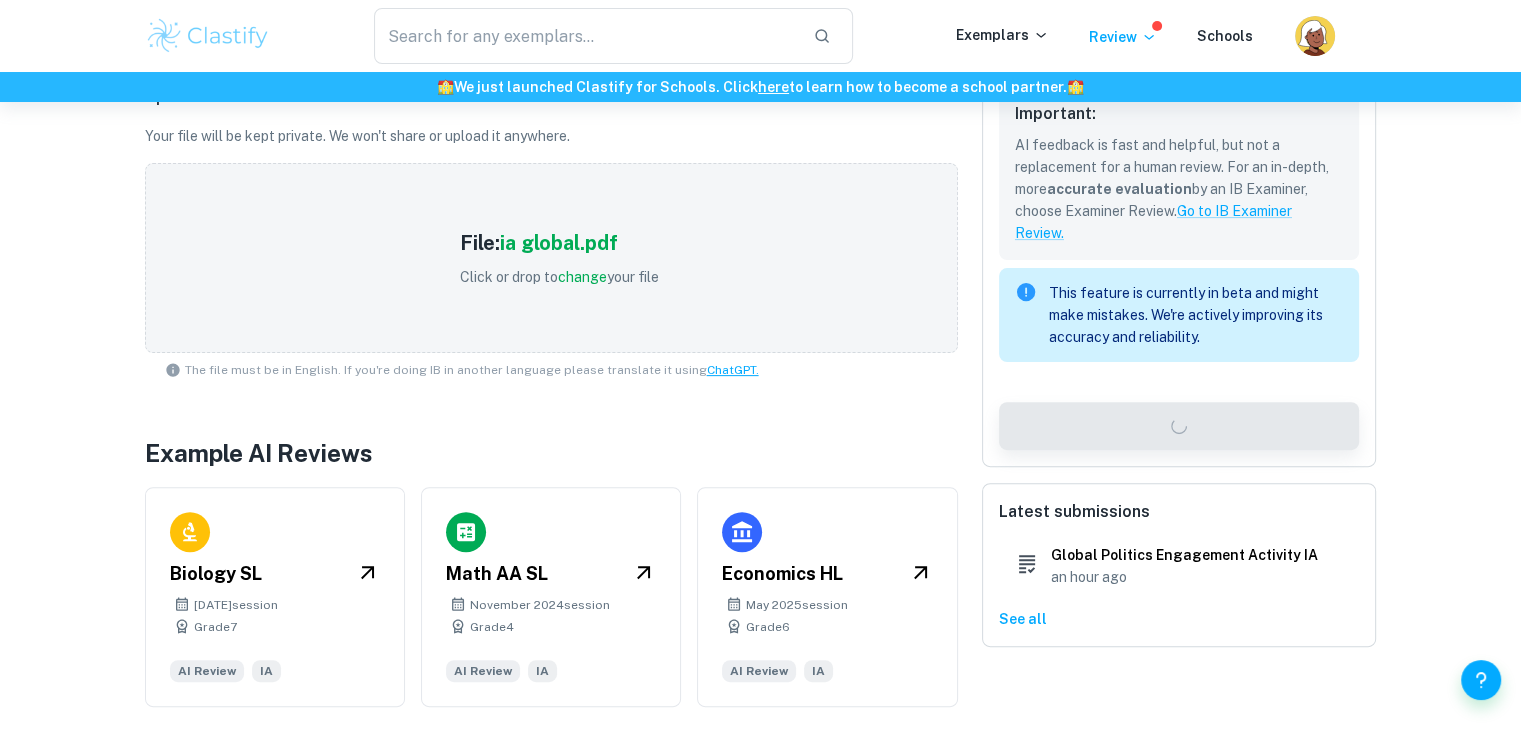 scroll, scrollTop: 0, scrollLeft: 0, axis: both 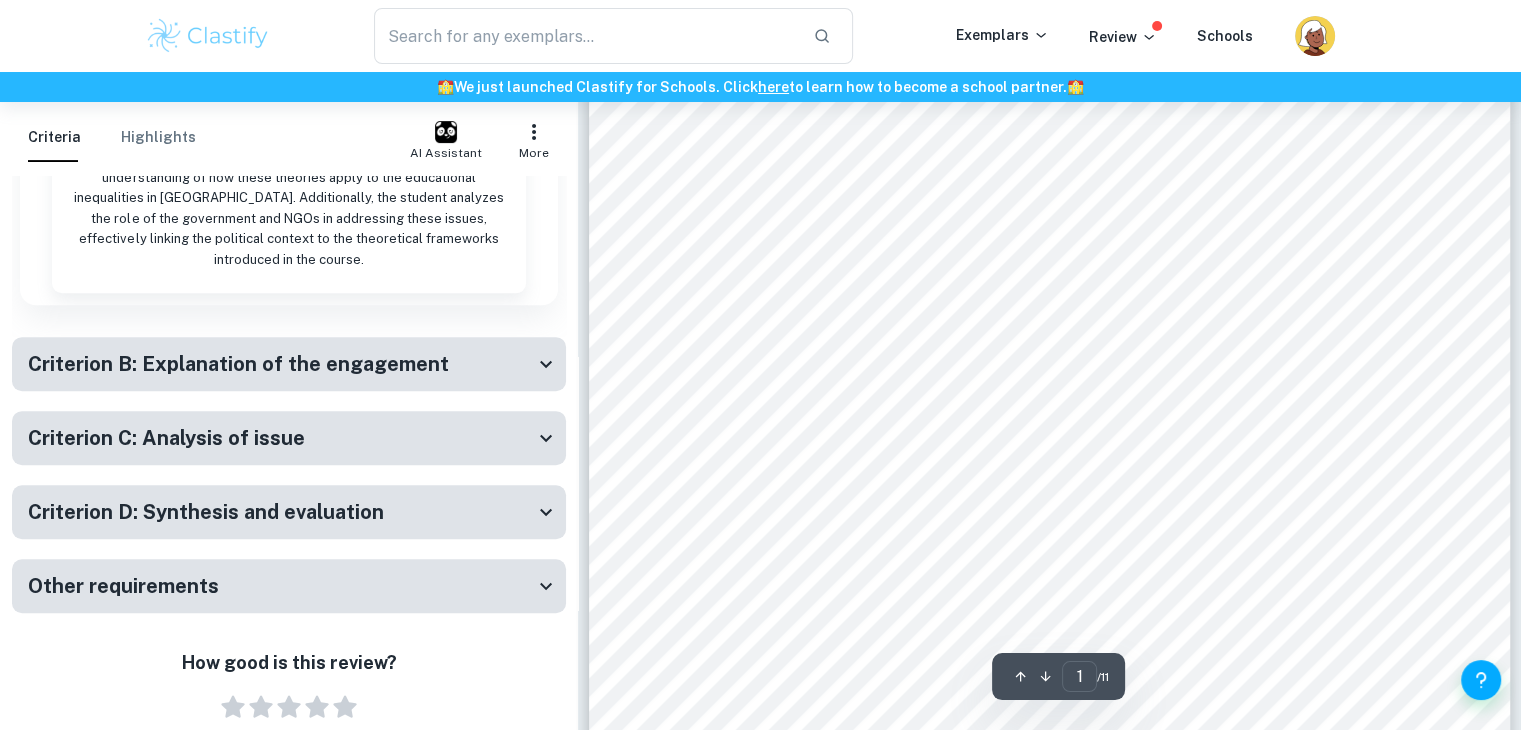 click on "Criterion B: Explanation of the engagement" at bounding box center [238, 364] 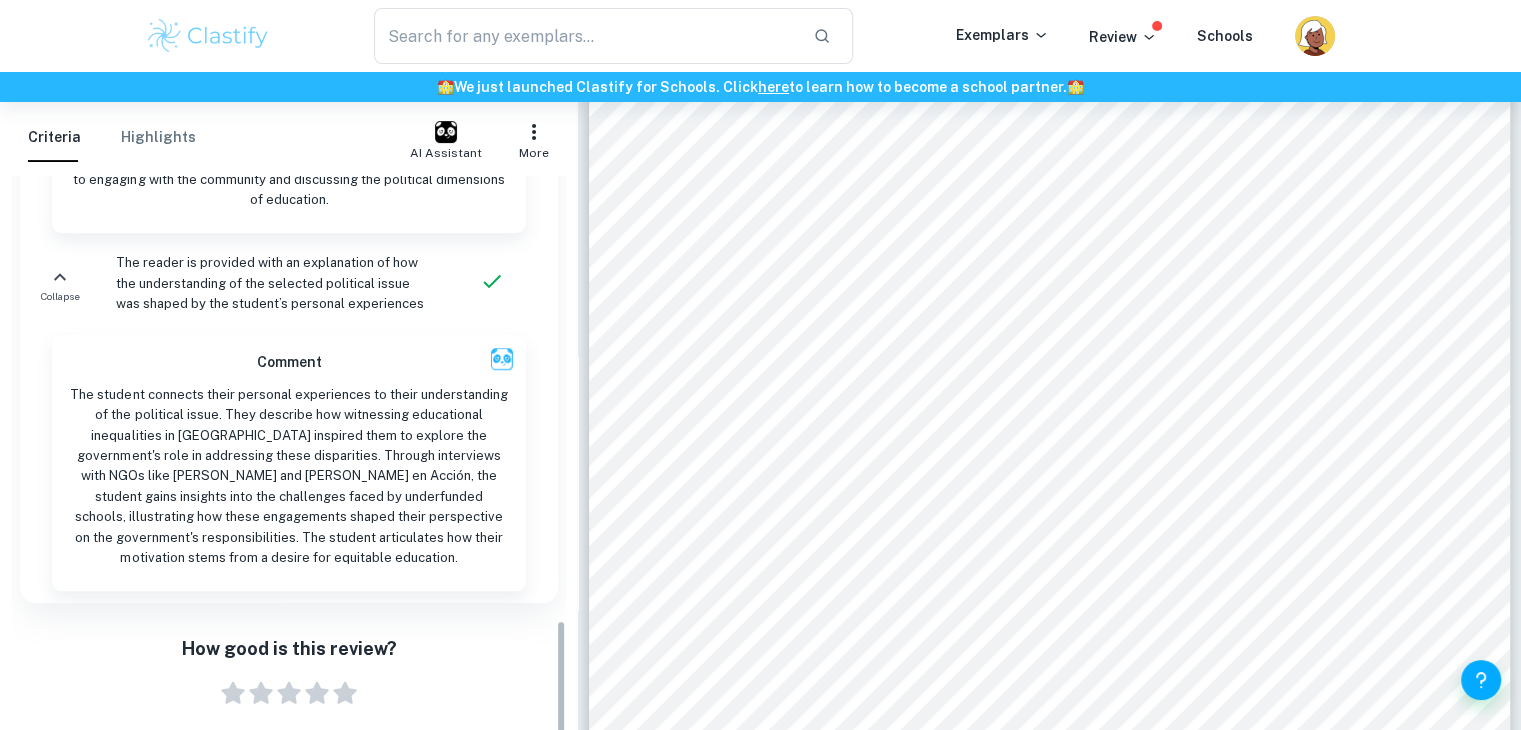 scroll, scrollTop: 2139, scrollLeft: 0, axis: vertical 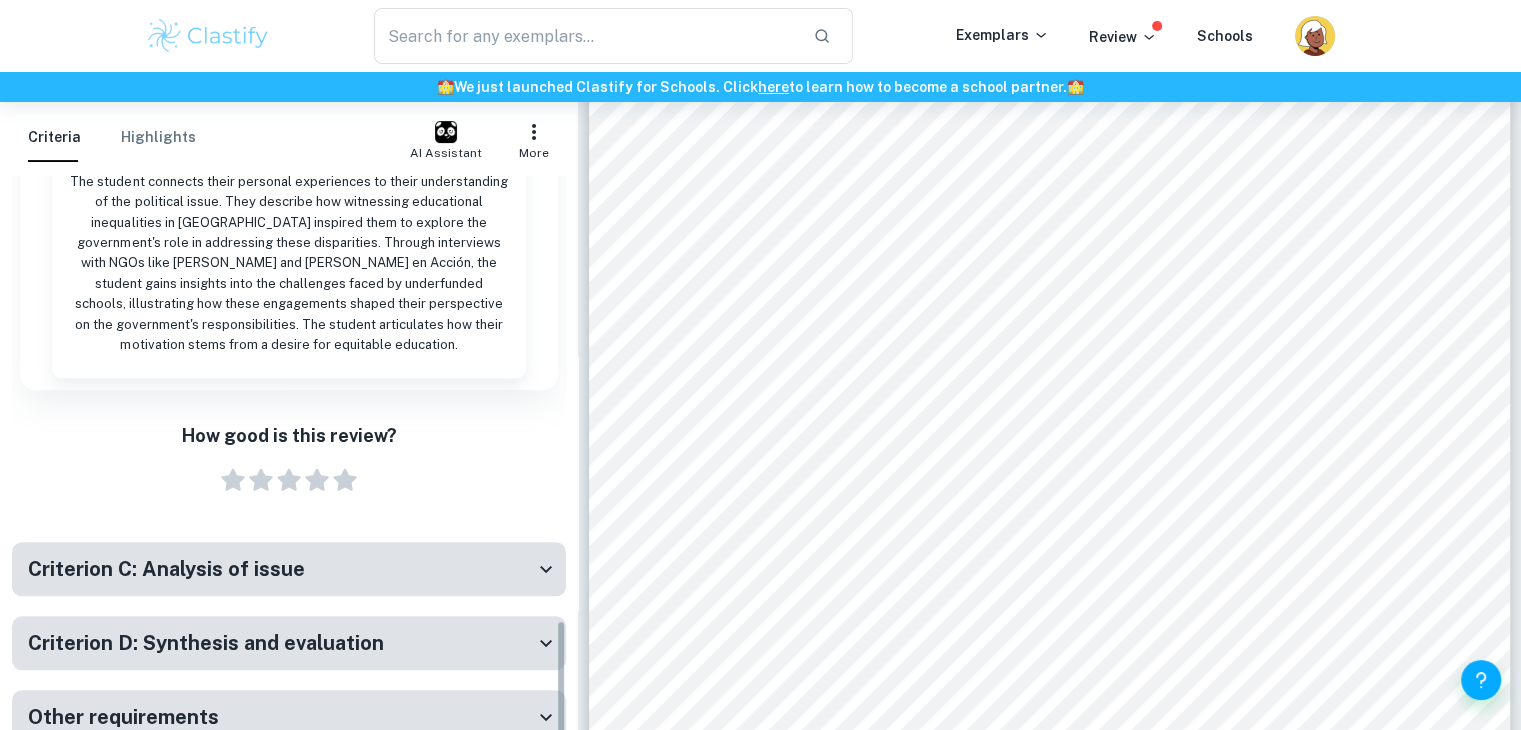 click on "How good is this review? 1 Star 2 Stars 3 Stars 4 Stars 5 Stars Empty" at bounding box center (289, 458) 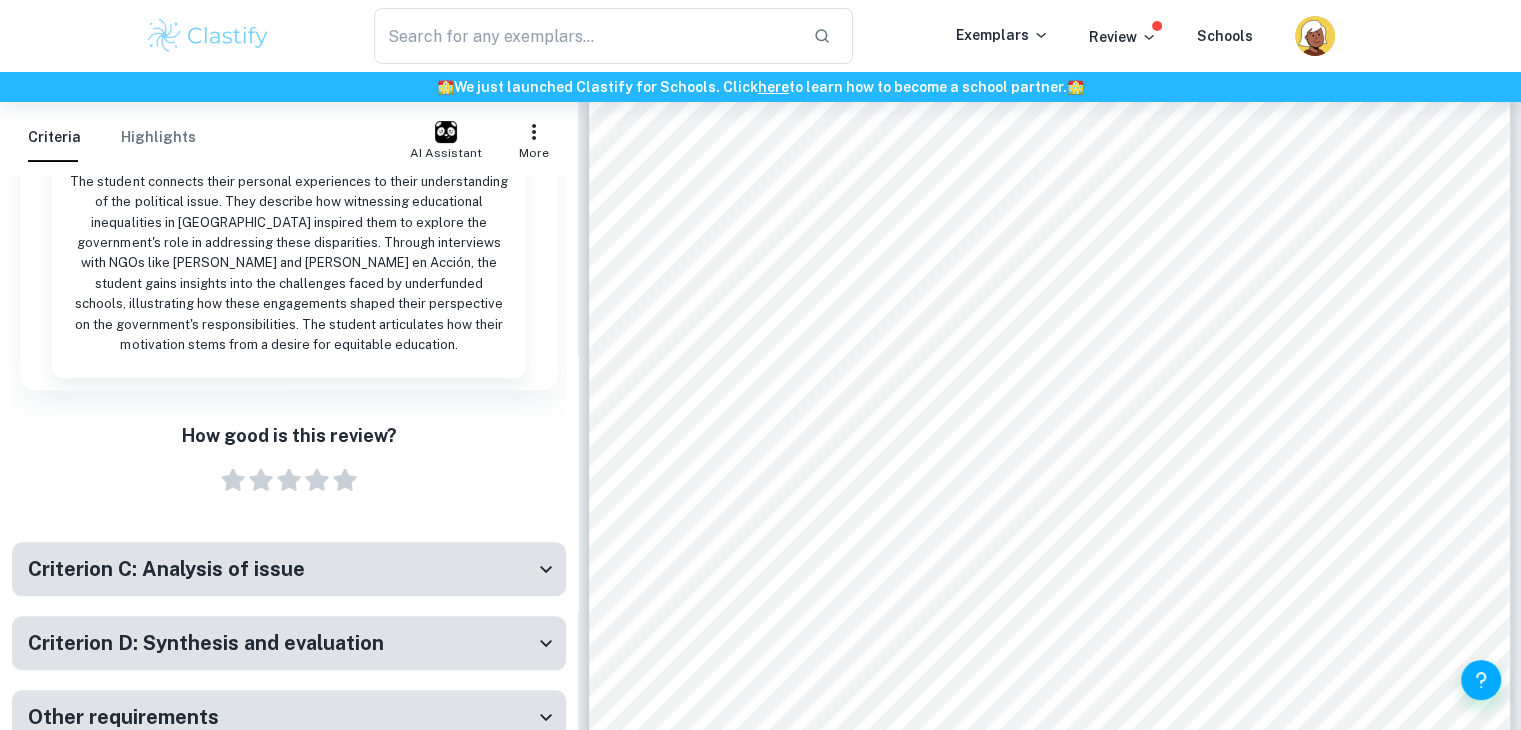 click on "Criterion C: Analysis of issue" at bounding box center (289, 569) 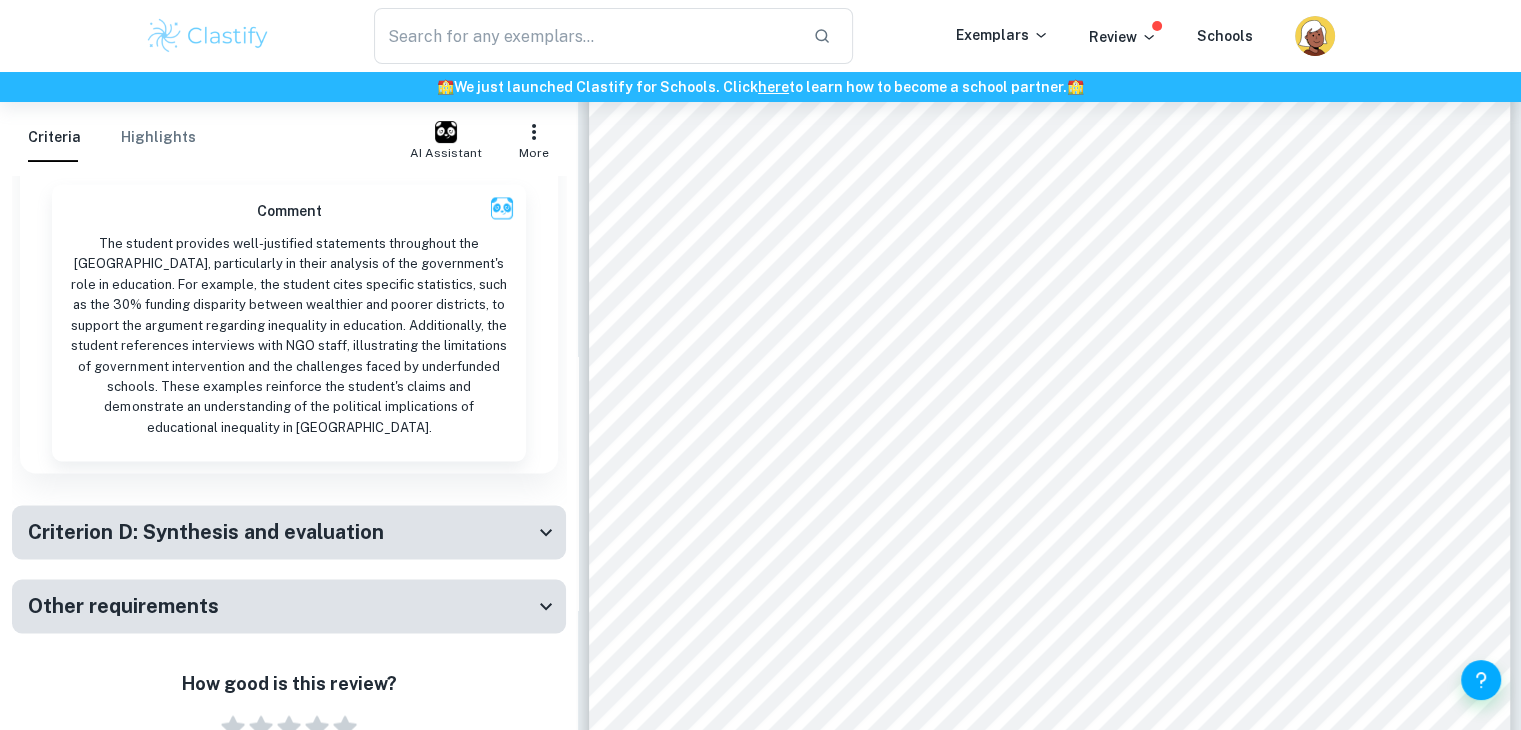 click on "Criterion D: Synthesis and evaluation" at bounding box center (206, 532) 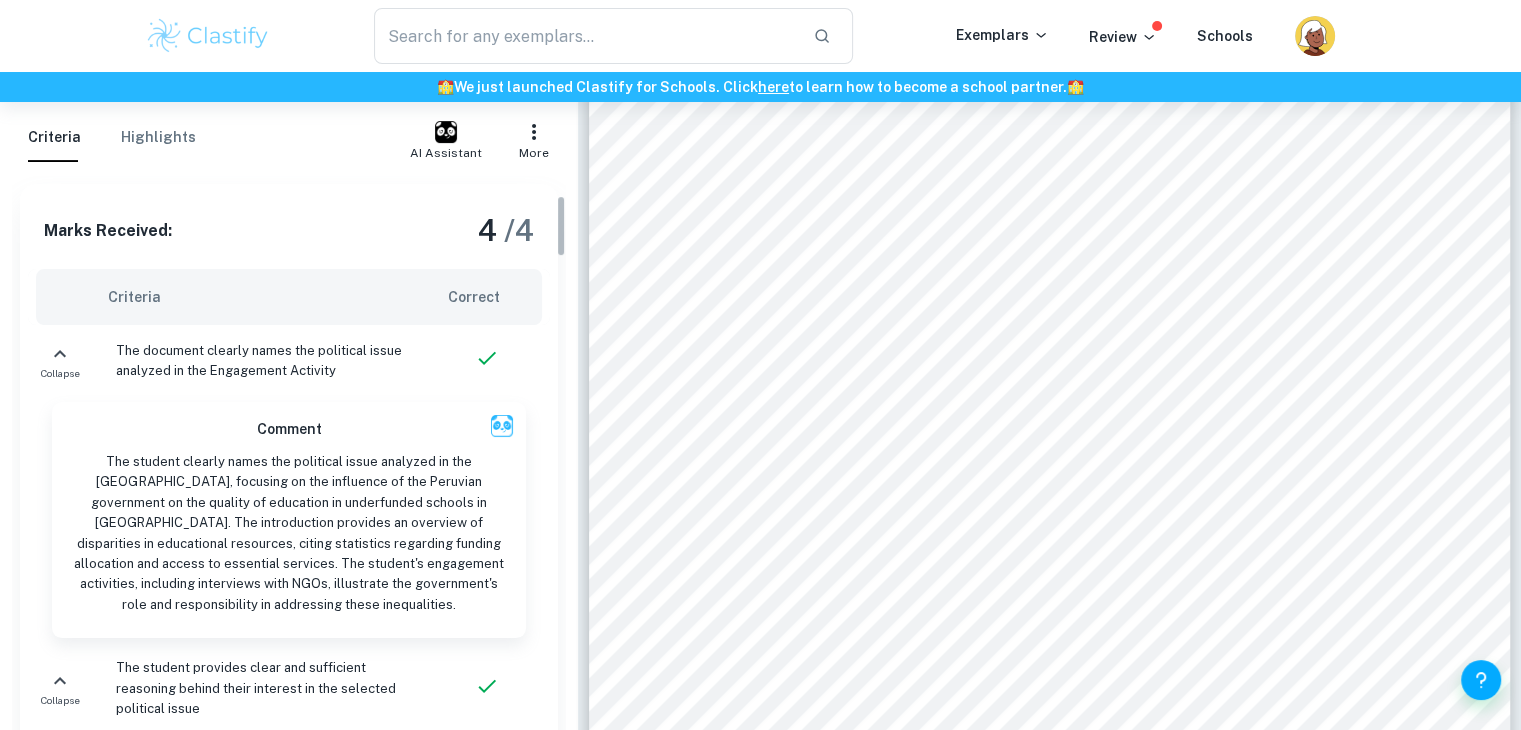 scroll, scrollTop: 0, scrollLeft: 0, axis: both 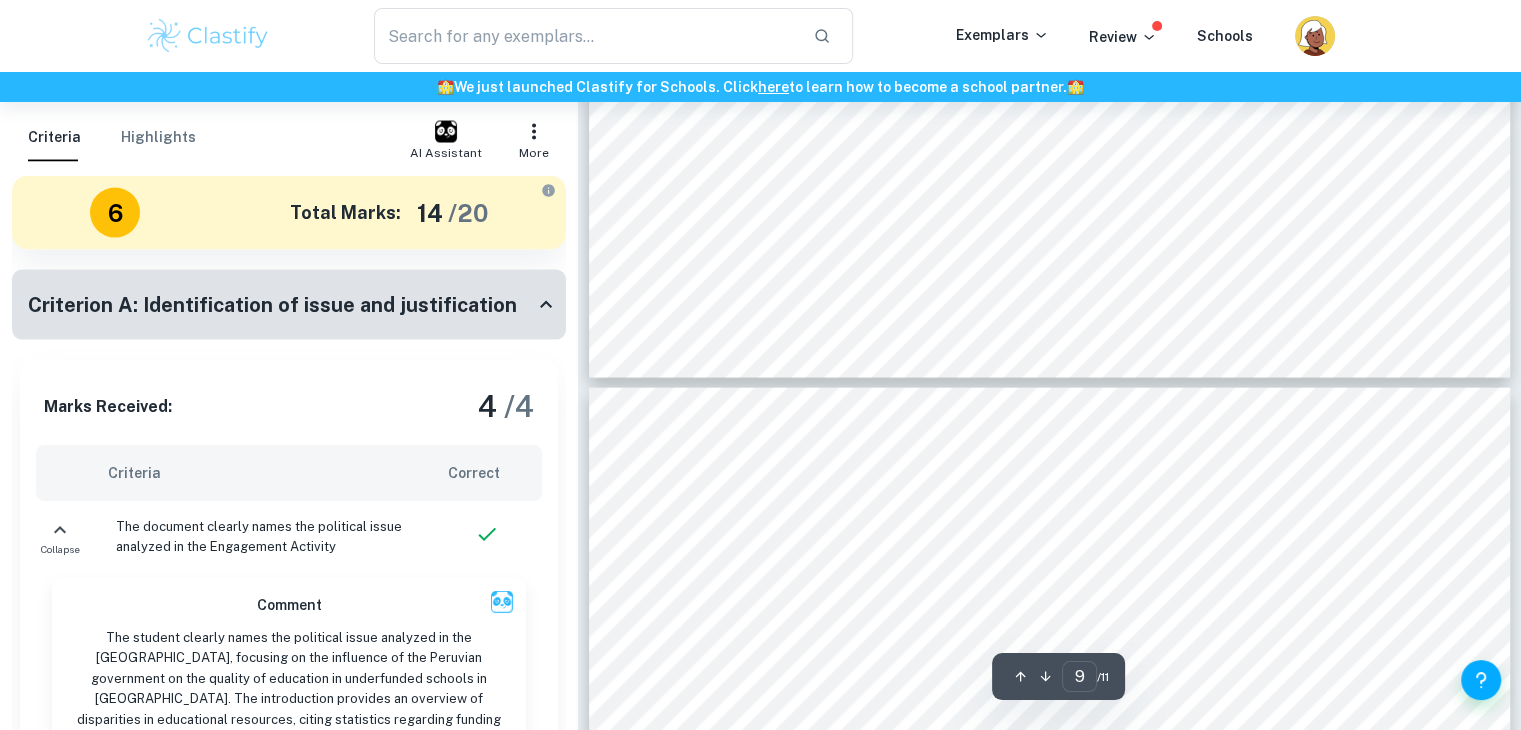 type on "10" 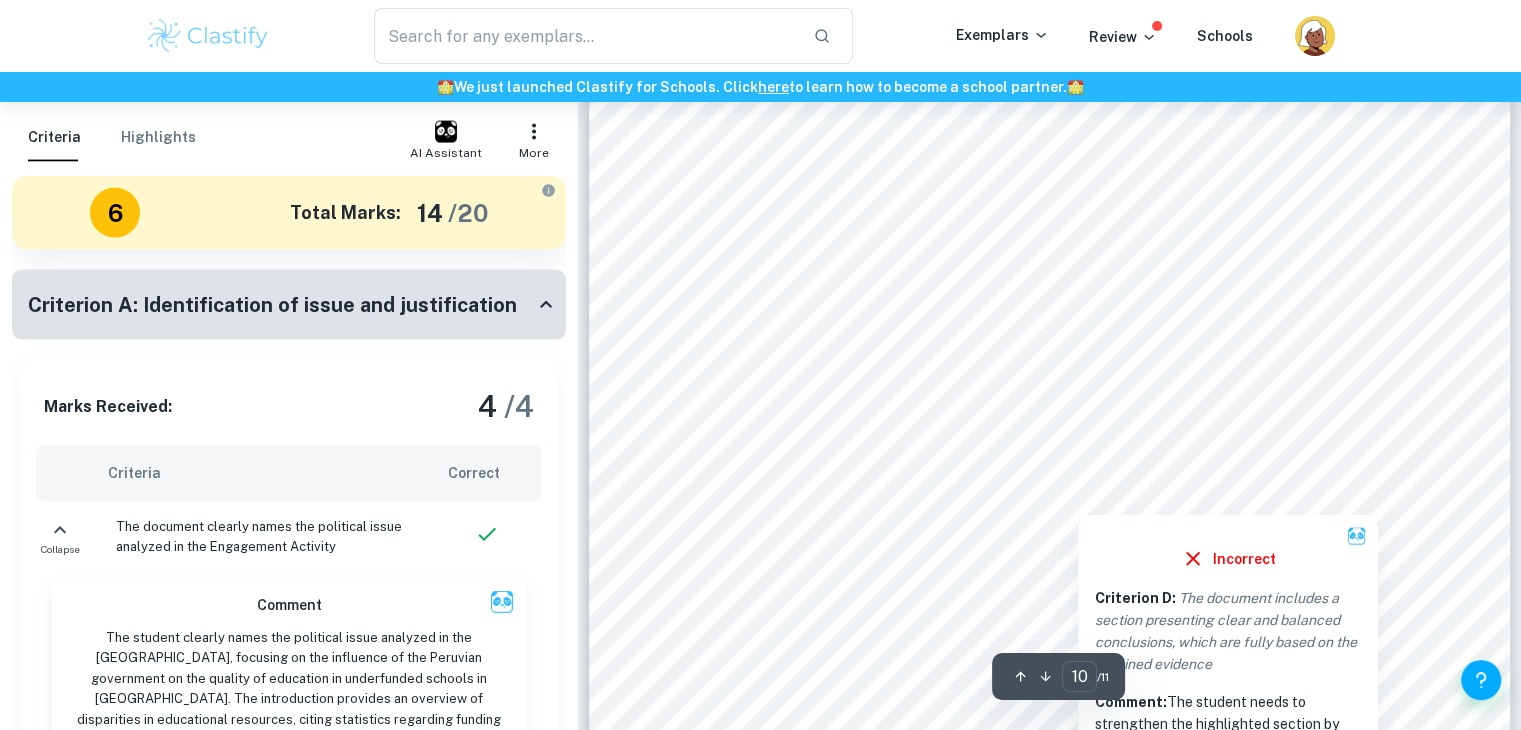 scroll, scrollTop: 11939, scrollLeft: 0, axis: vertical 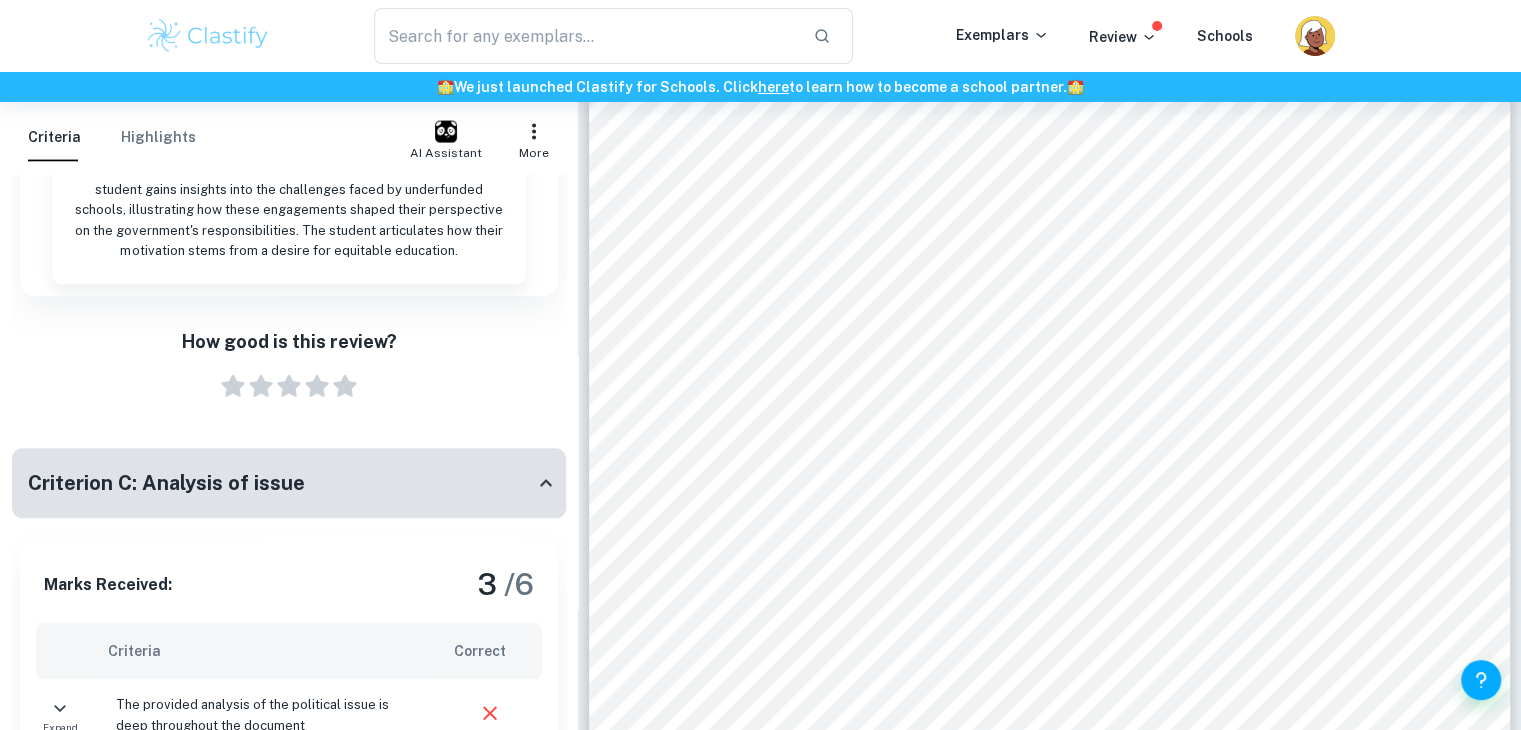 click on "Criterion C: Analysis of issue" at bounding box center [281, 484] 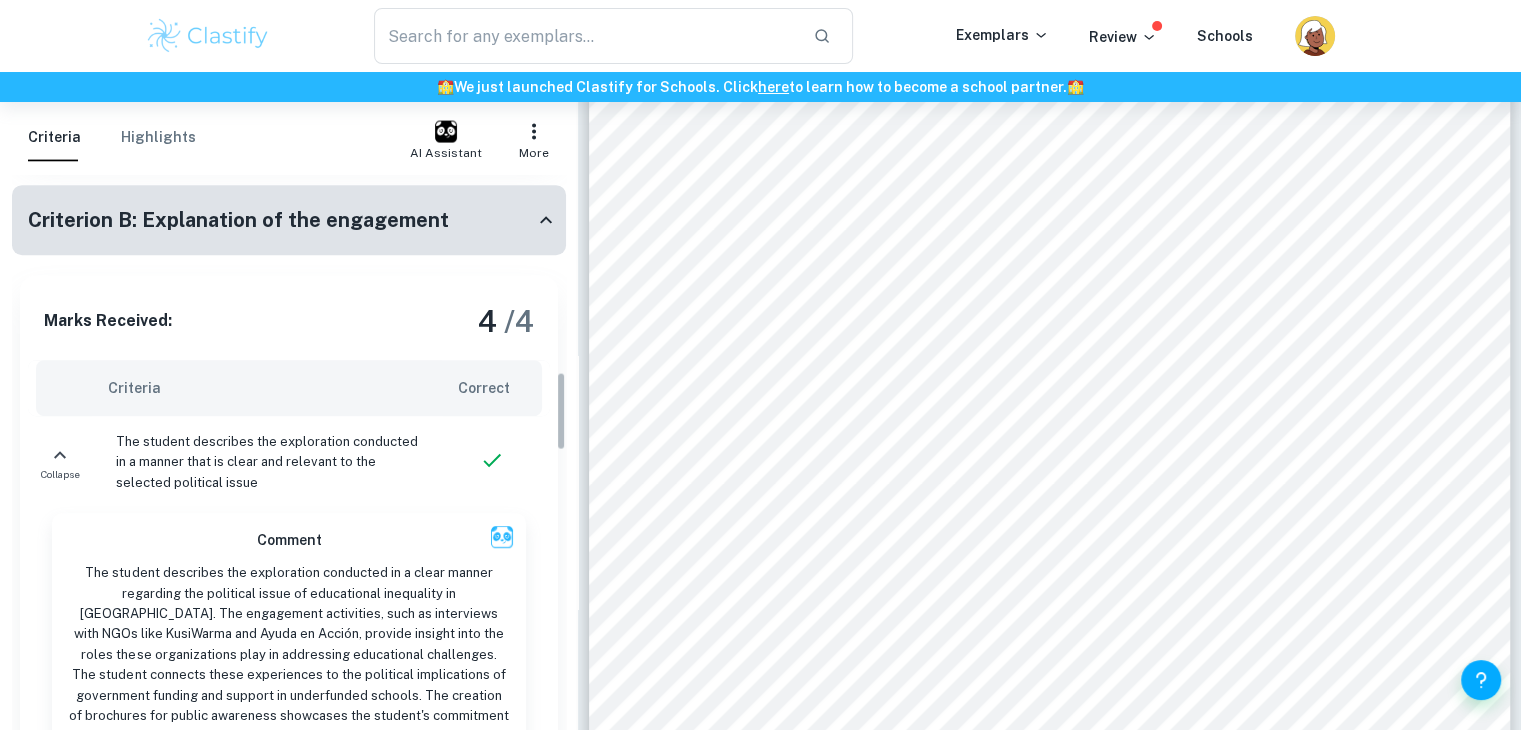 scroll, scrollTop: 1363, scrollLeft: 0, axis: vertical 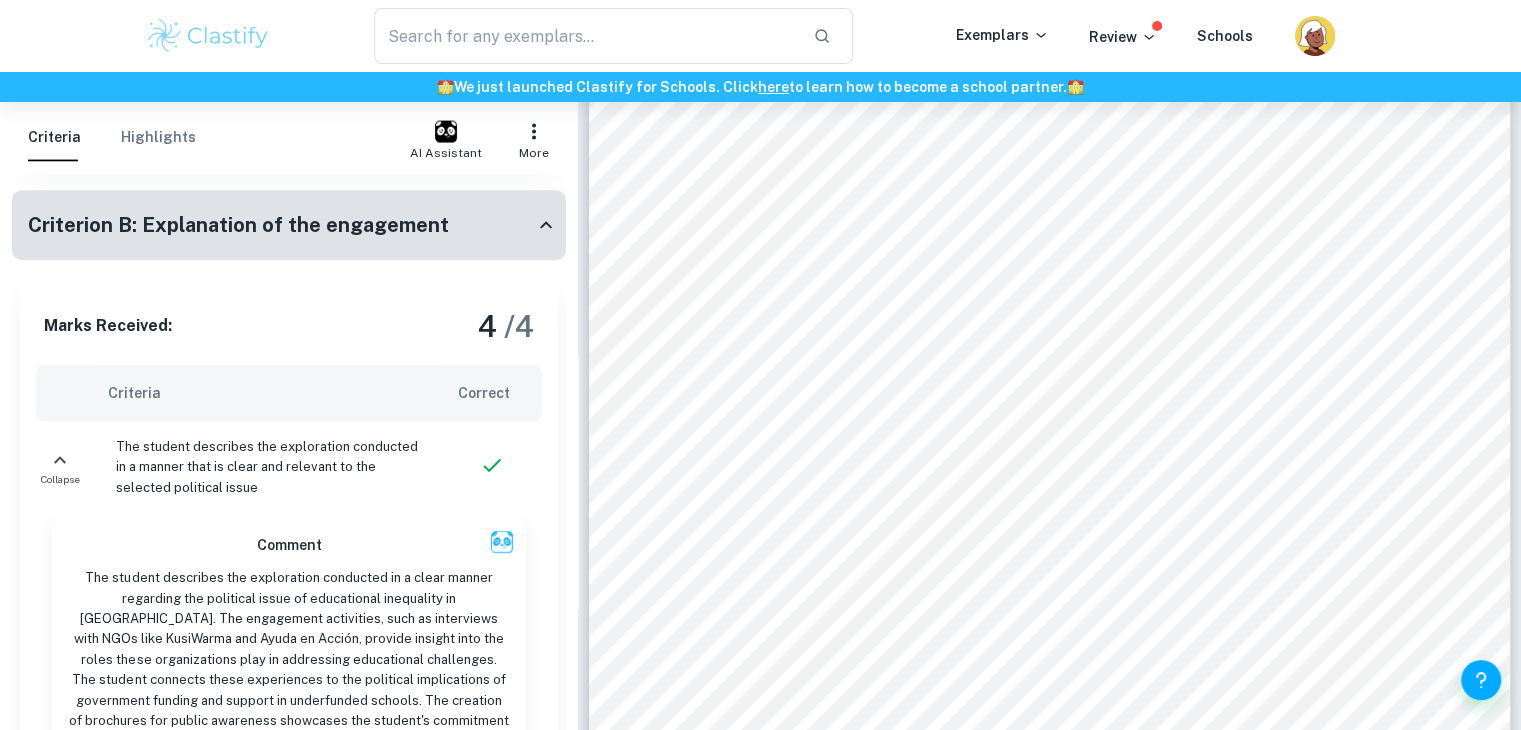 click on "Criteria" at bounding box center [267, 394] 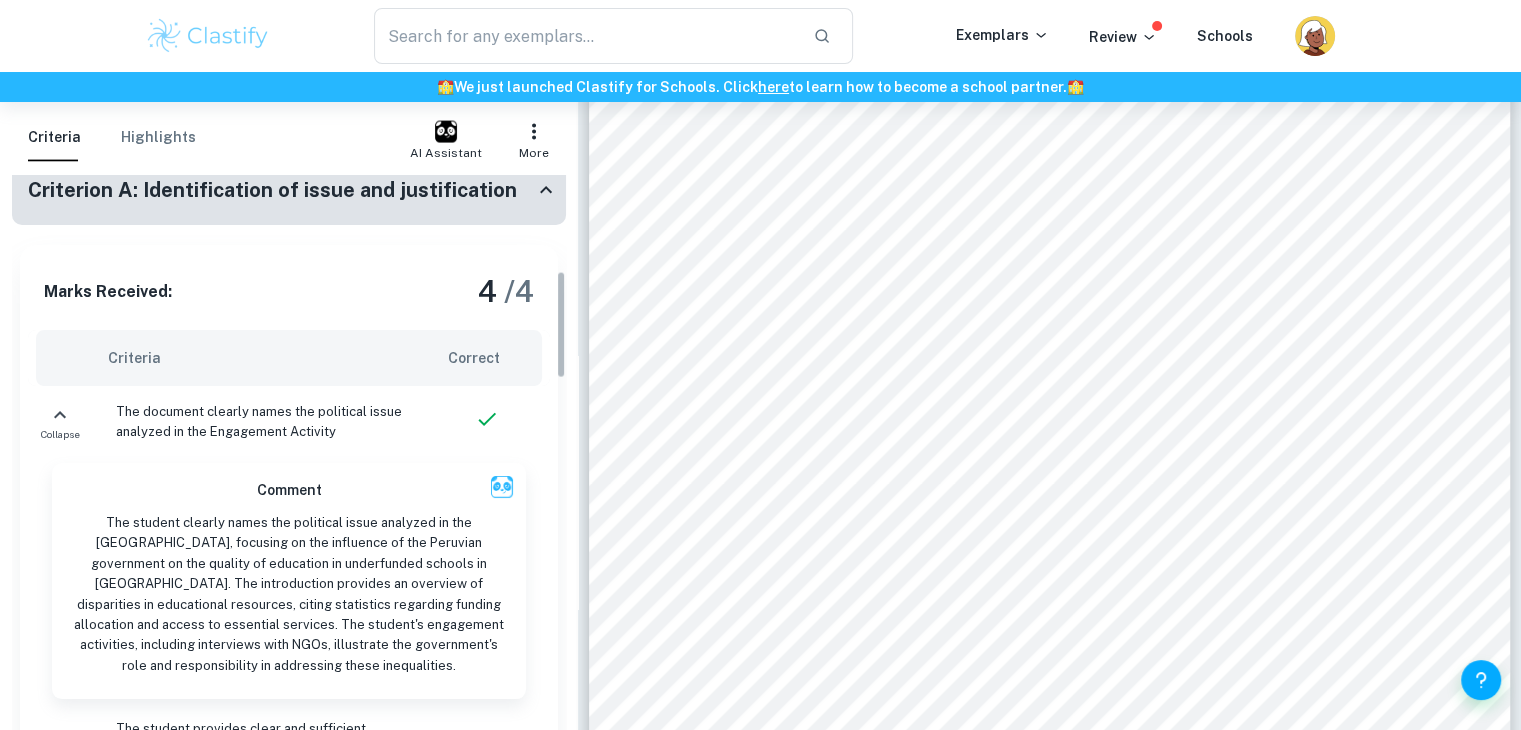 scroll, scrollTop: 0, scrollLeft: 0, axis: both 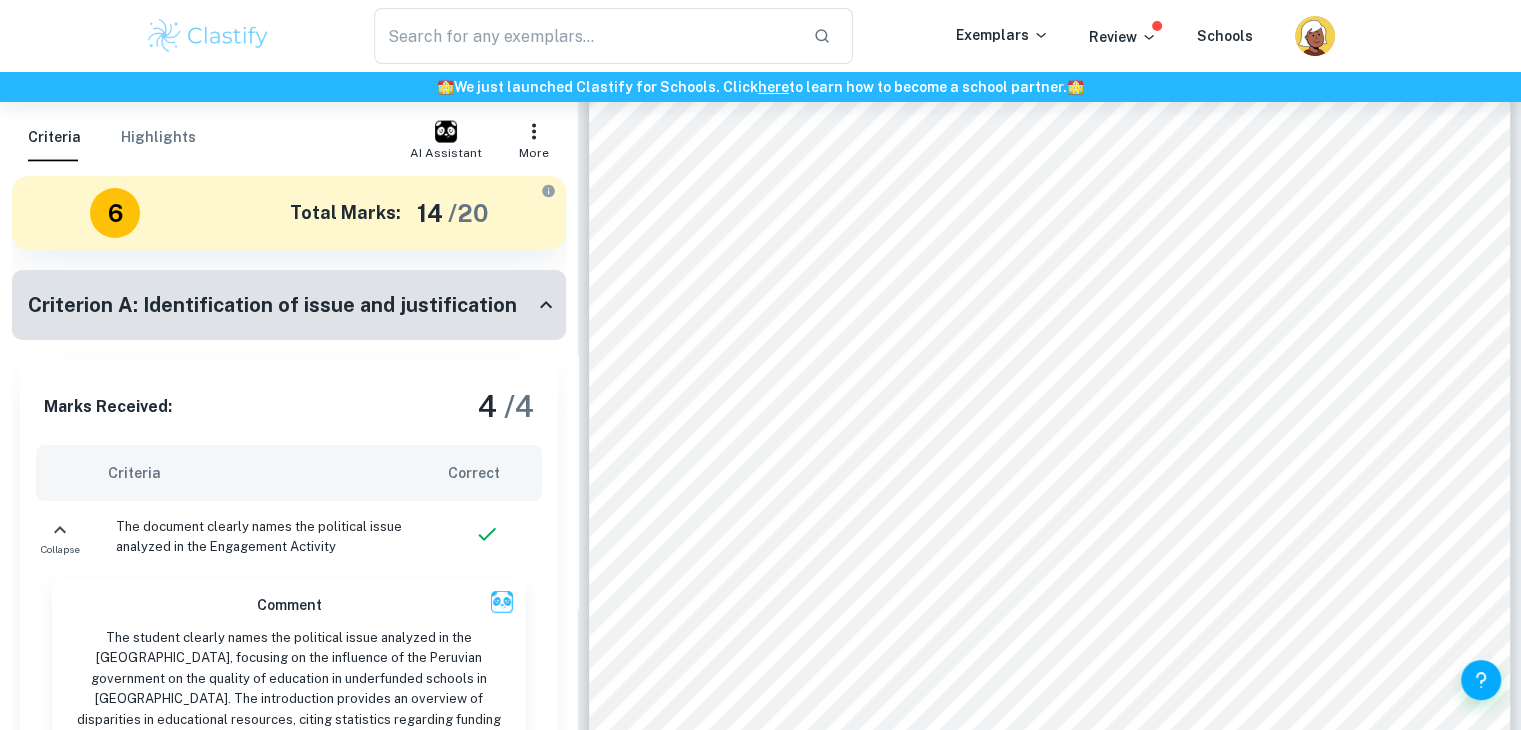 click on "Criterion A: Identification of issue and justification" at bounding box center (272, 305) 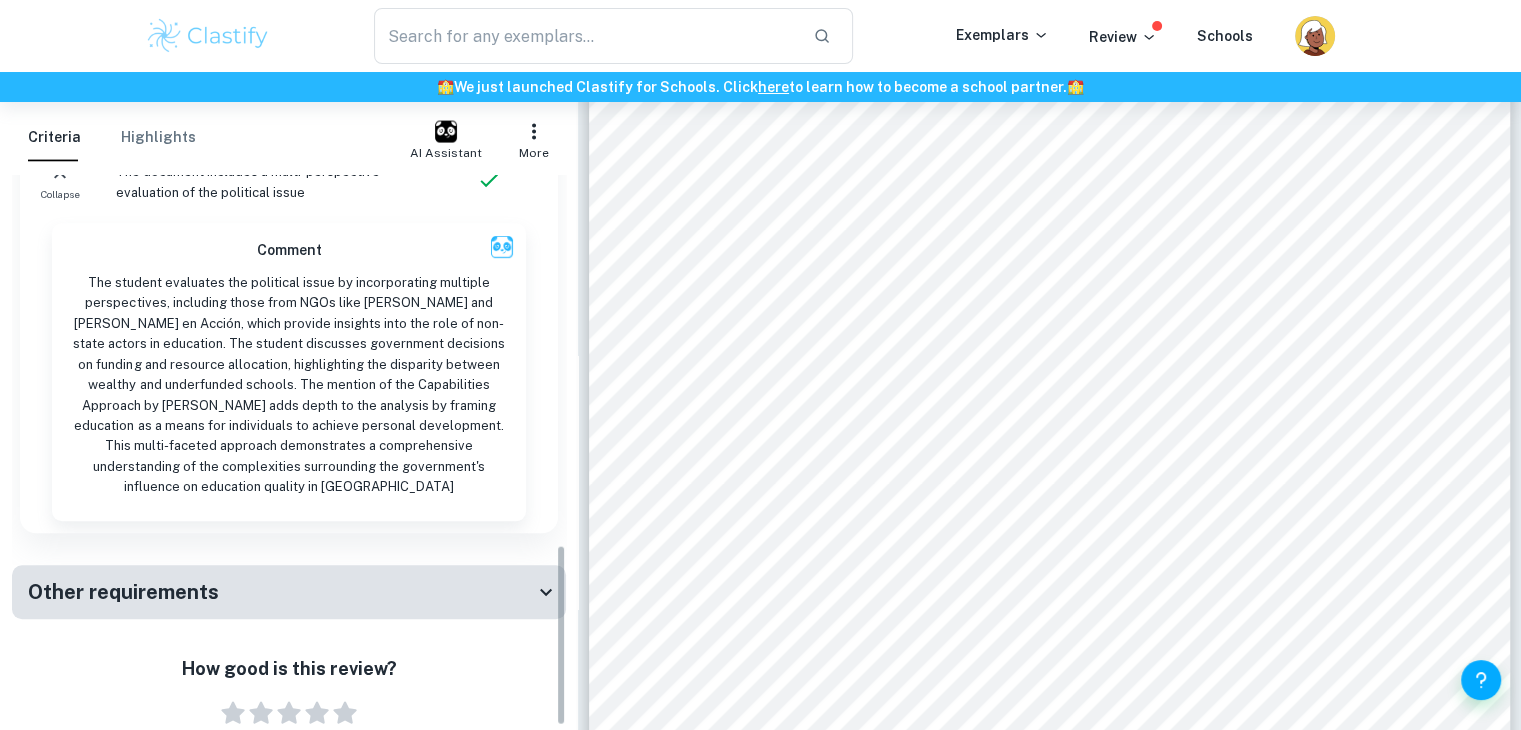 scroll, scrollTop: 1160, scrollLeft: 0, axis: vertical 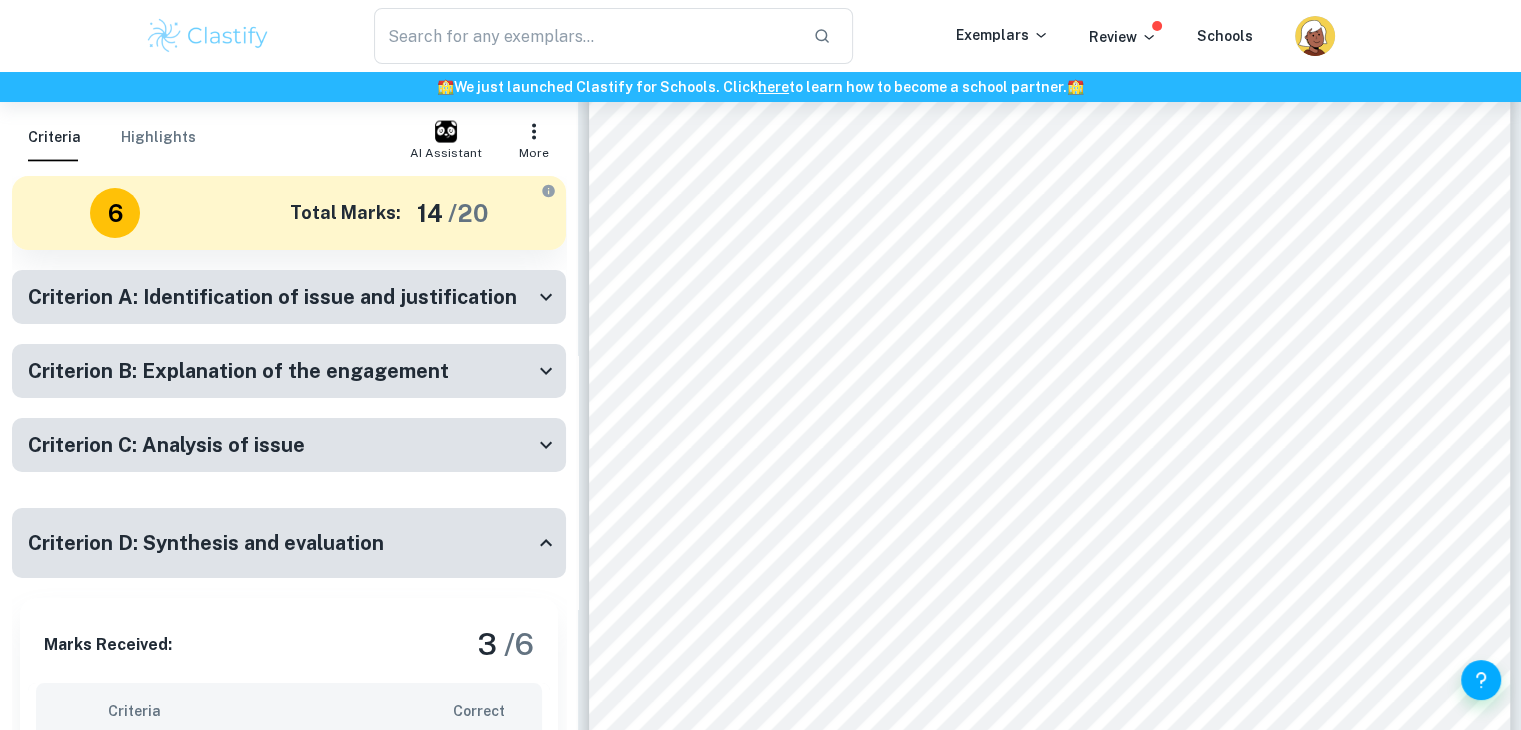 click on "Total Marks: 14   / 20" at bounding box center [388, 213] 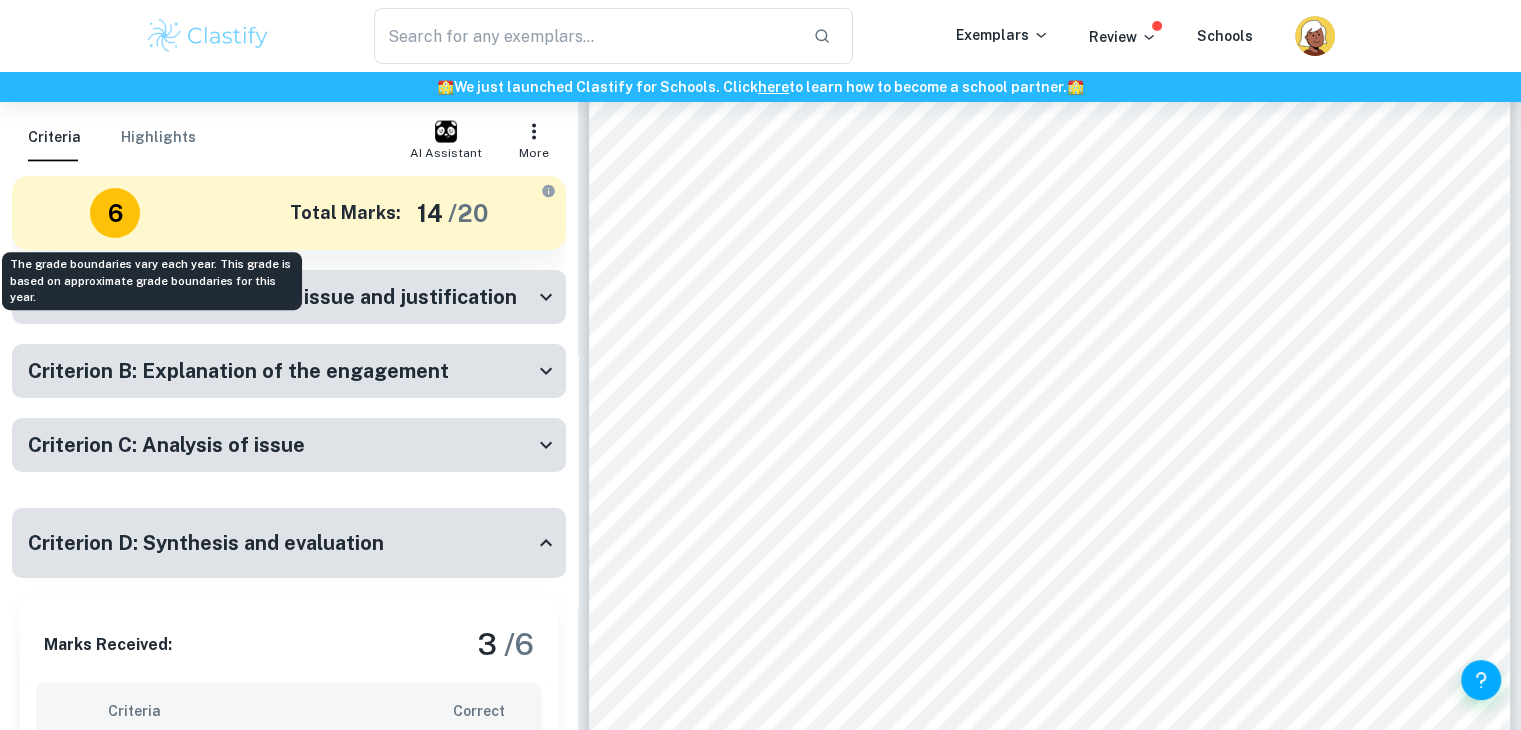 click on "6" at bounding box center (115, 213) 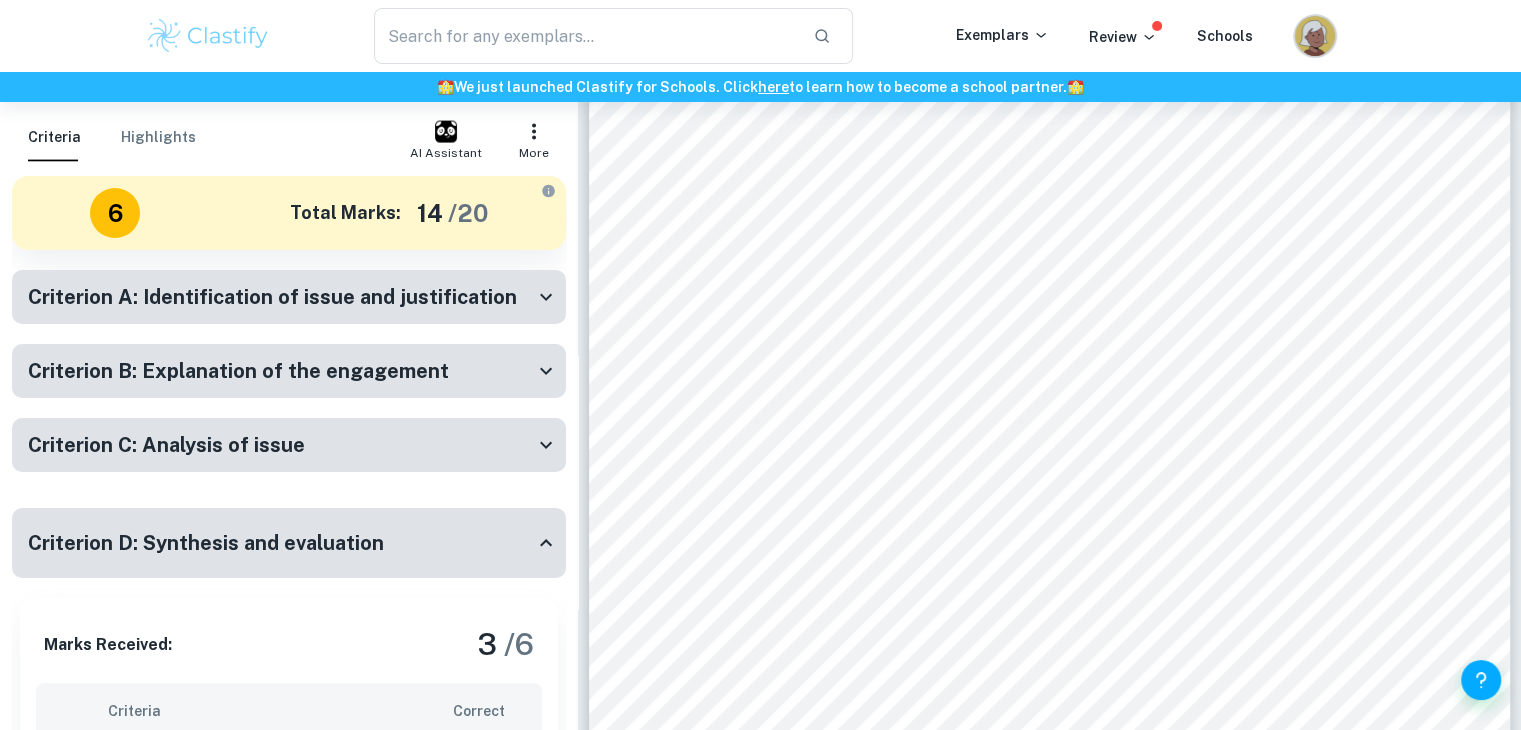 click 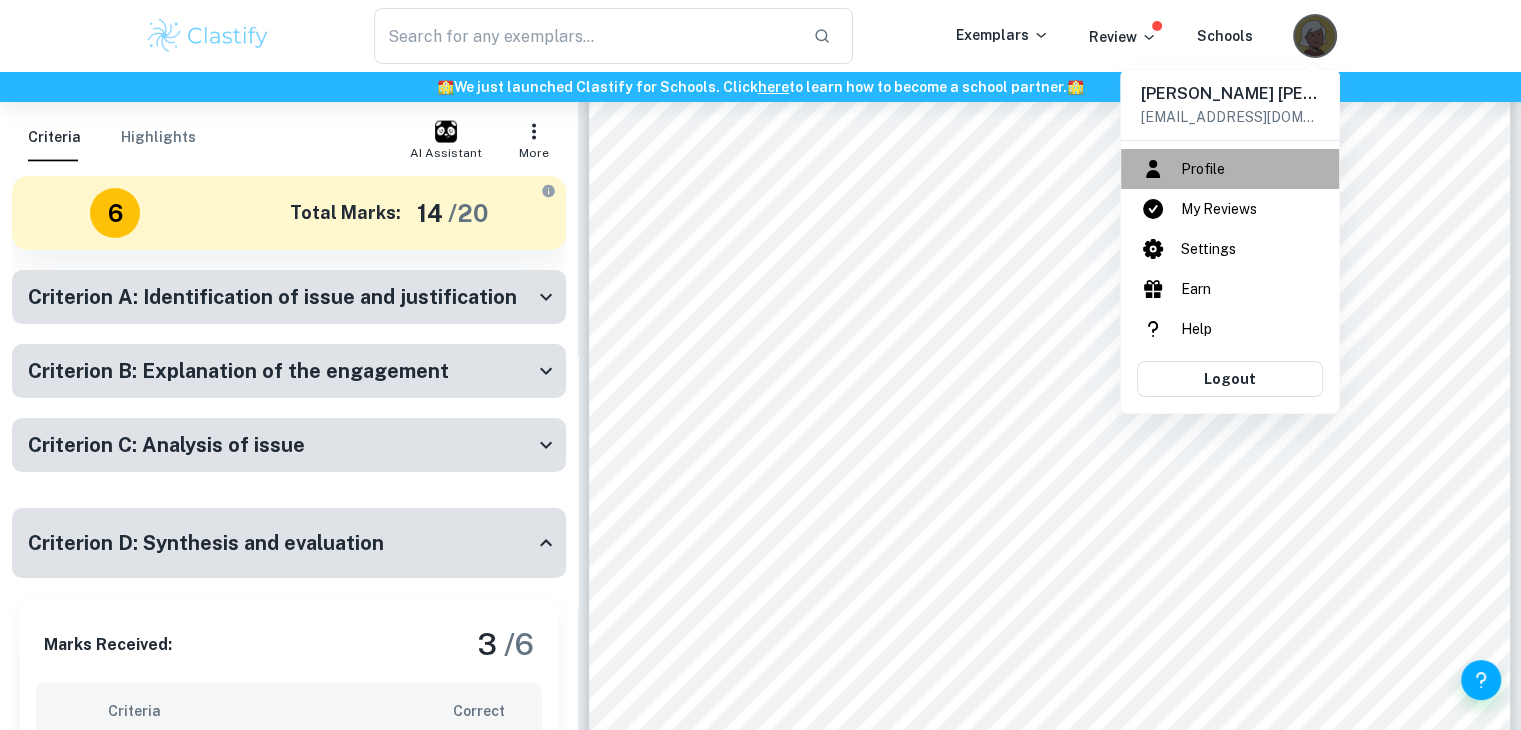 click on "Profile" at bounding box center [1230, 169] 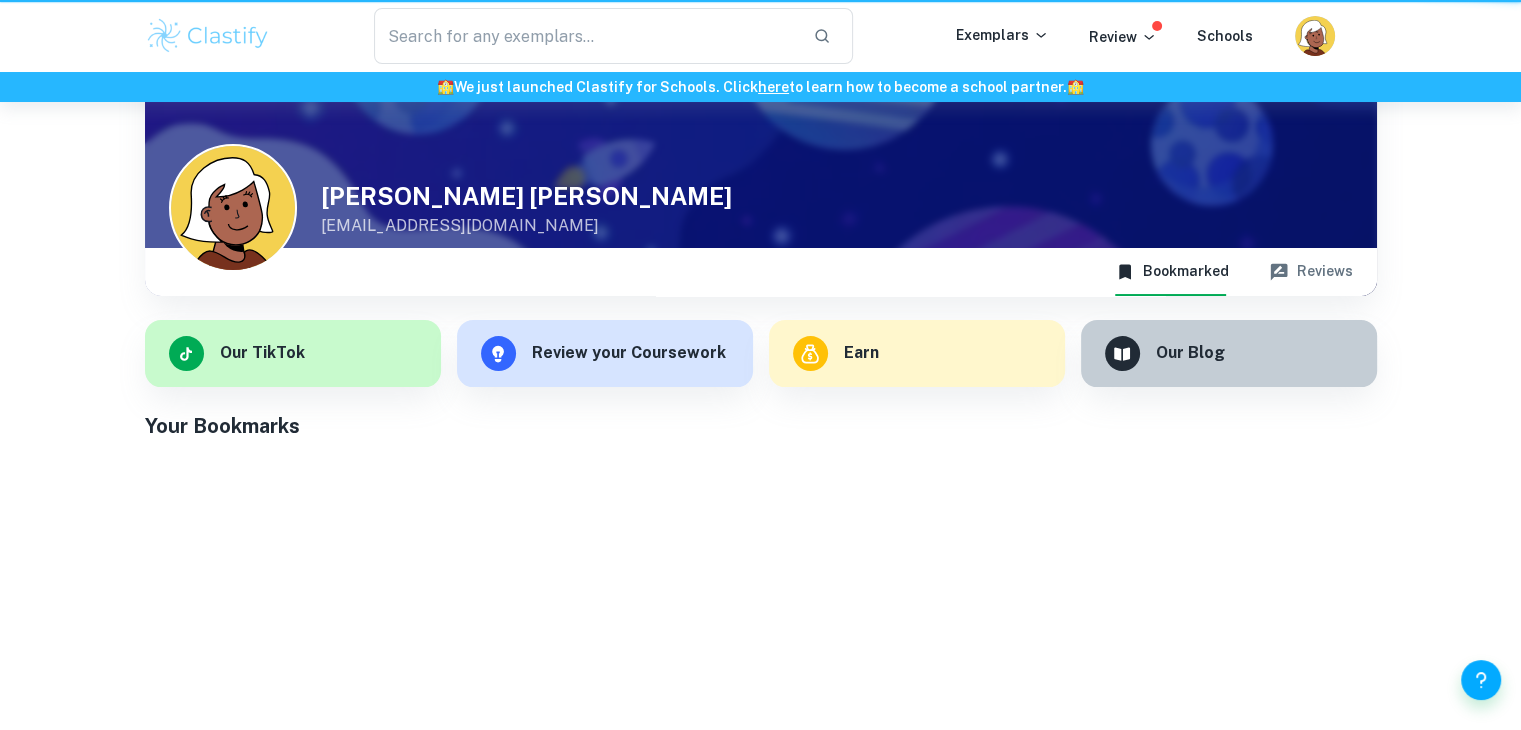 scroll, scrollTop: 0, scrollLeft: 0, axis: both 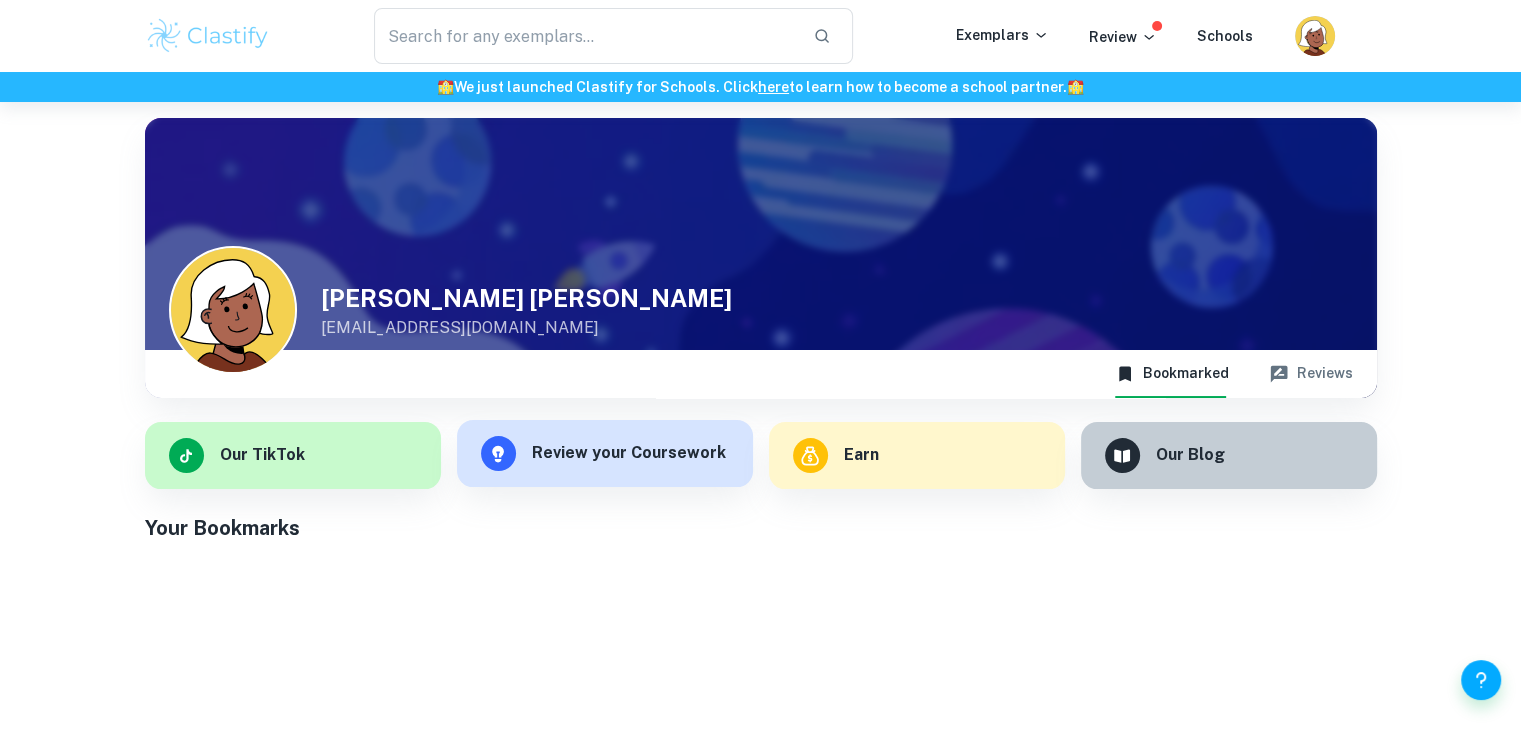 click on "Review your Coursework" at bounding box center [629, 453] 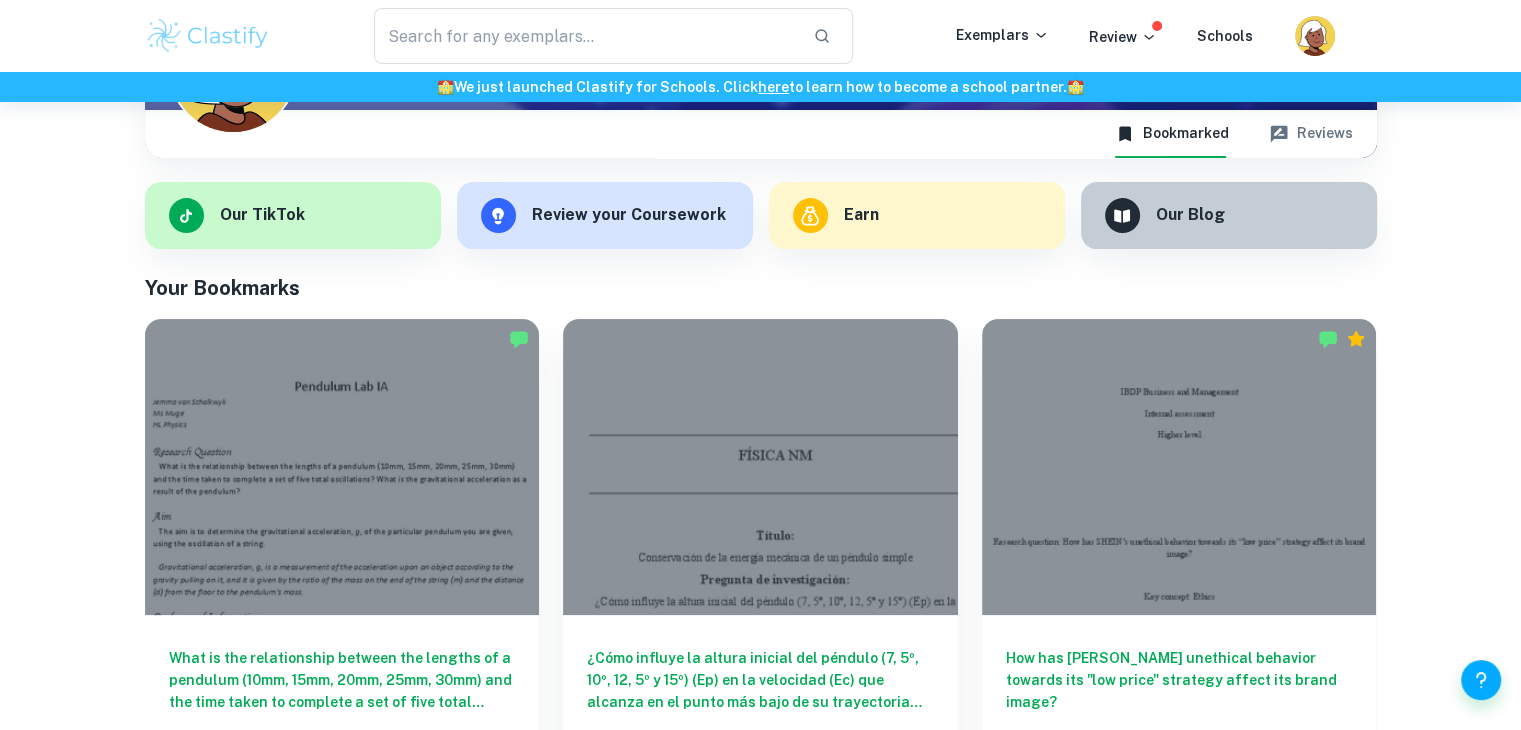 scroll, scrollTop: 242, scrollLeft: 0, axis: vertical 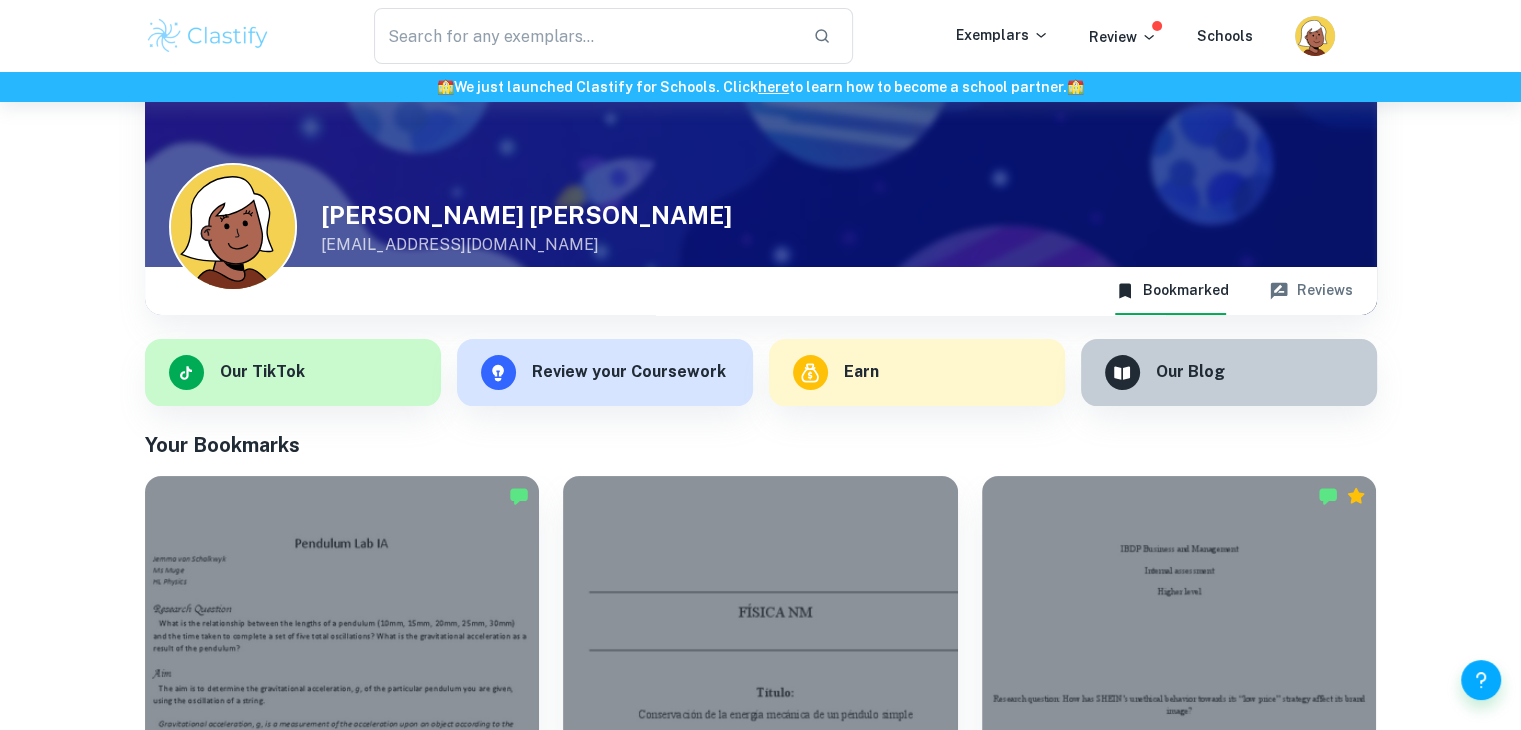 click 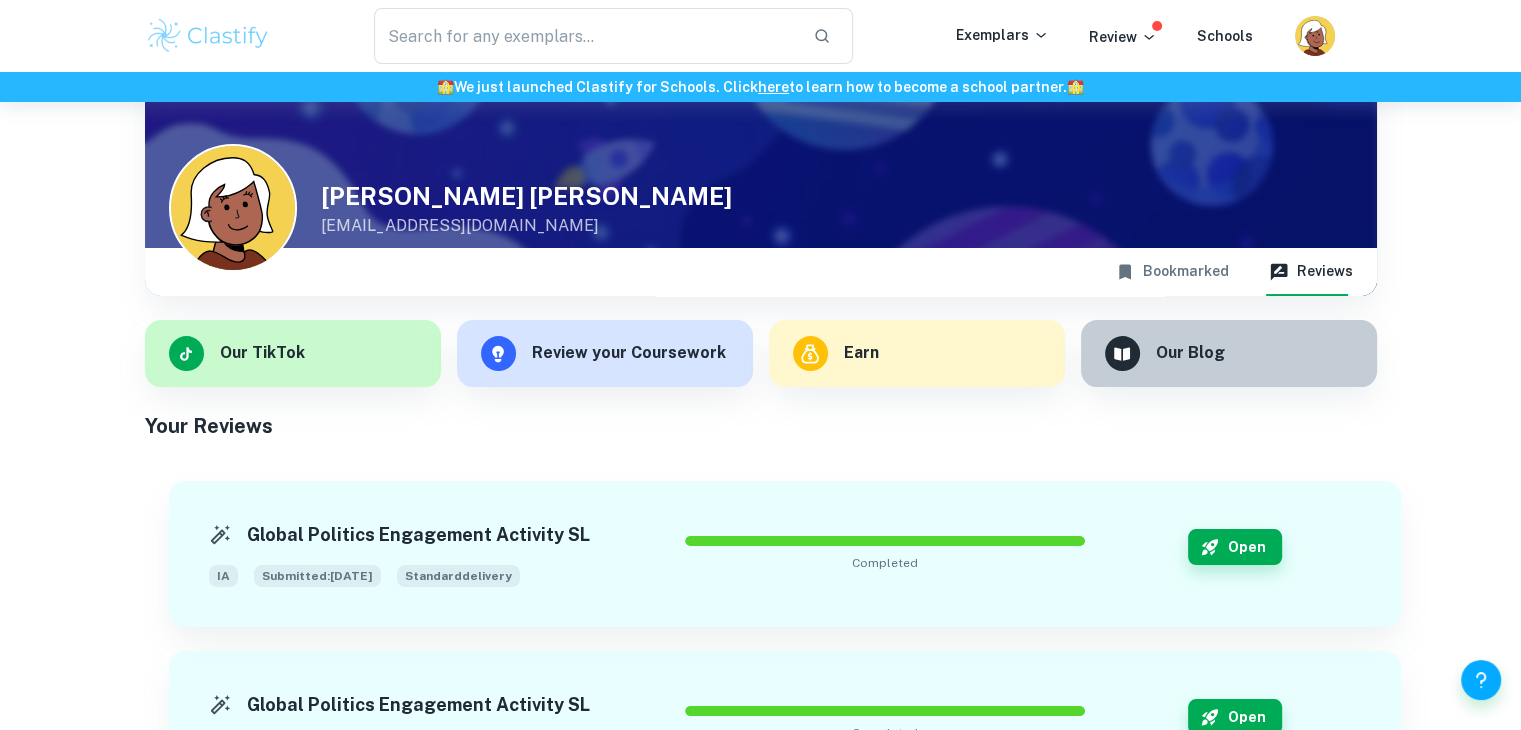 scroll, scrollTop: 323, scrollLeft: 0, axis: vertical 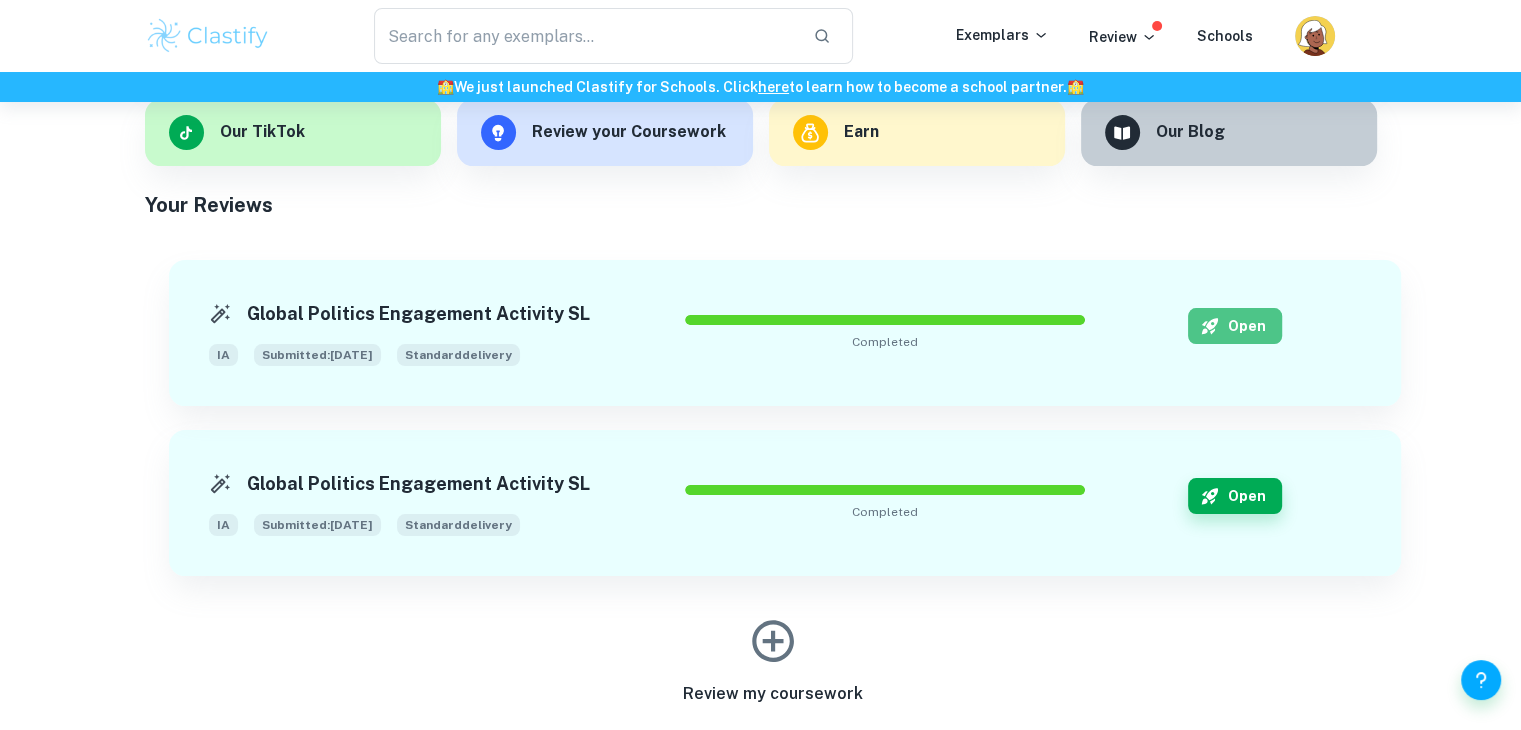 click on "Open" at bounding box center (1235, 326) 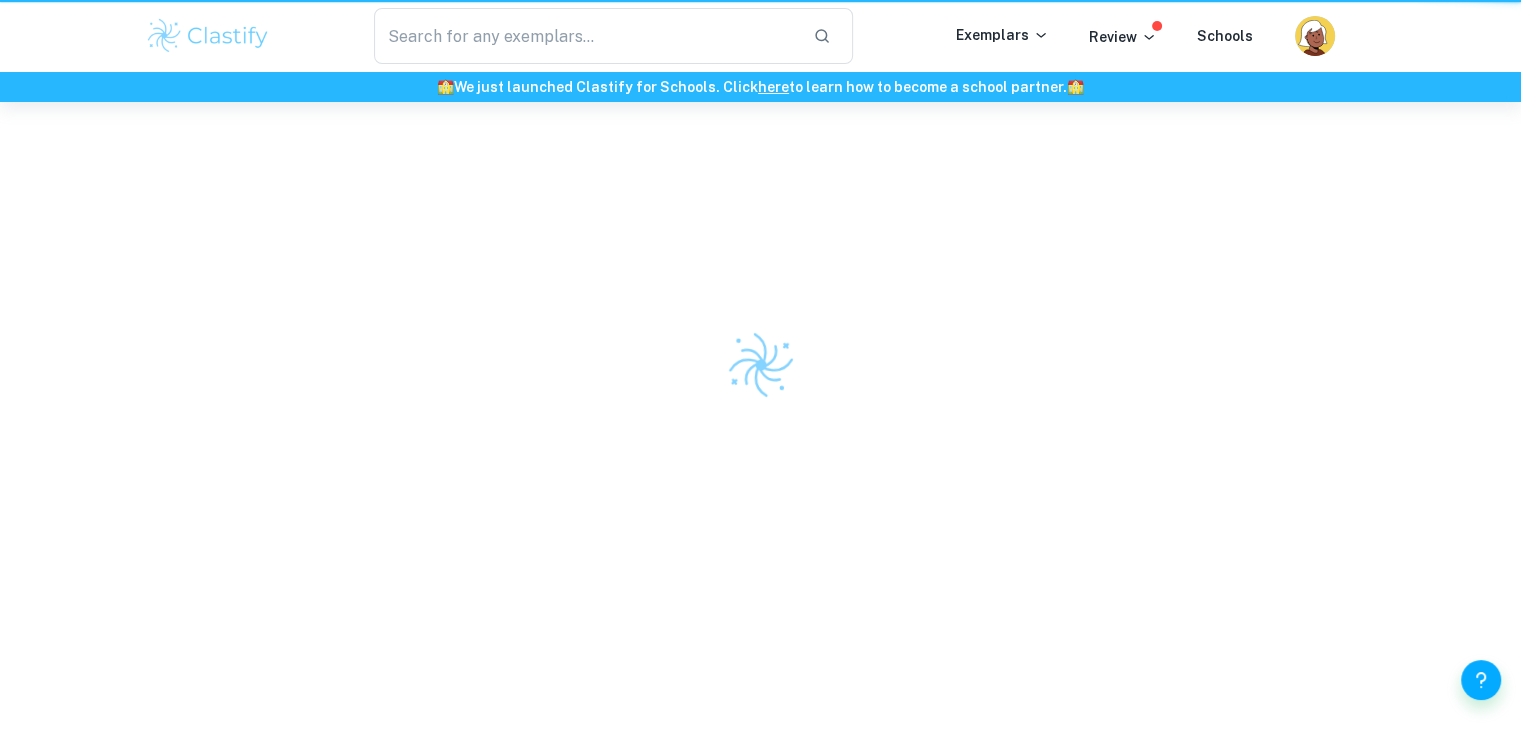 scroll, scrollTop: 0, scrollLeft: 0, axis: both 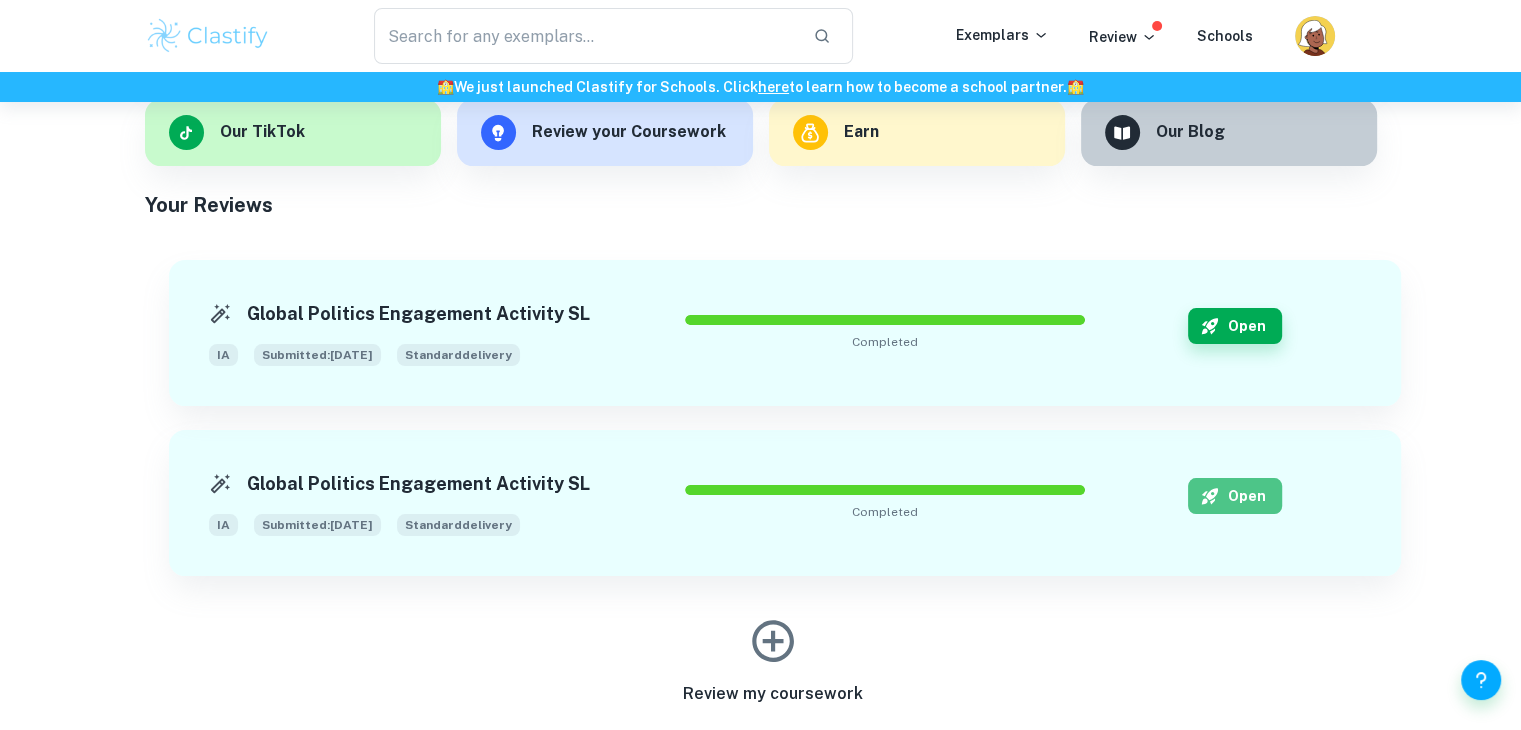 click on "Open" at bounding box center [1235, 496] 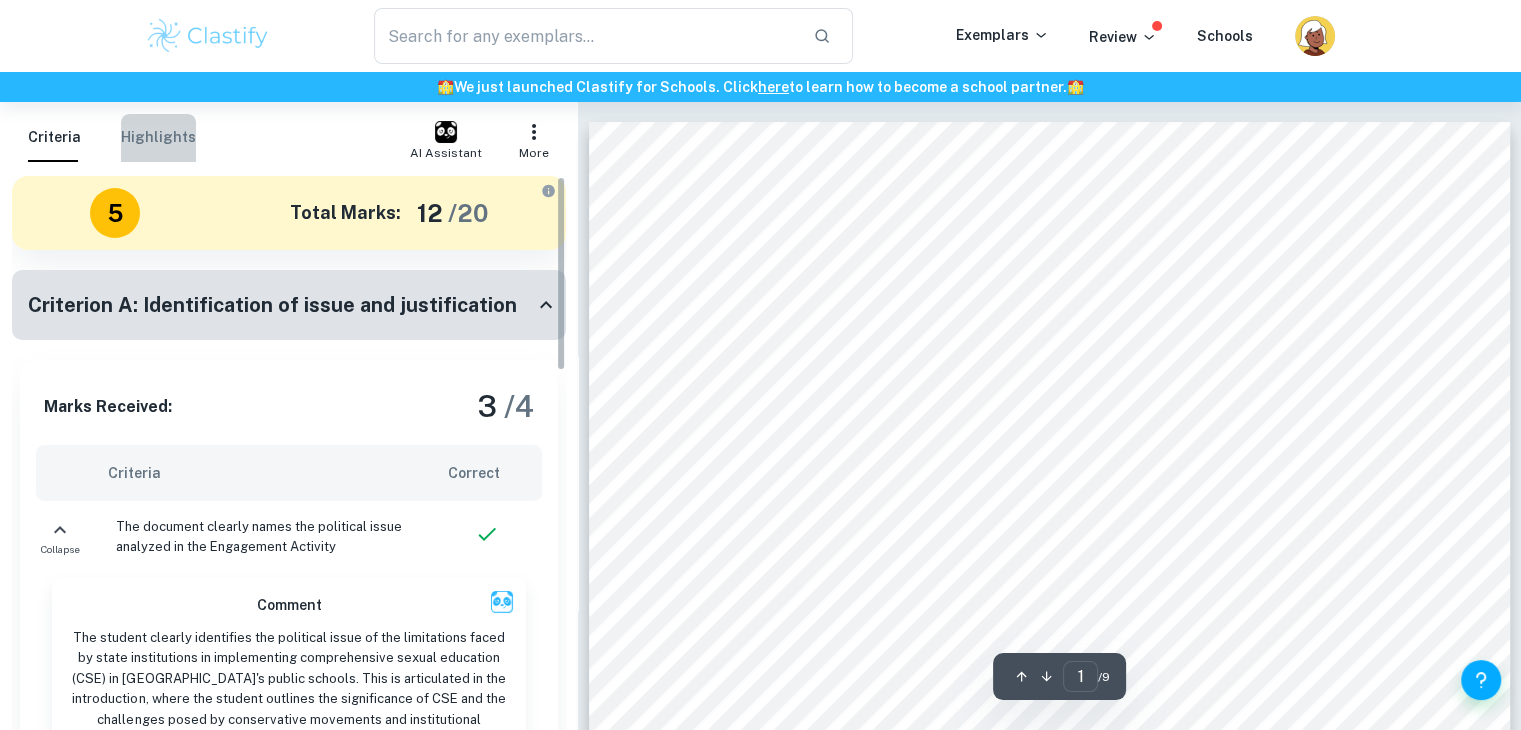 click on "Highlights" at bounding box center [158, 138] 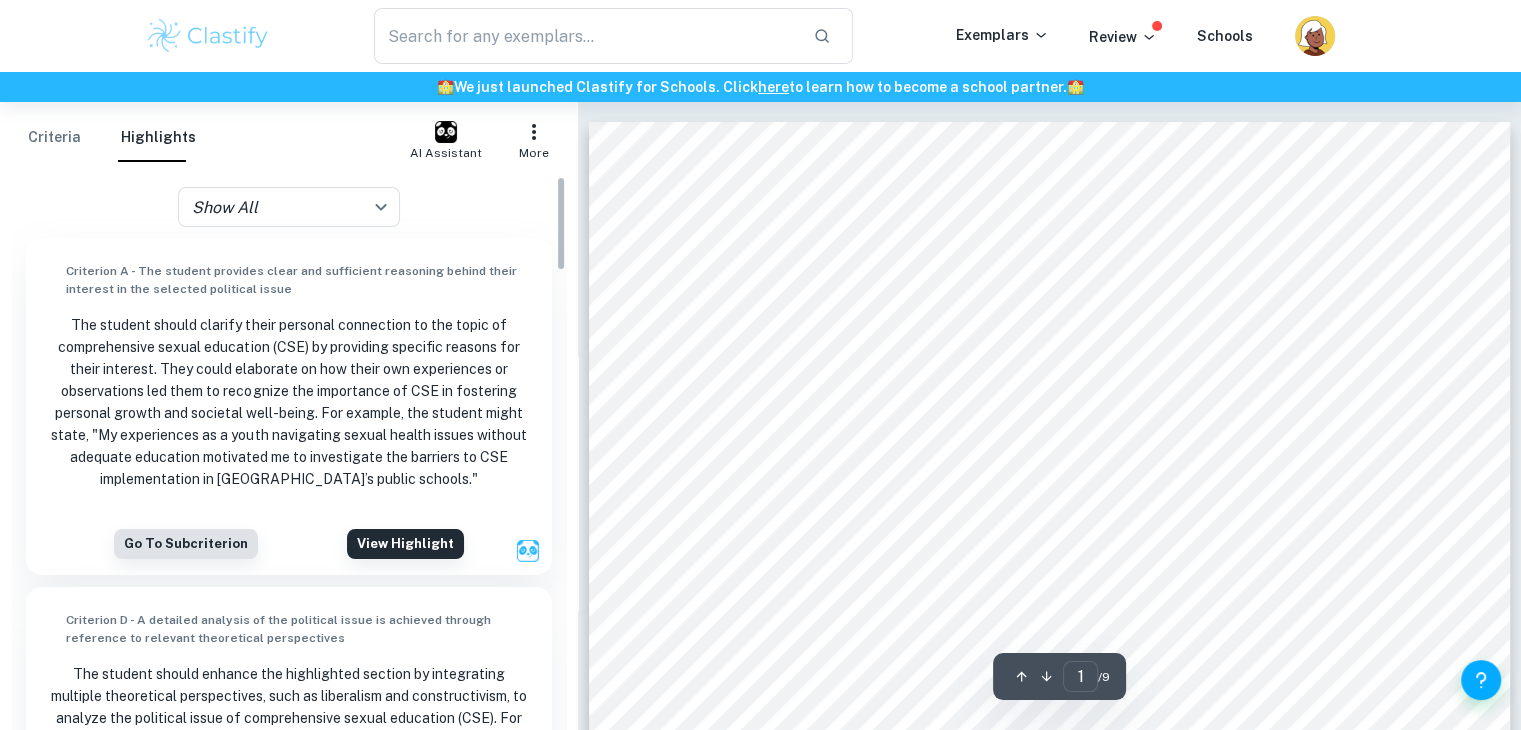 click on "Criteria Highlights" at bounding box center (112, 138) 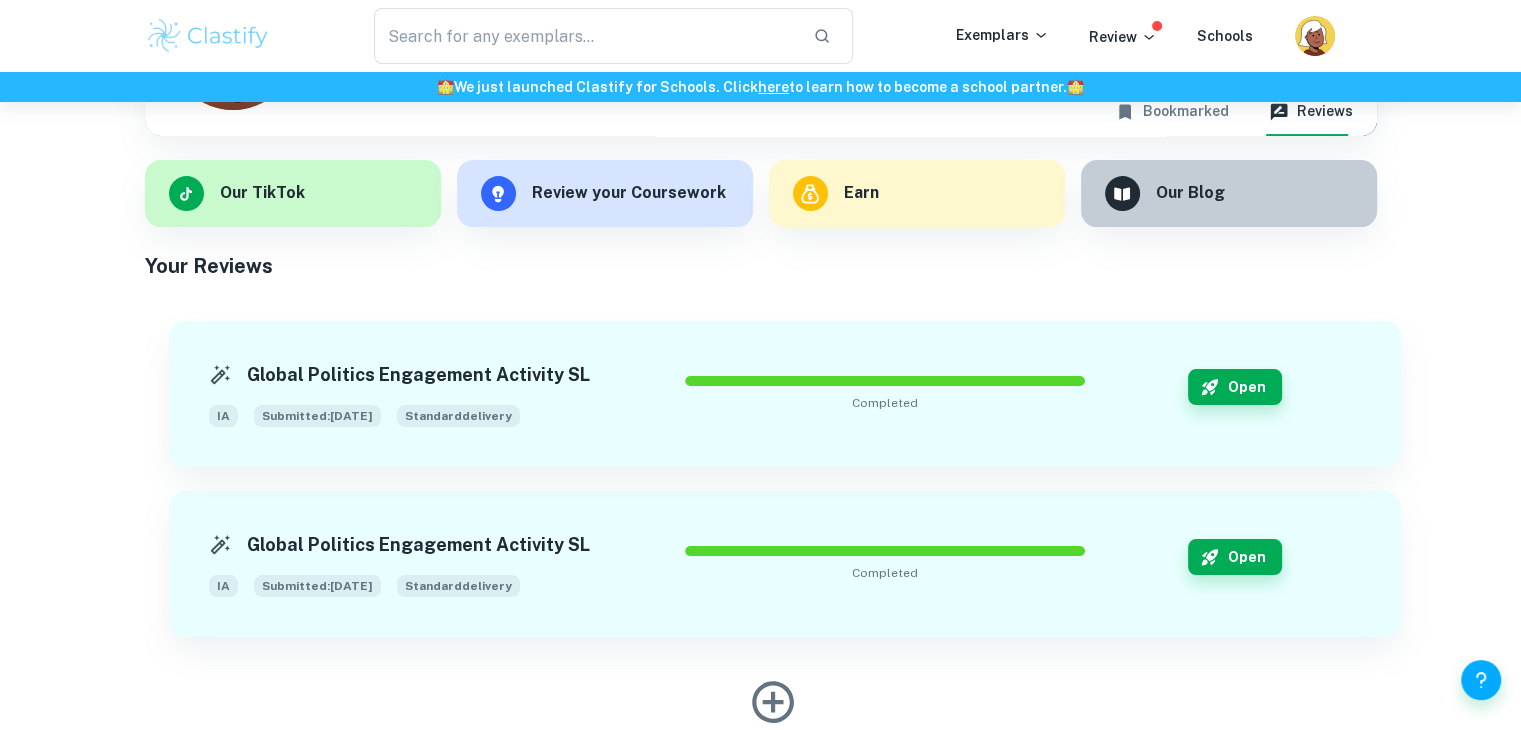 scroll, scrollTop: 280, scrollLeft: 0, axis: vertical 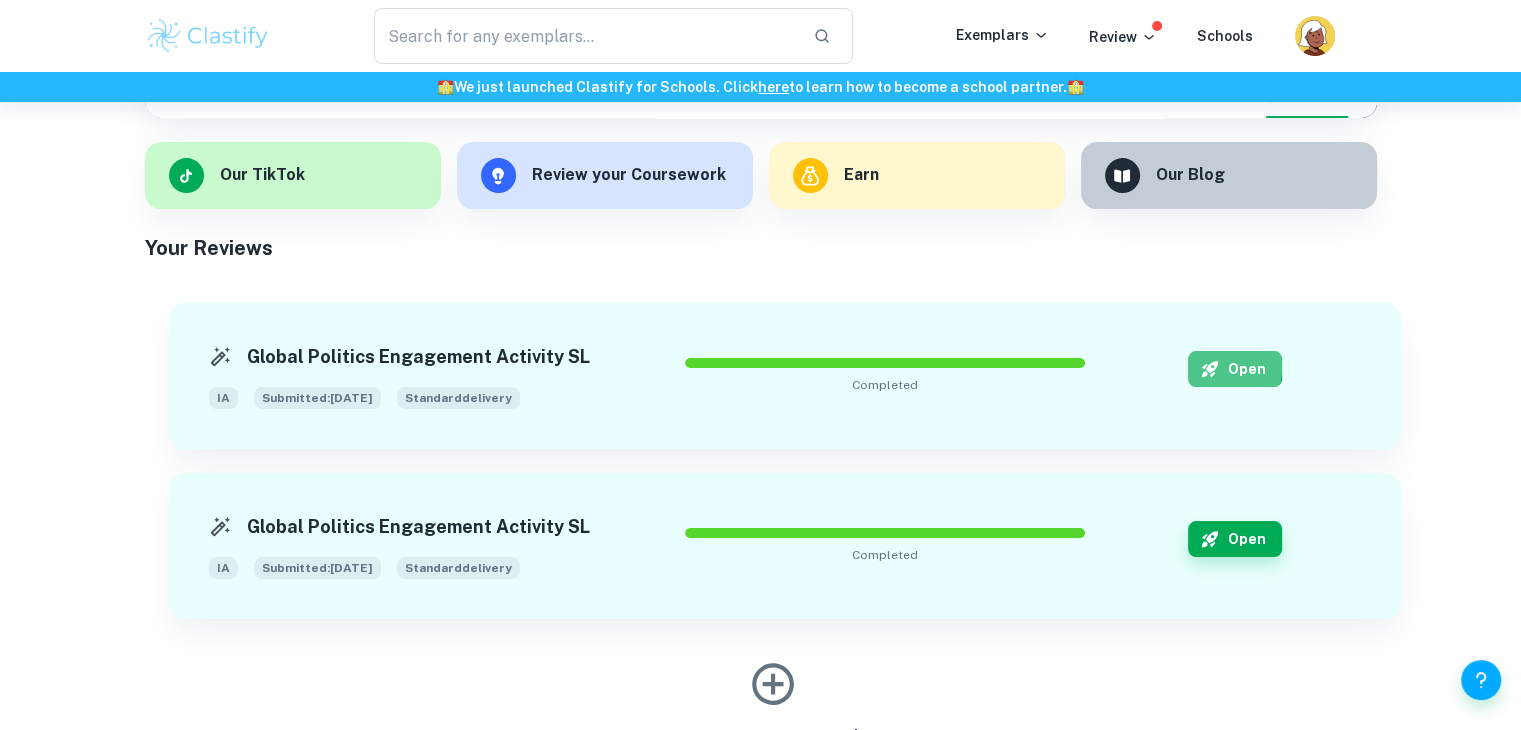 click 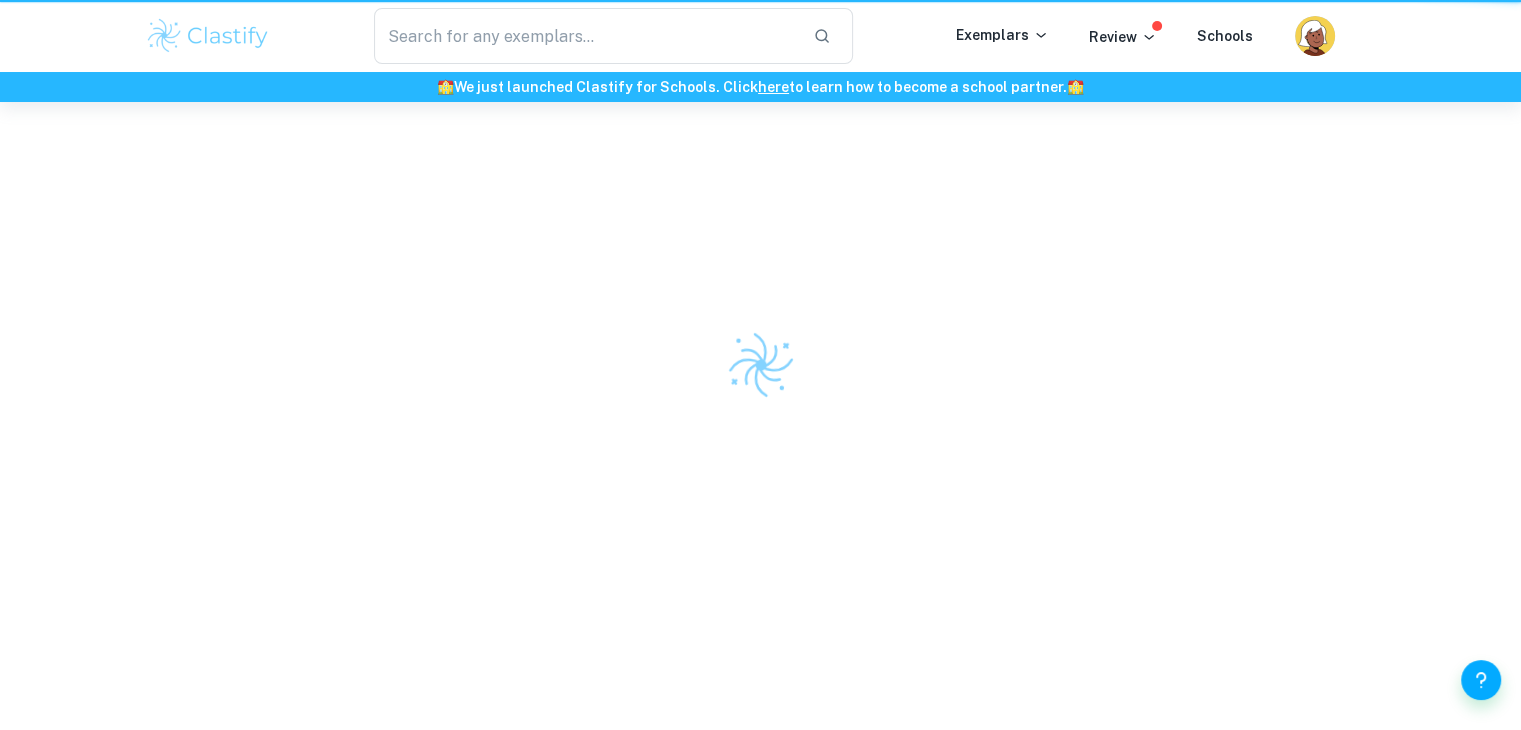 scroll, scrollTop: 0, scrollLeft: 0, axis: both 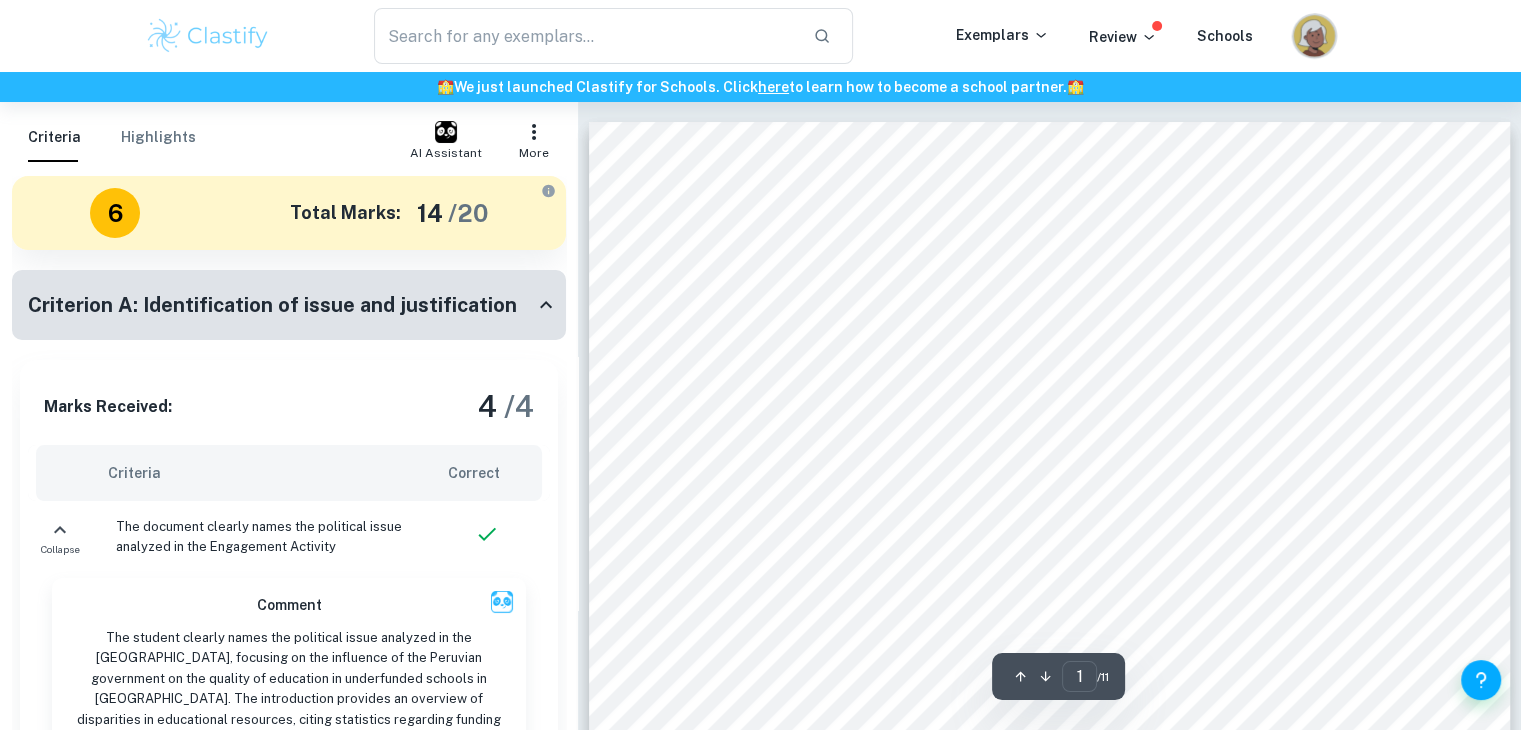 click 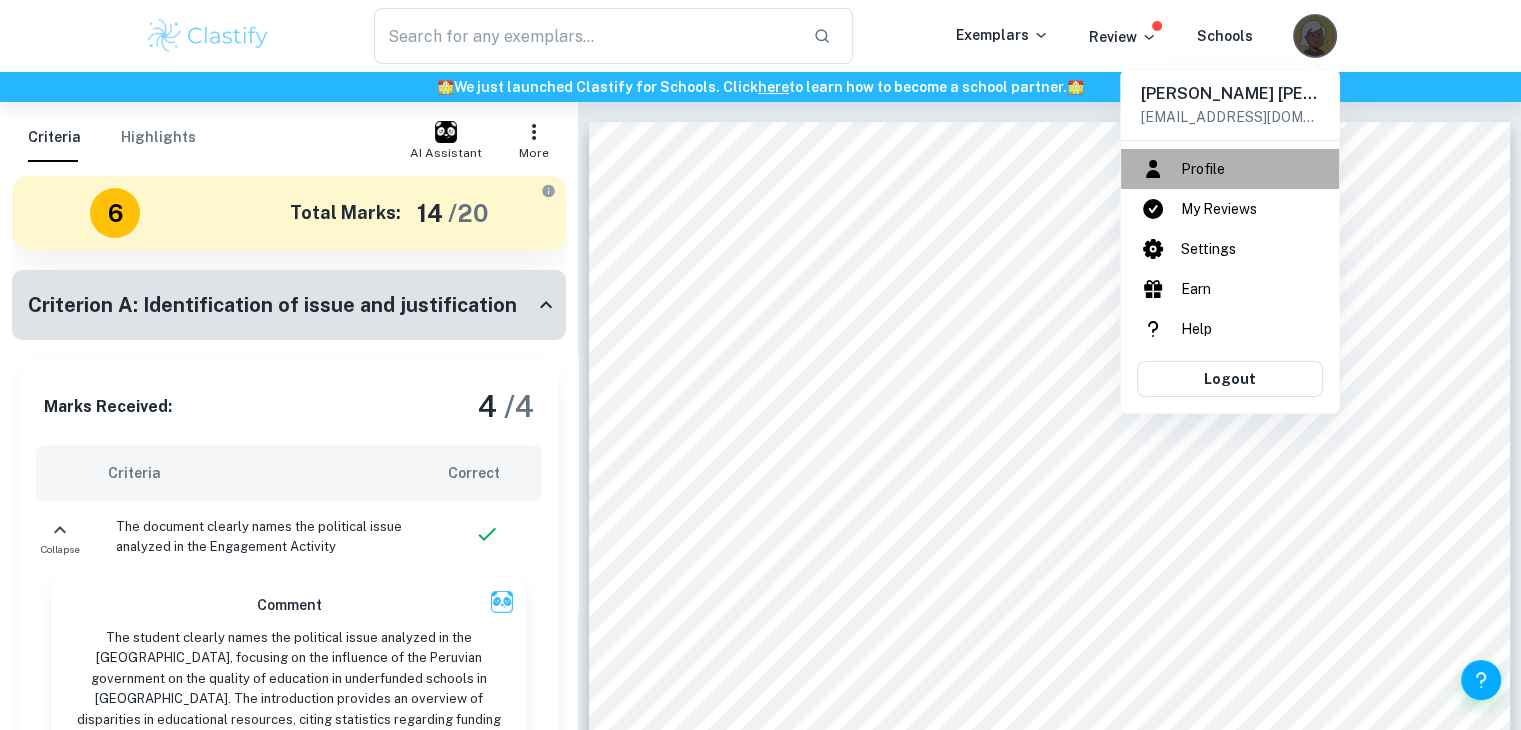 click on "Profile" at bounding box center [1230, 169] 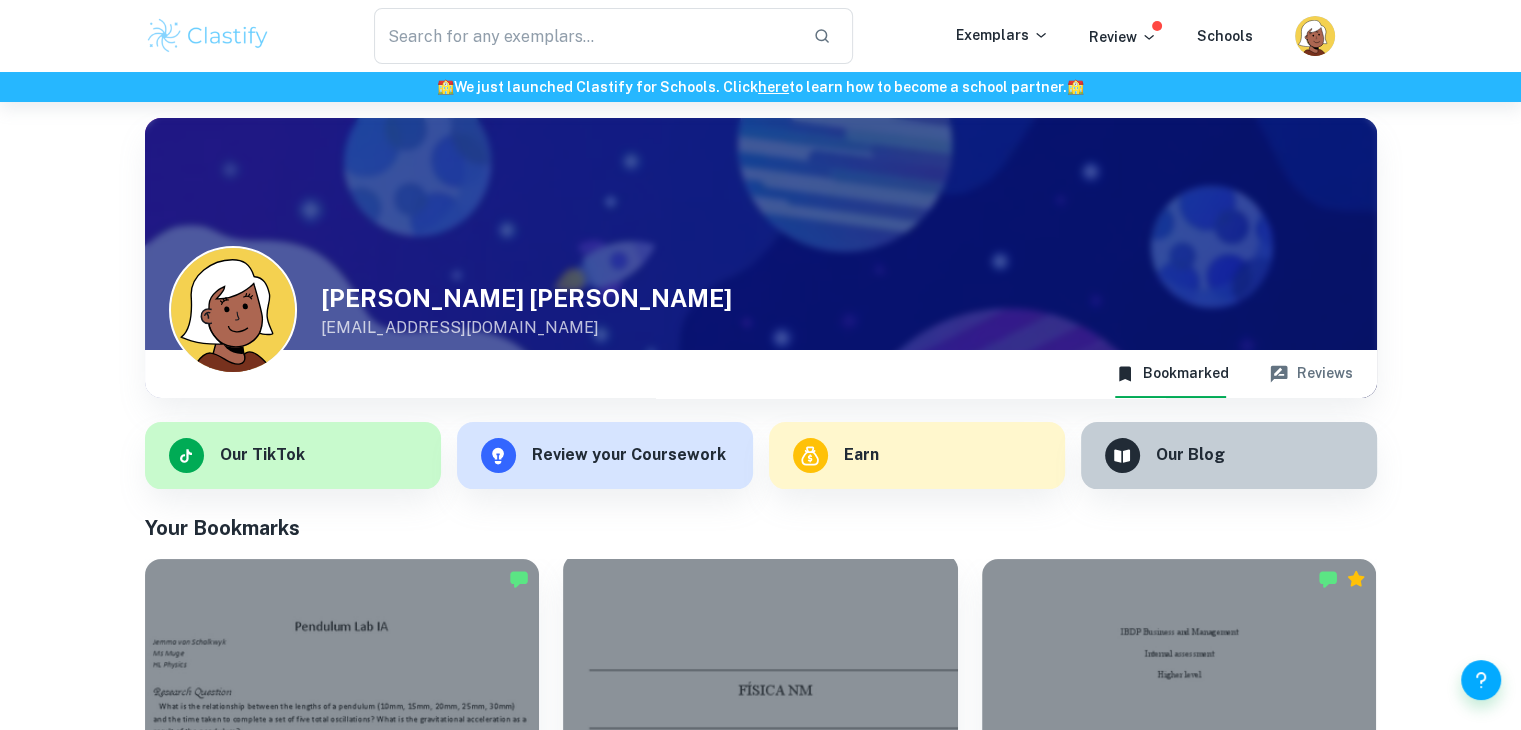 click at bounding box center (760, 702) 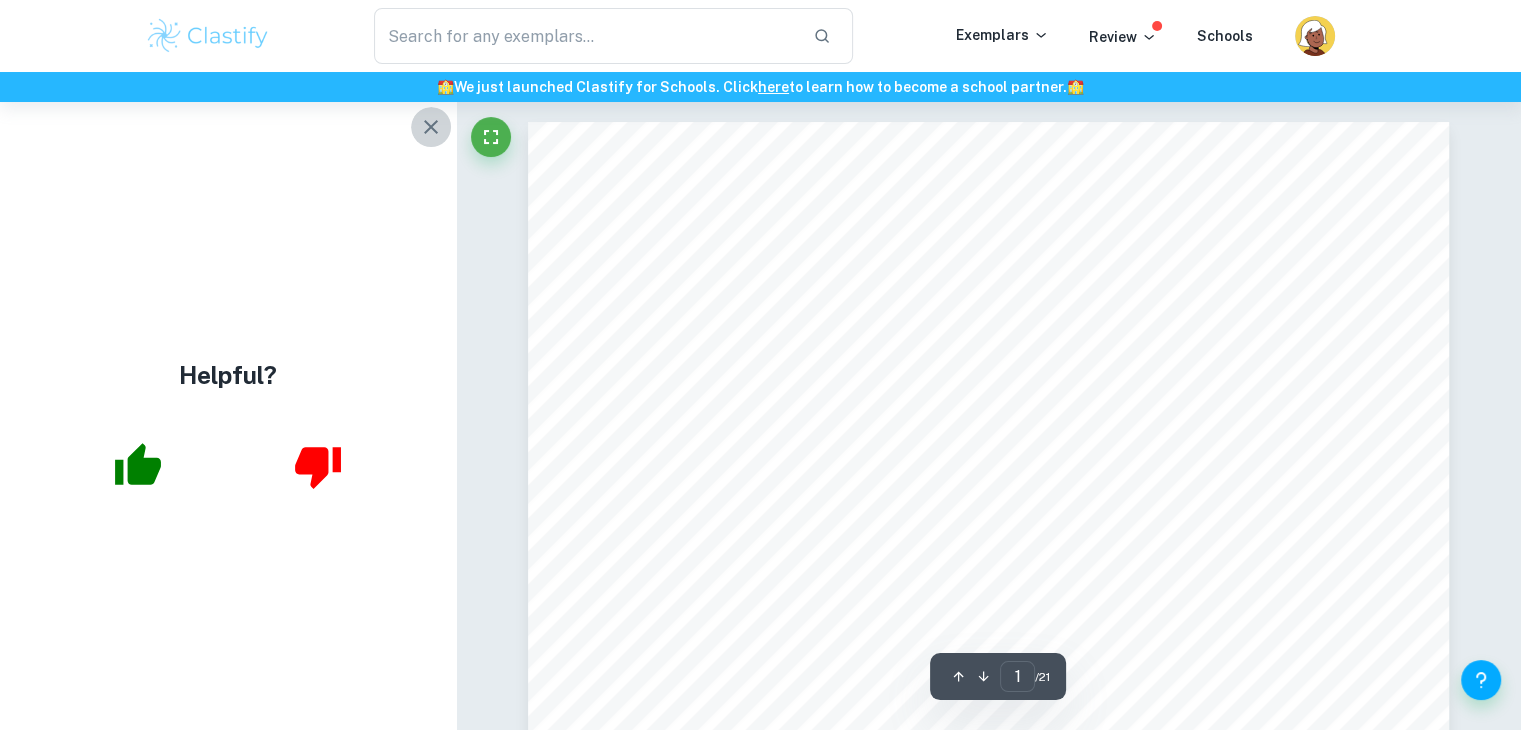 click 